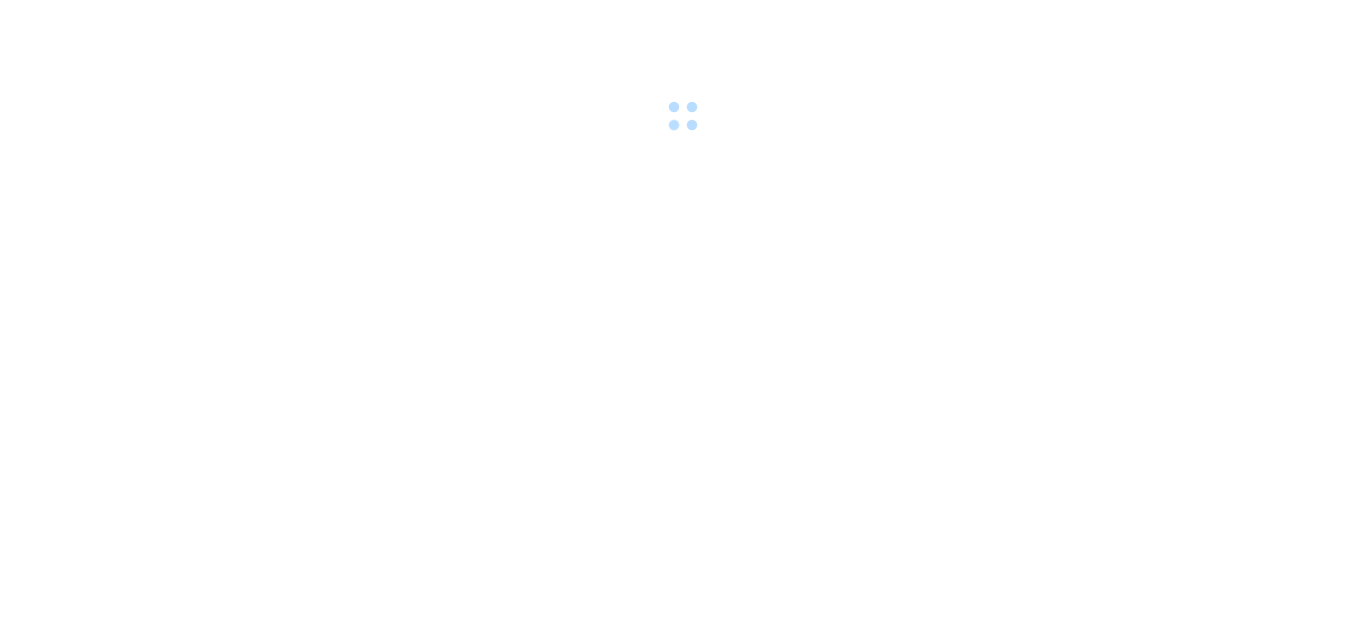 scroll, scrollTop: 0, scrollLeft: 0, axis: both 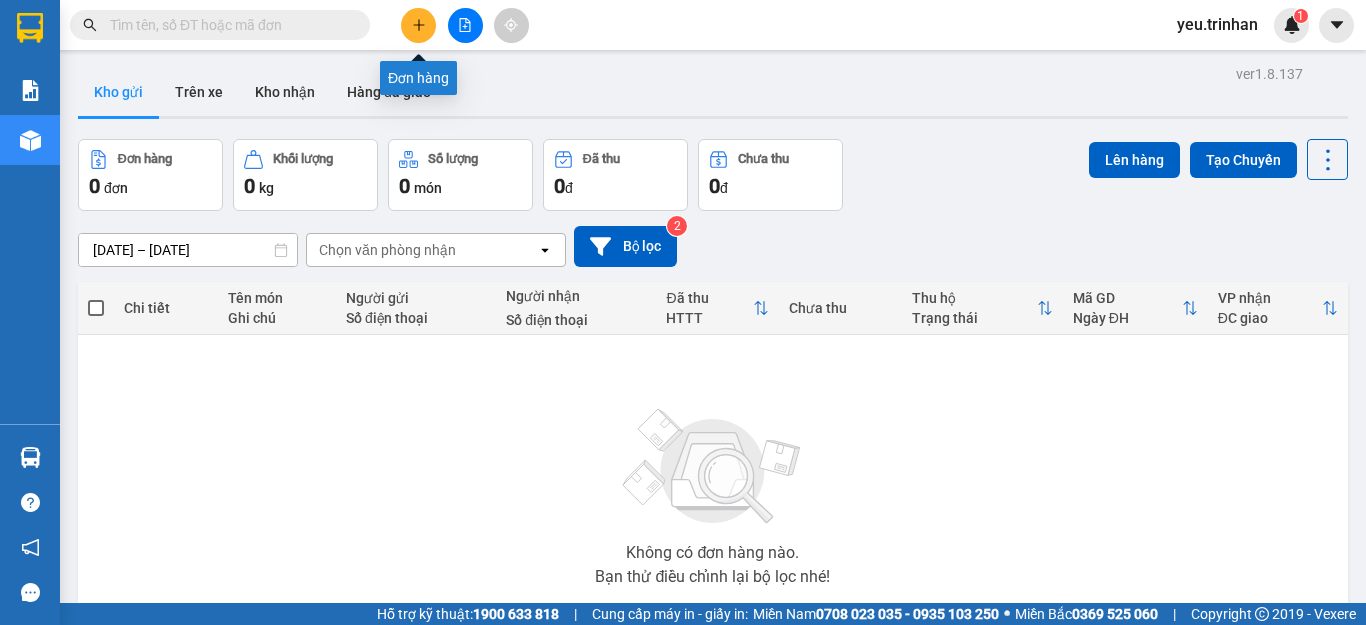 click at bounding box center [418, 25] 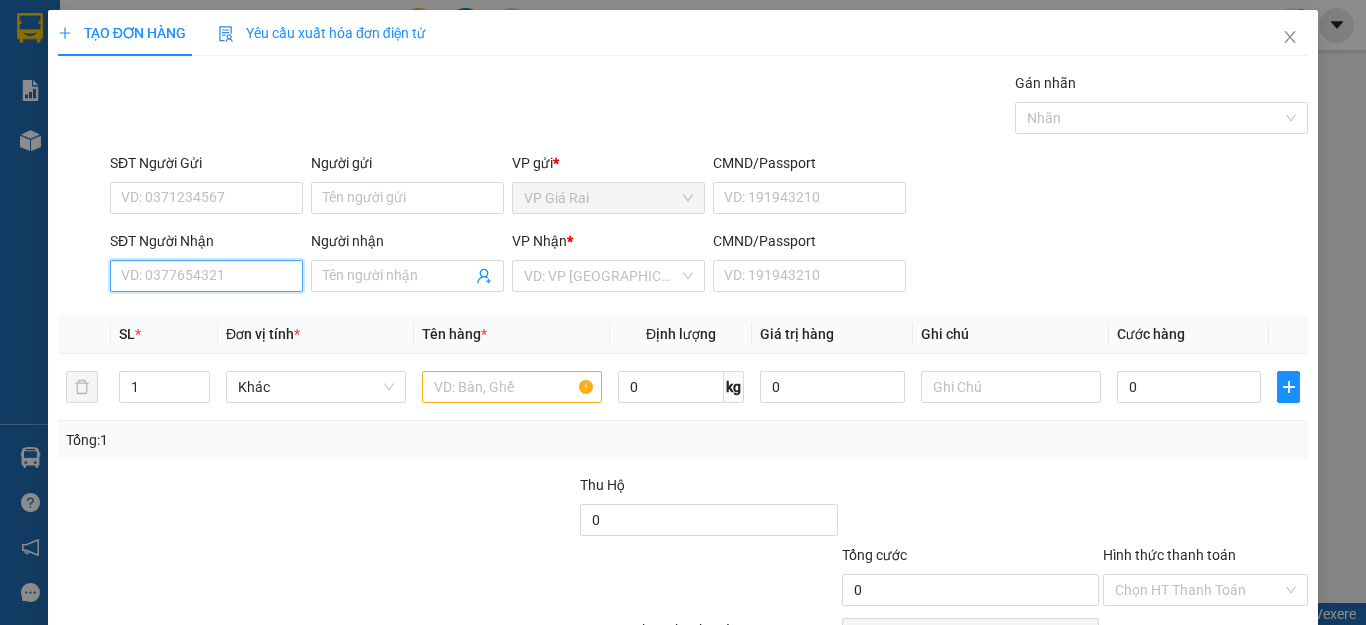 click on "SĐT Người Nhận" at bounding box center (206, 276) 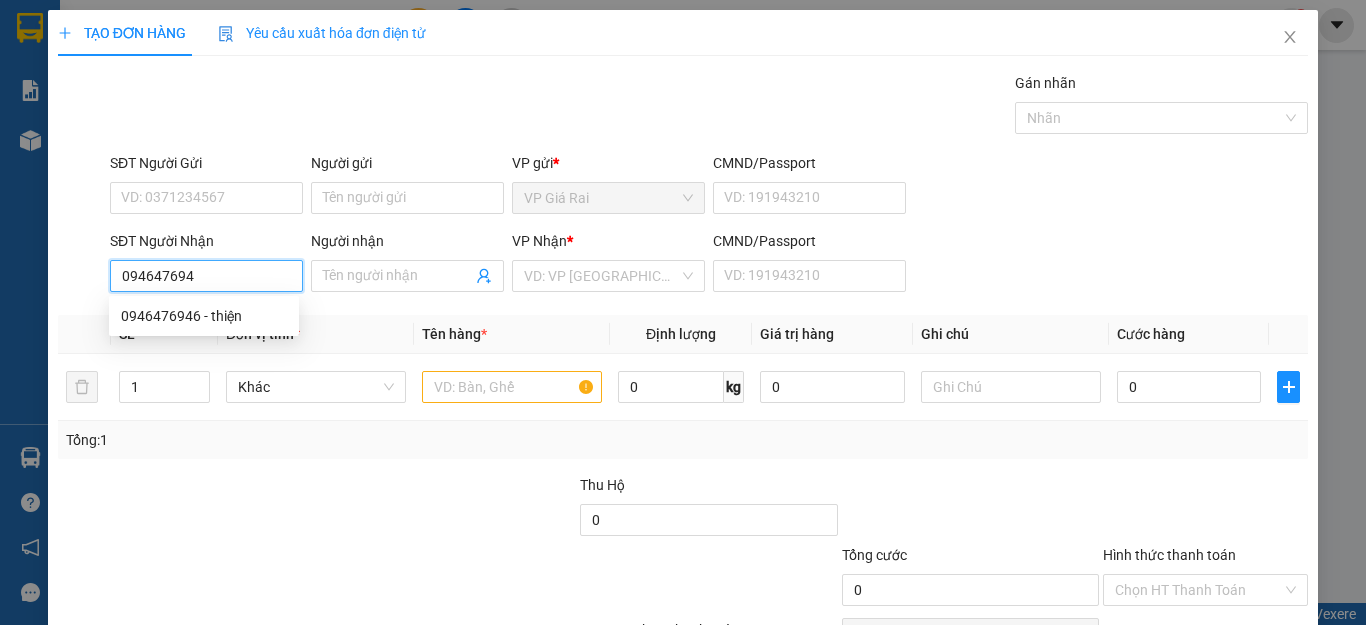 type on "0946476946" 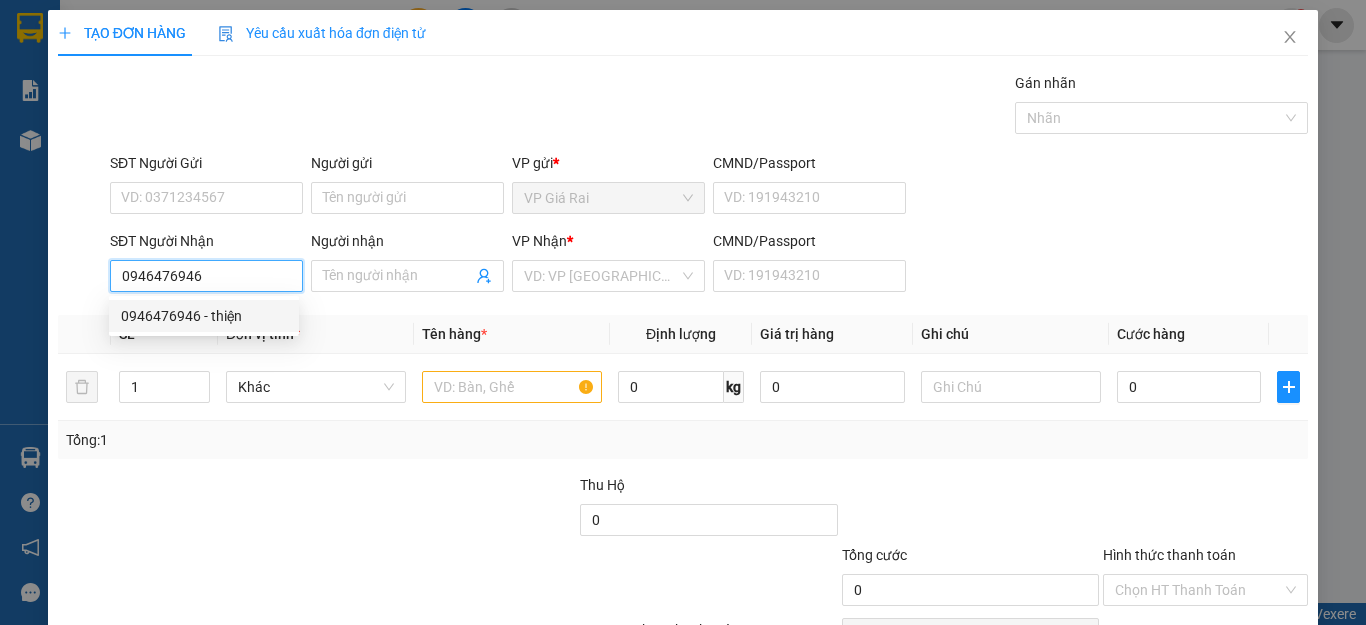 click on "0946476946 - thiện" at bounding box center (204, 316) 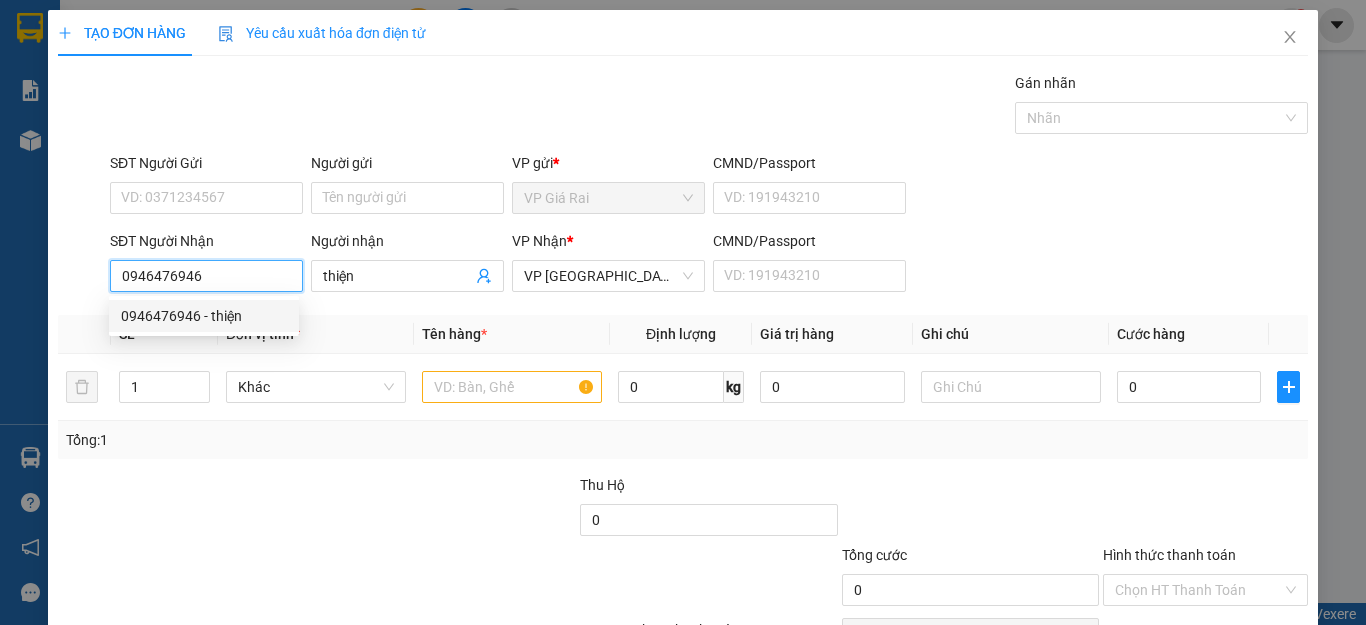 type on "100.000" 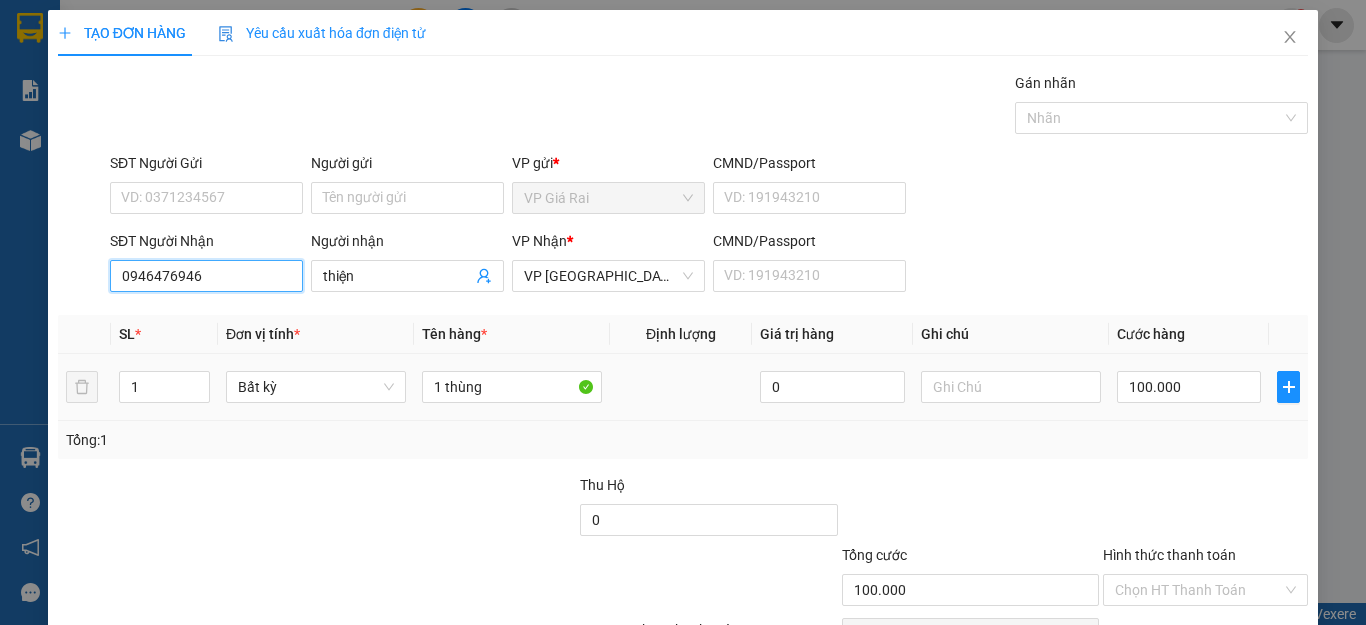 type on "0946476946" 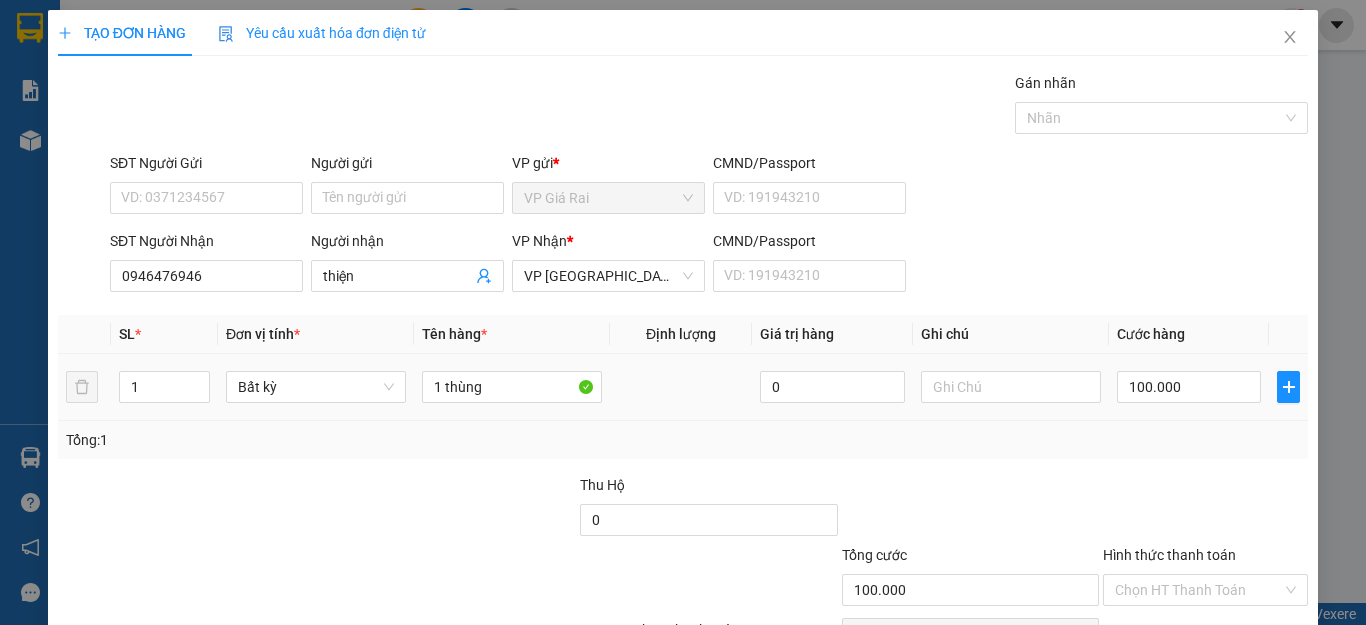 click on "100.000" at bounding box center [1189, 387] 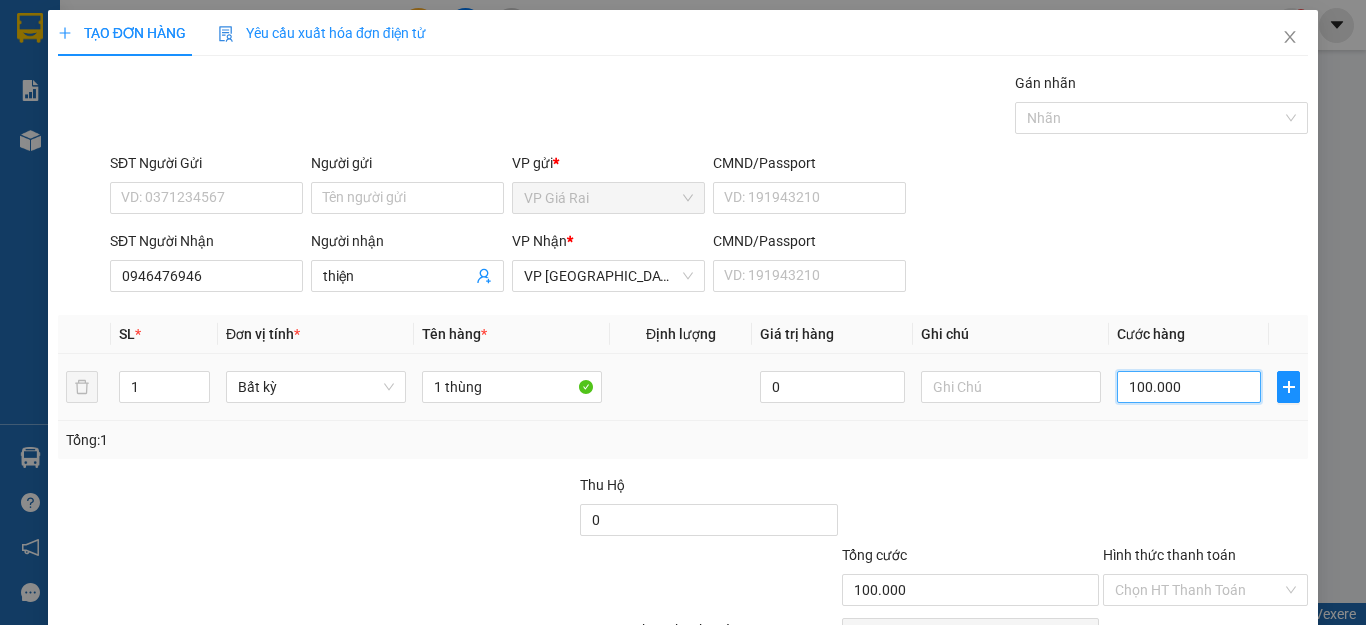 click on "100.000" at bounding box center [1189, 387] 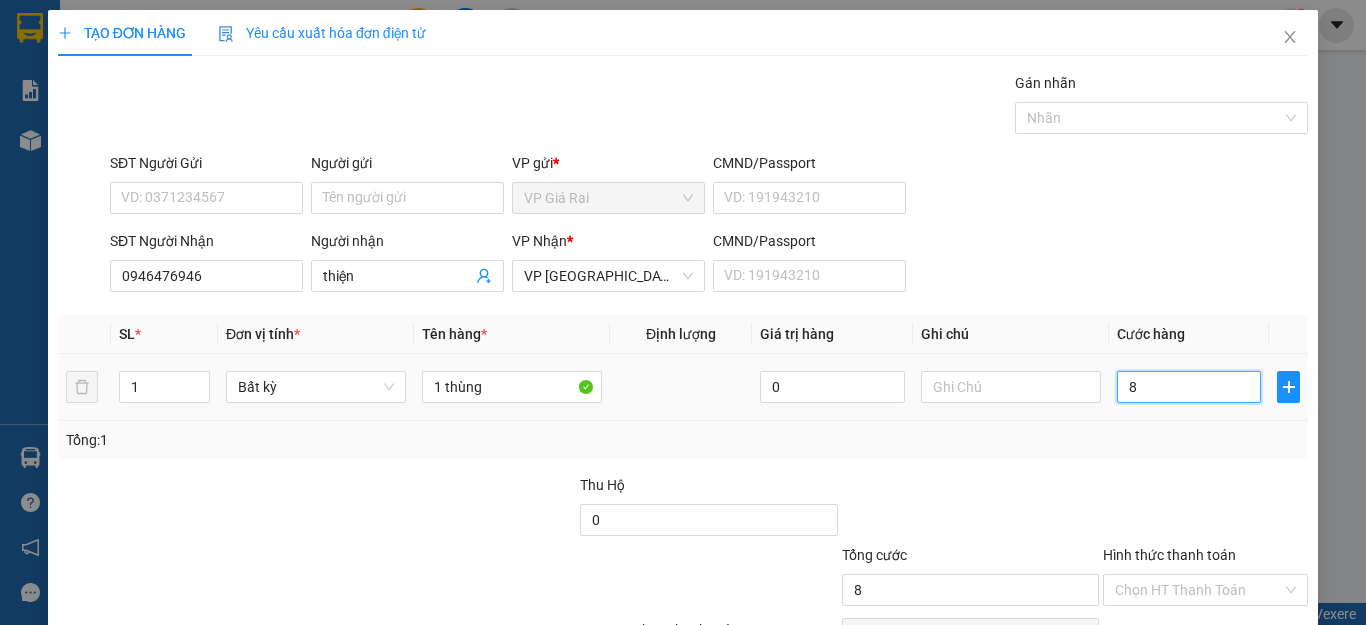 type on "80" 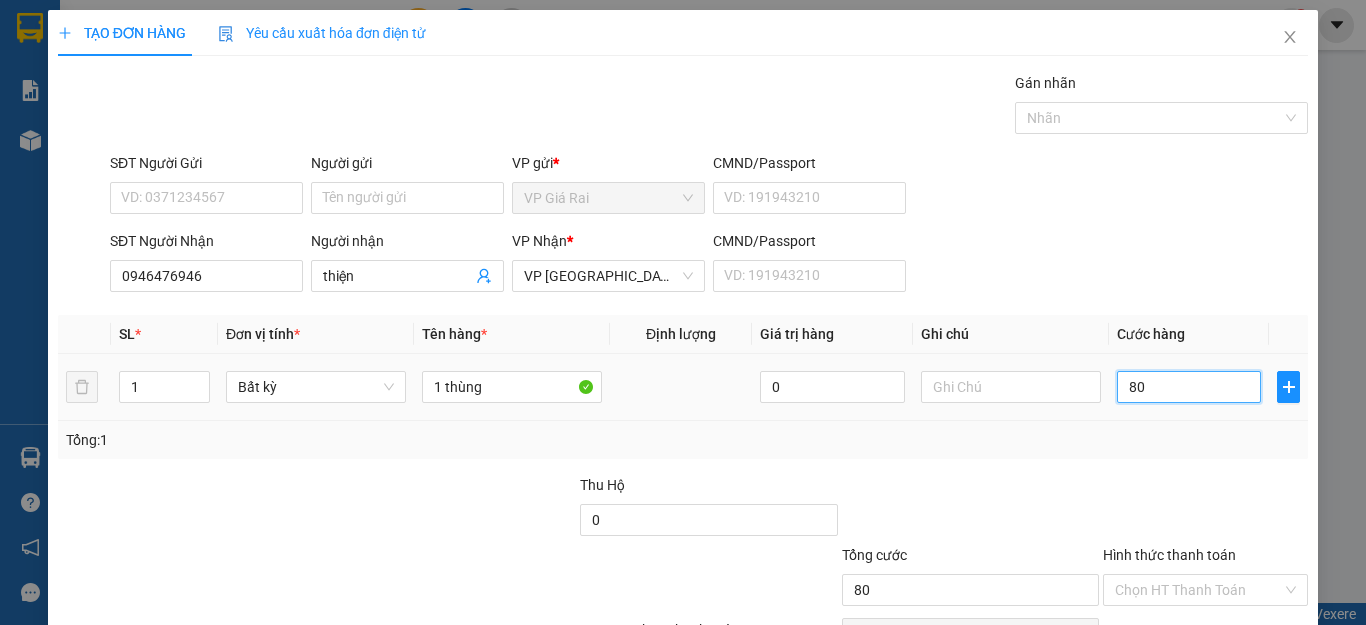 type on "800" 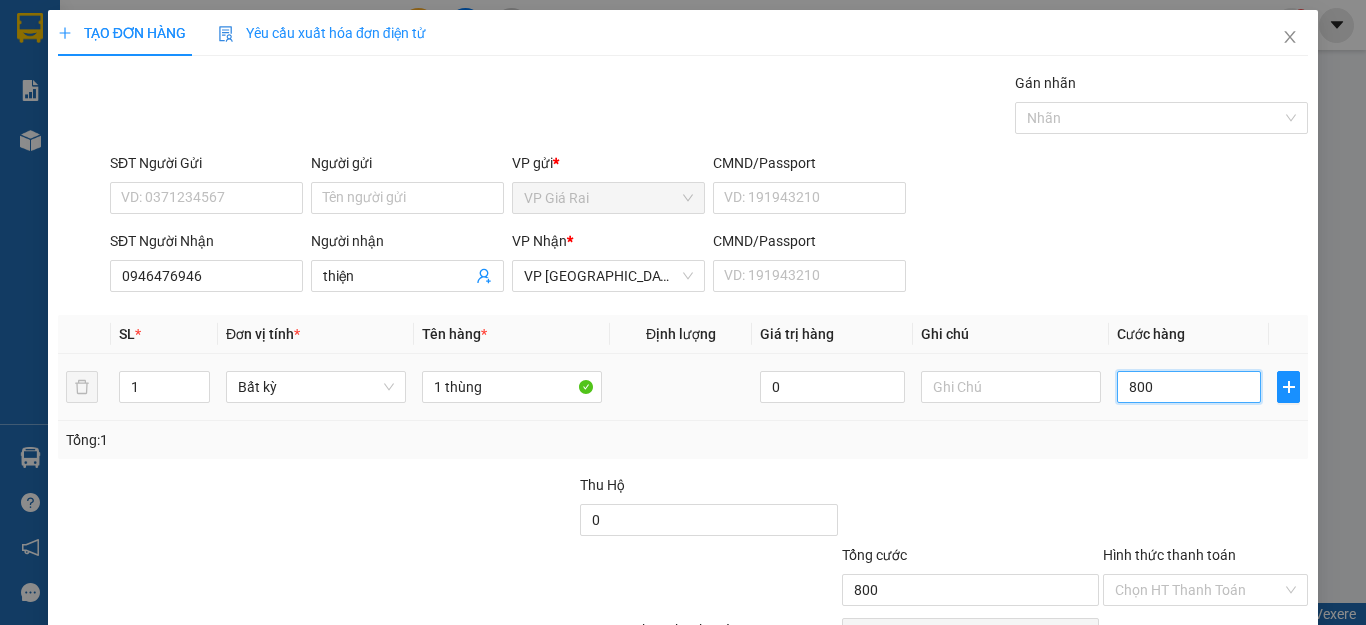 type on "8.000" 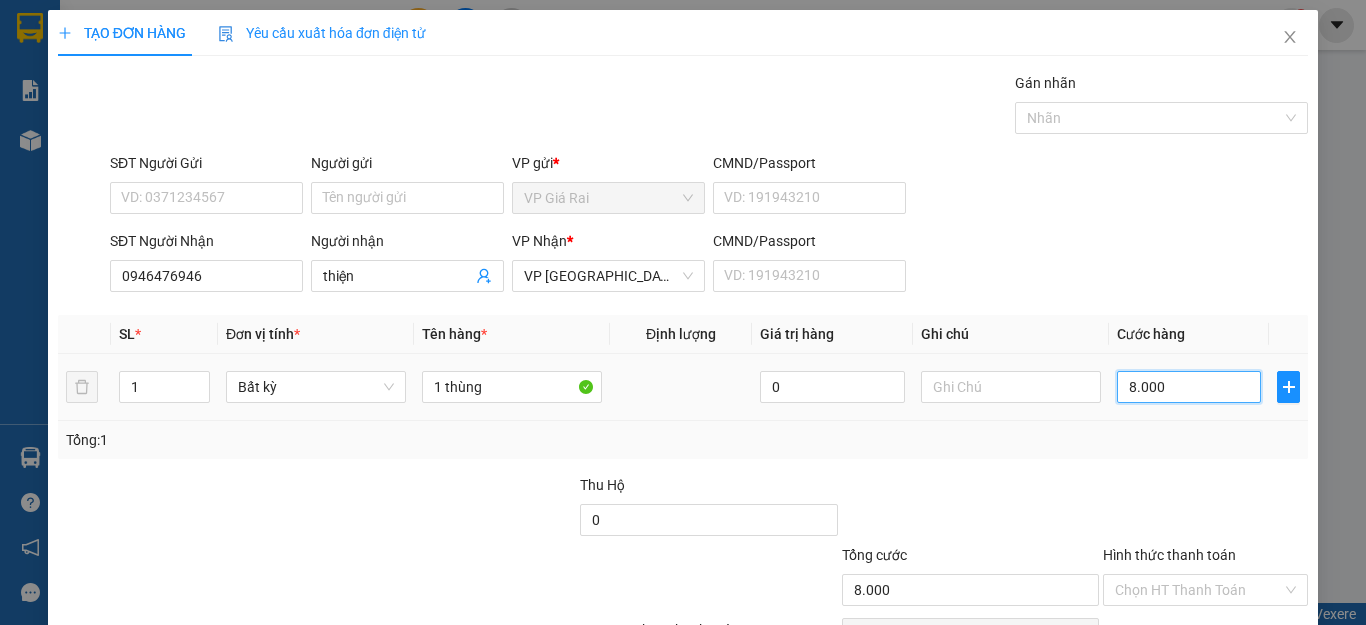 type on "80.000" 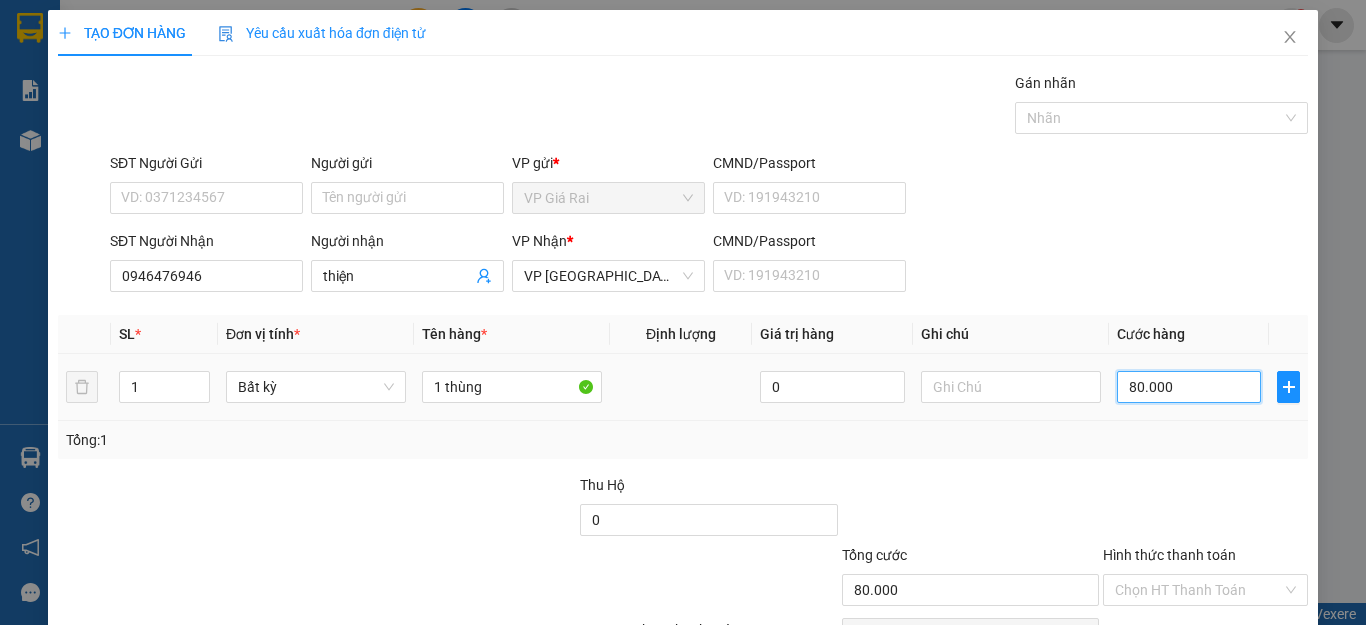 scroll, scrollTop: 115, scrollLeft: 0, axis: vertical 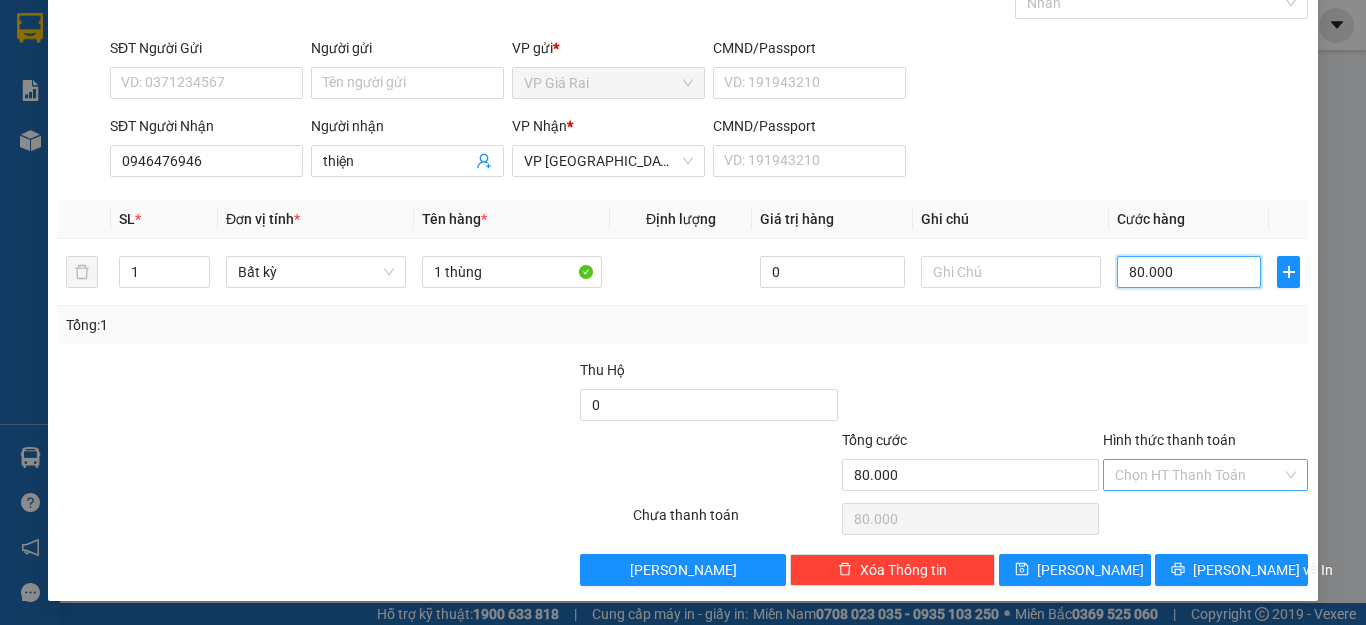 type on "80.000" 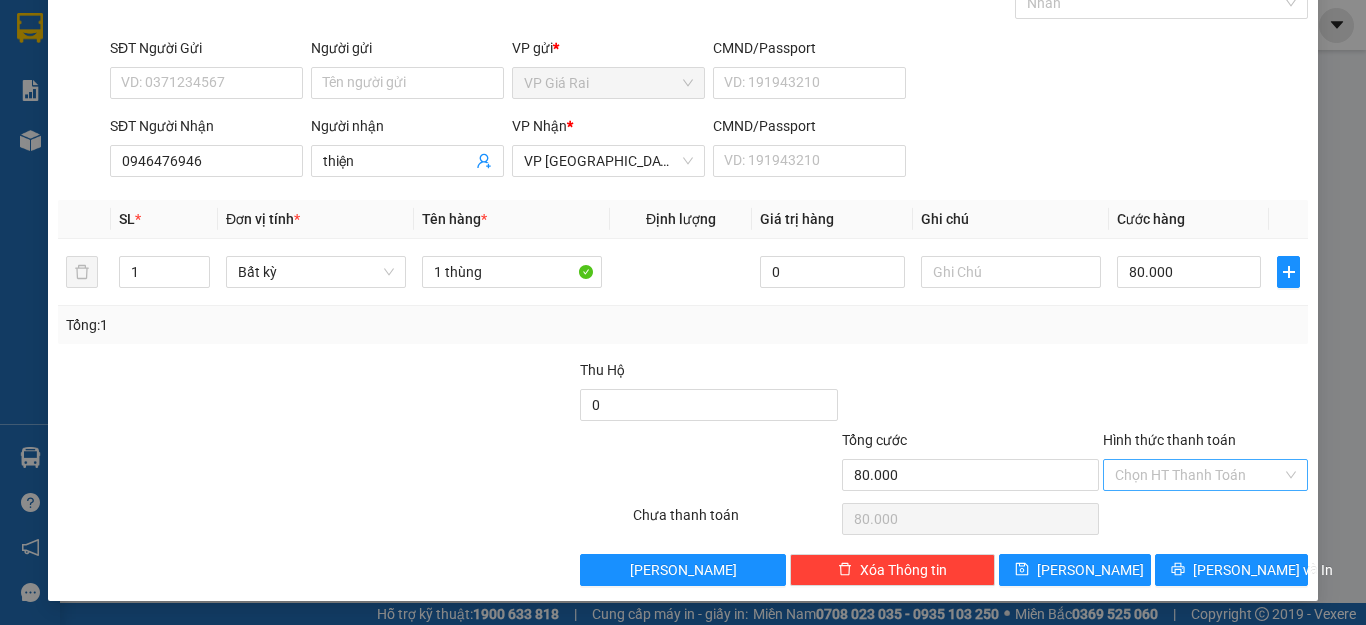 click on "Hình thức thanh toán" at bounding box center (1198, 475) 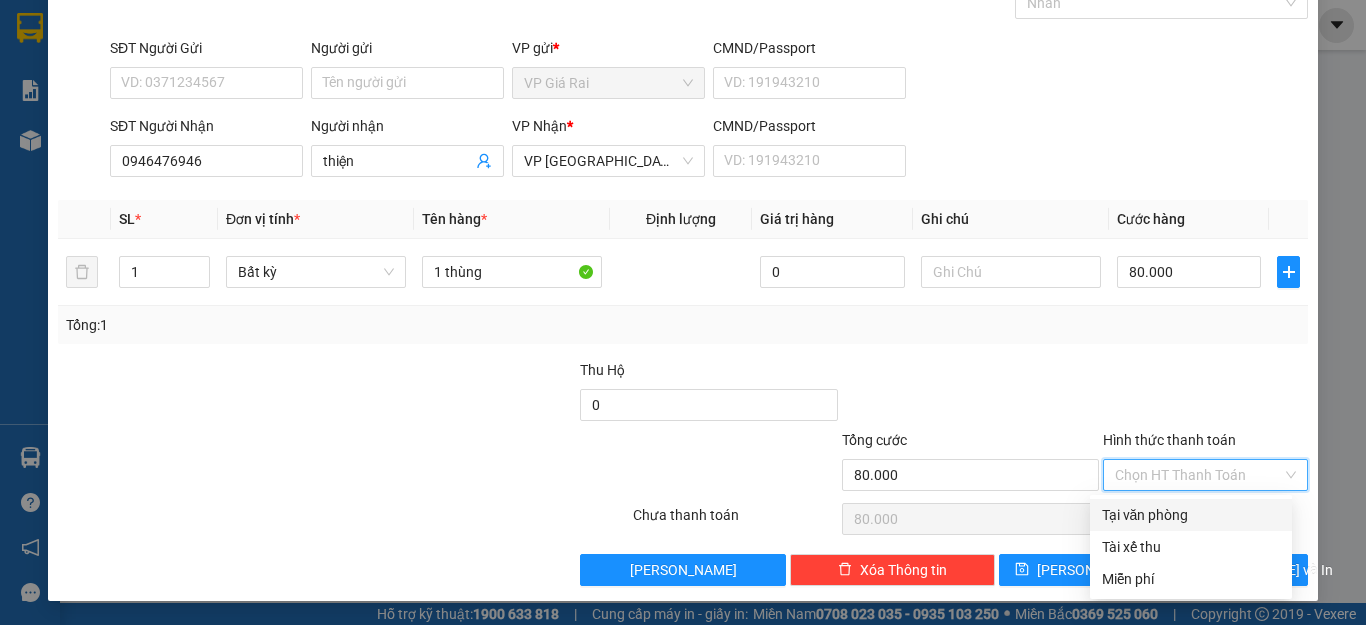 click on "Tại văn phòng" at bounding box center [1191, 515] 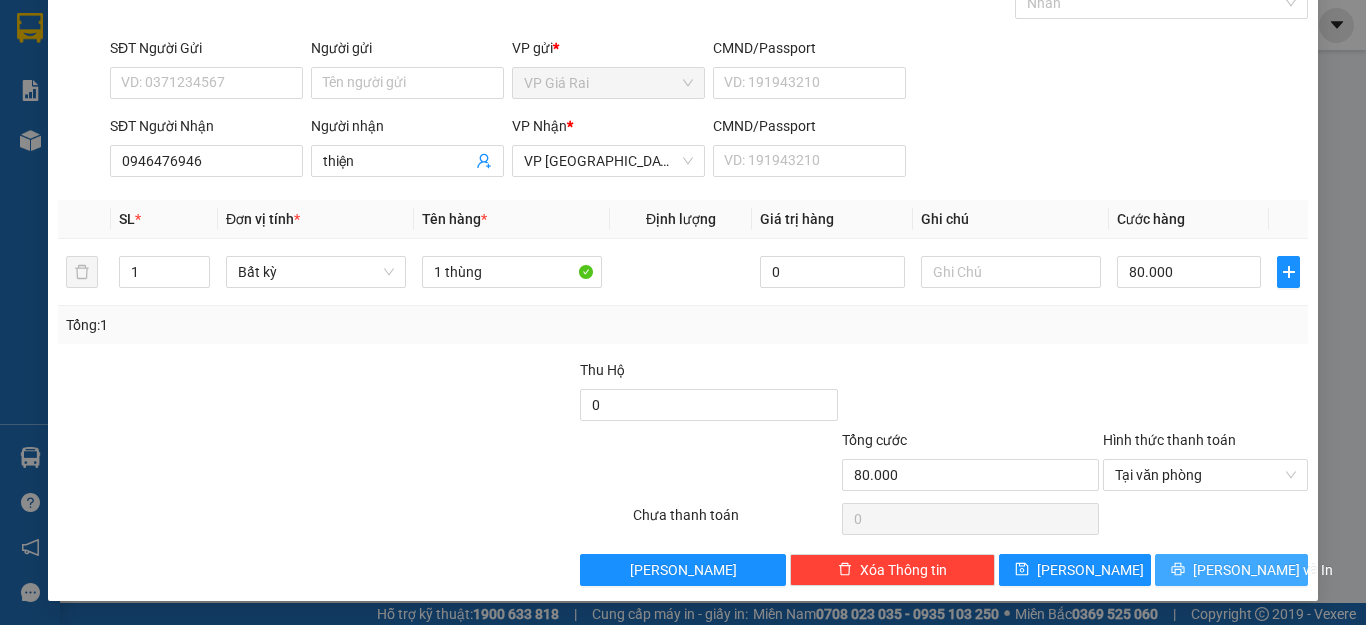 click on "[PERSON_NAME] và In" at bounding box center (1263, 570) 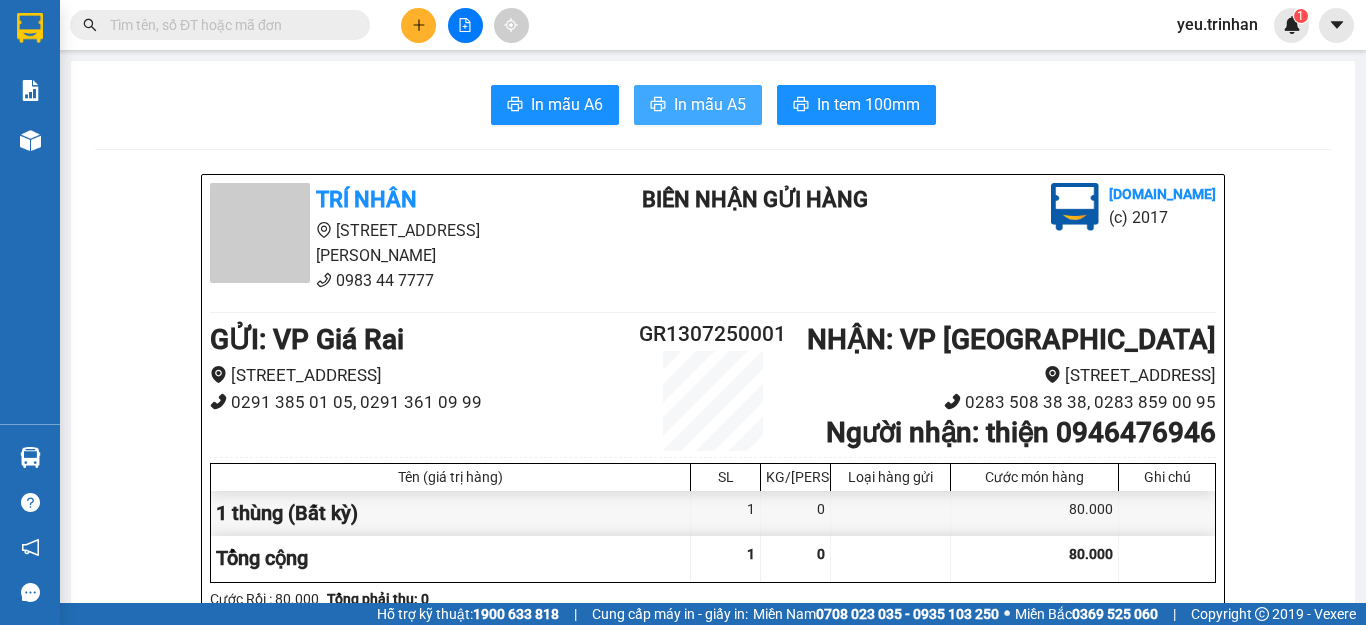 click on "In mẫu A5" at bounding box center (698, 105) 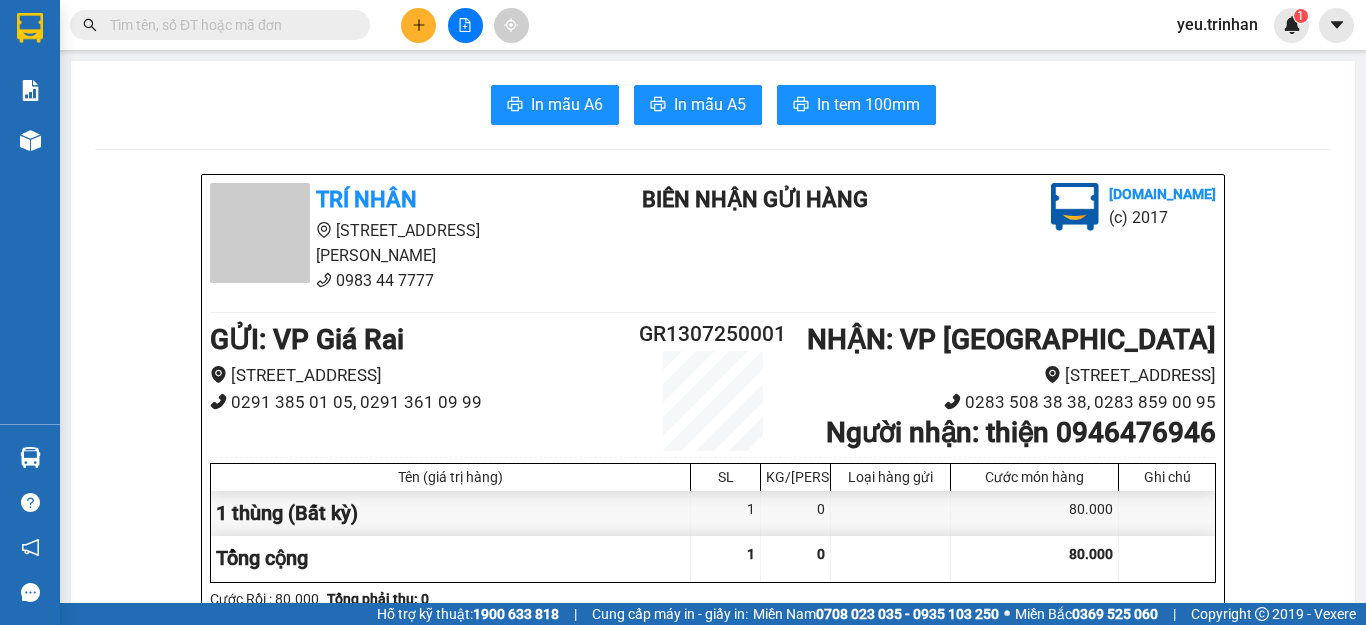 scroll, scrollTop: 116, scrollLeft: 0, axis: vertical 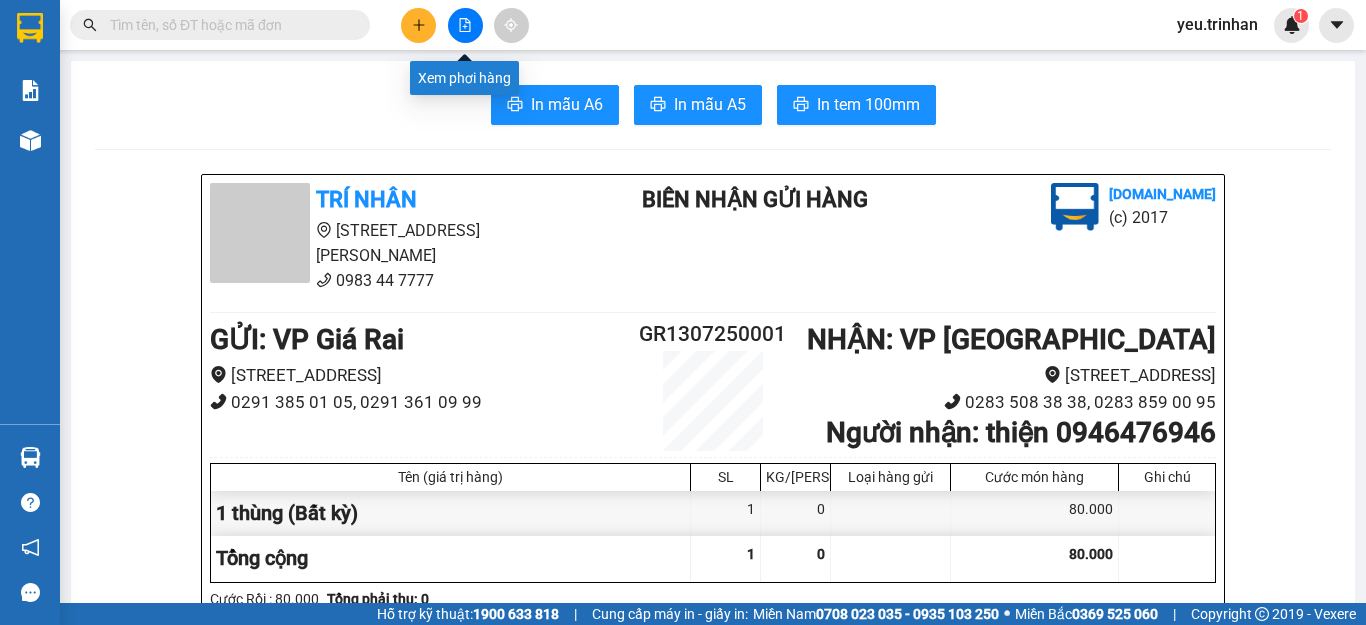 click at bounding box center [465, 25] 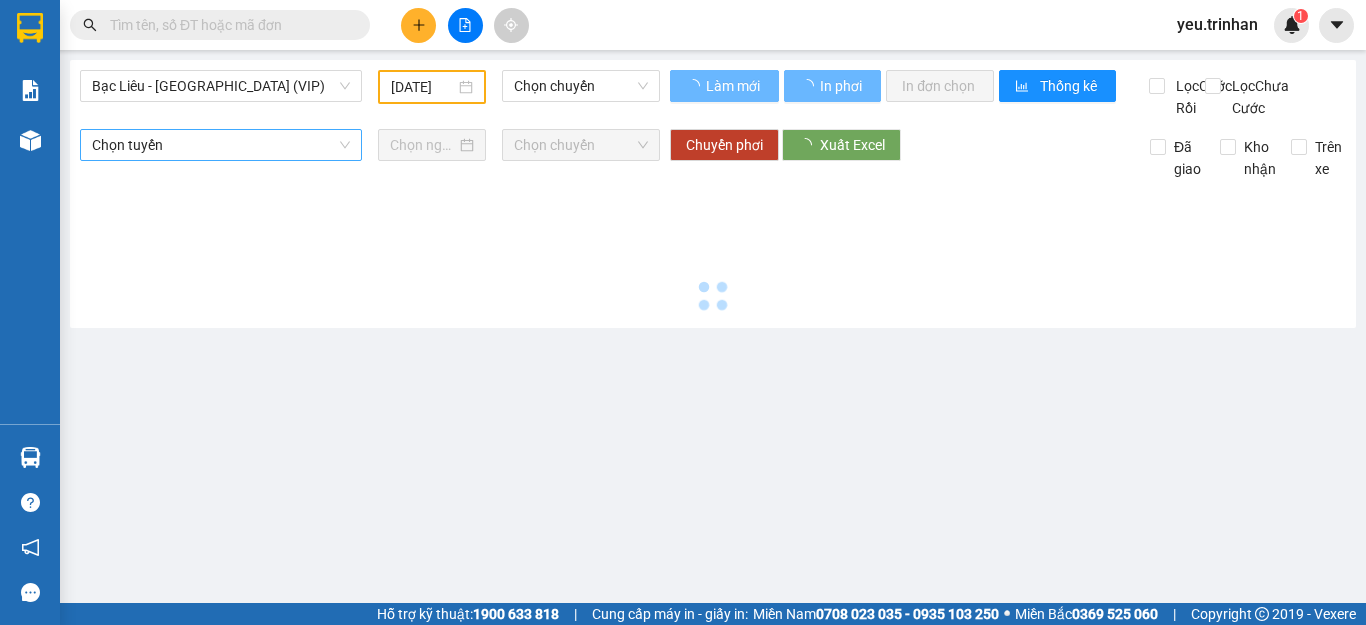 type on "[DATE]" 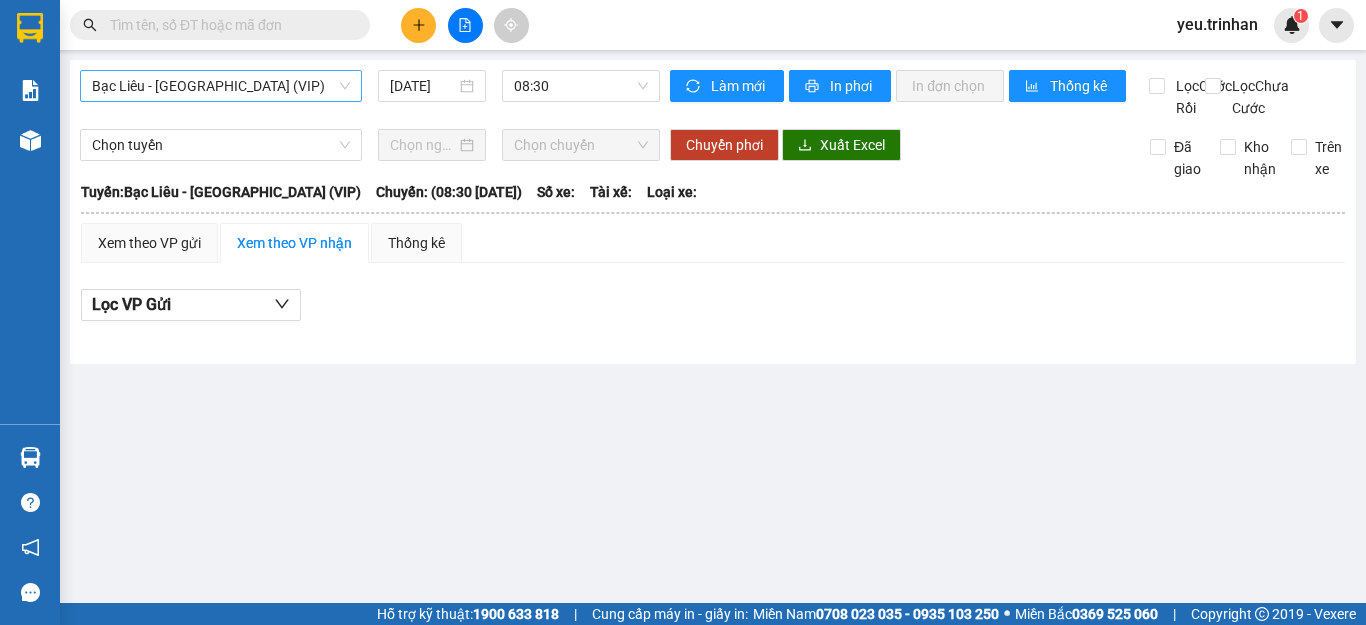 click on "Bạc Liêu - [GEOGRAPHIC_DATA] (VIP)" at bounding box center [221, 86] 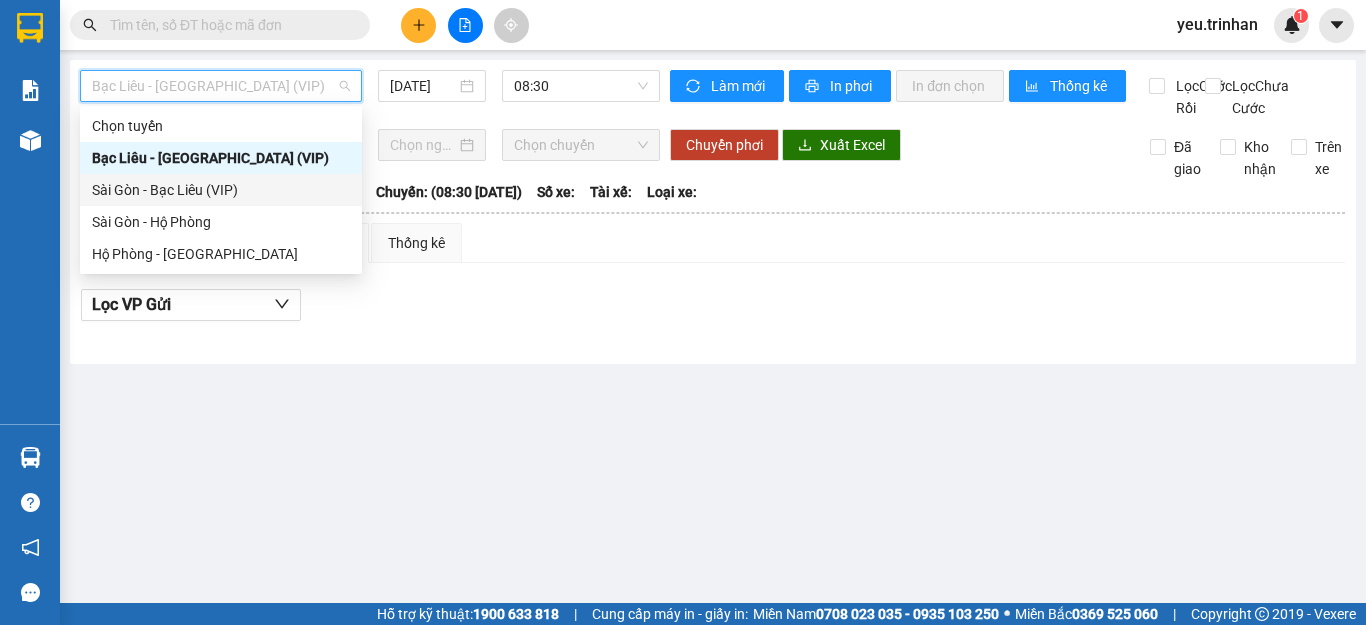 drag, startPoint x: 227, startPoint y: 187, endPoint x: 280, endPoint y: 149, distance: 65.21503 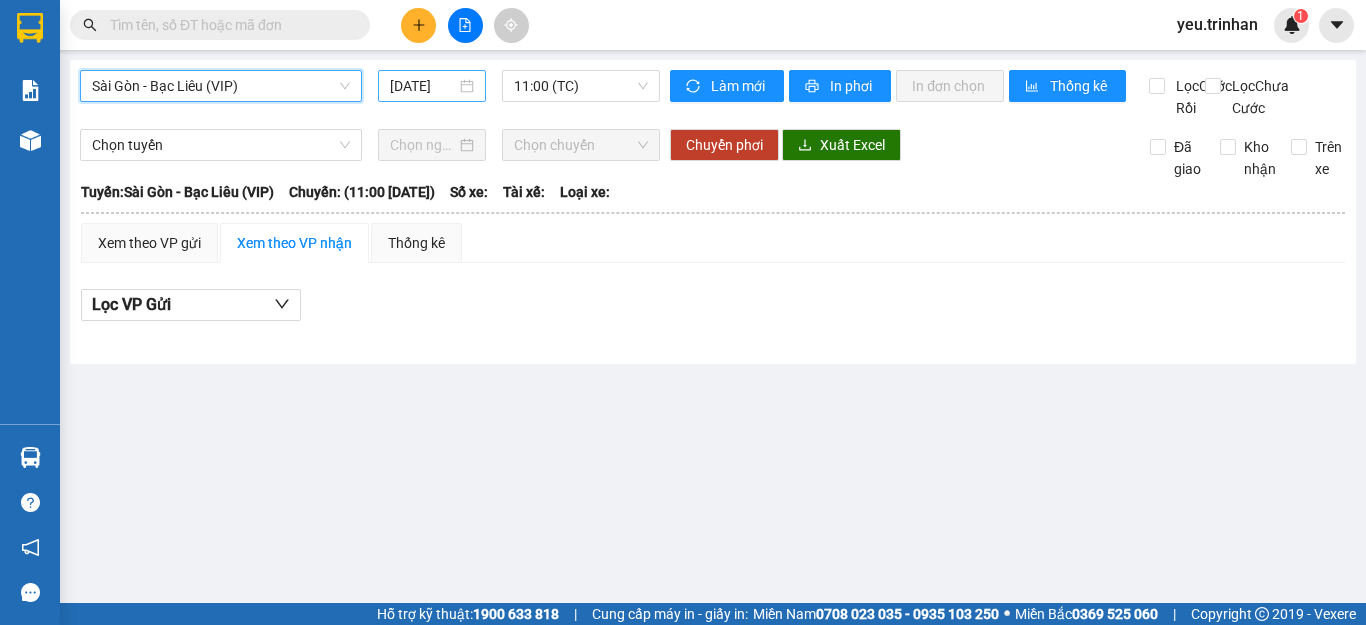 click on "[DATE]" at bounding box center [423, 86] 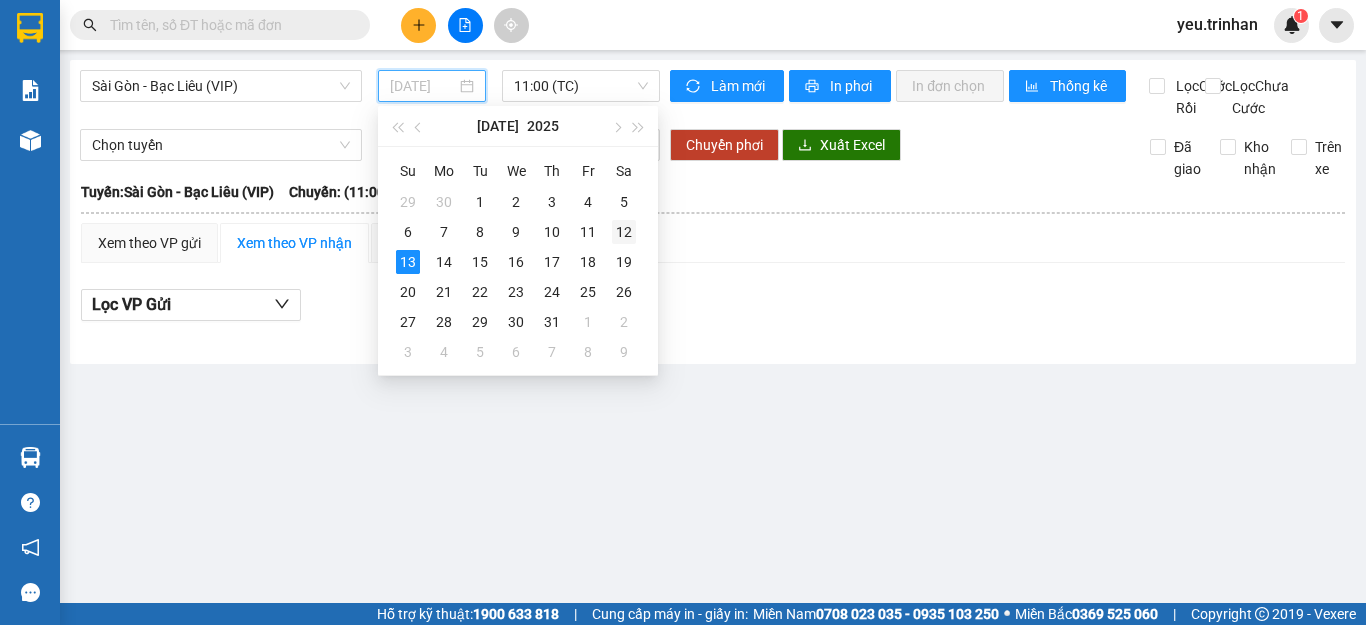 click on "12" at bounding box center [624, 232] 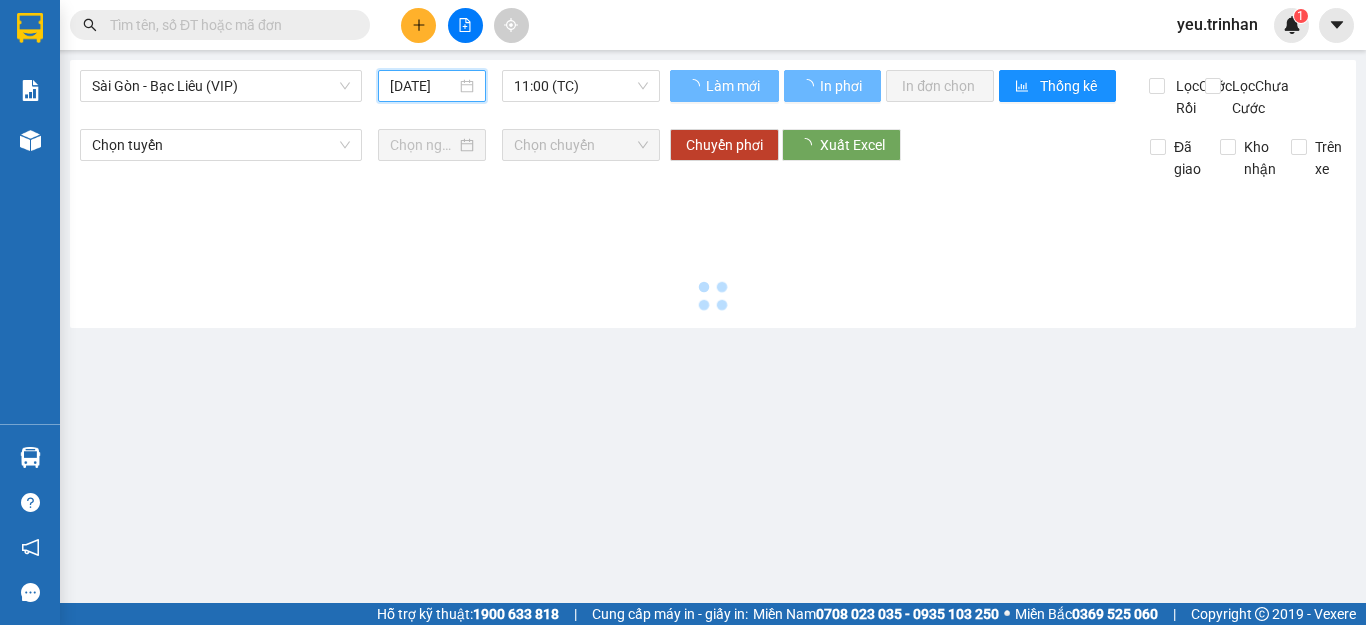 type on "[DATE]" 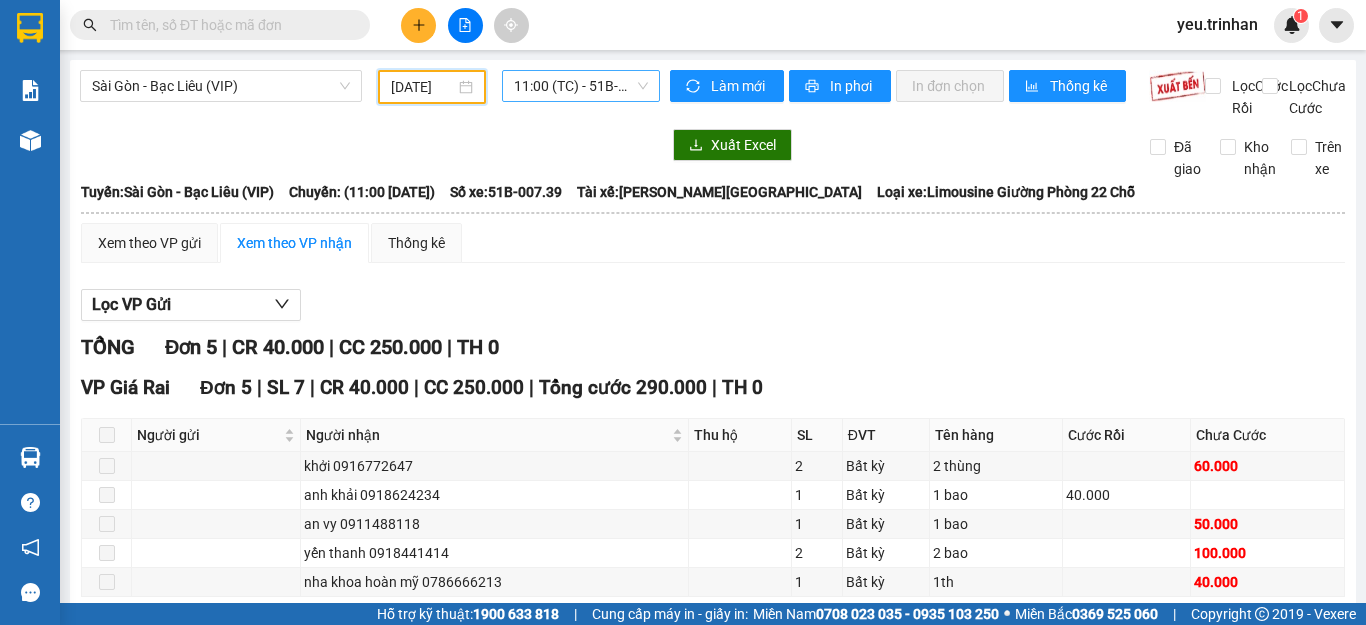 click on "11:00   (TC)   - 51B-007.39" at bounding box center [581, 86] 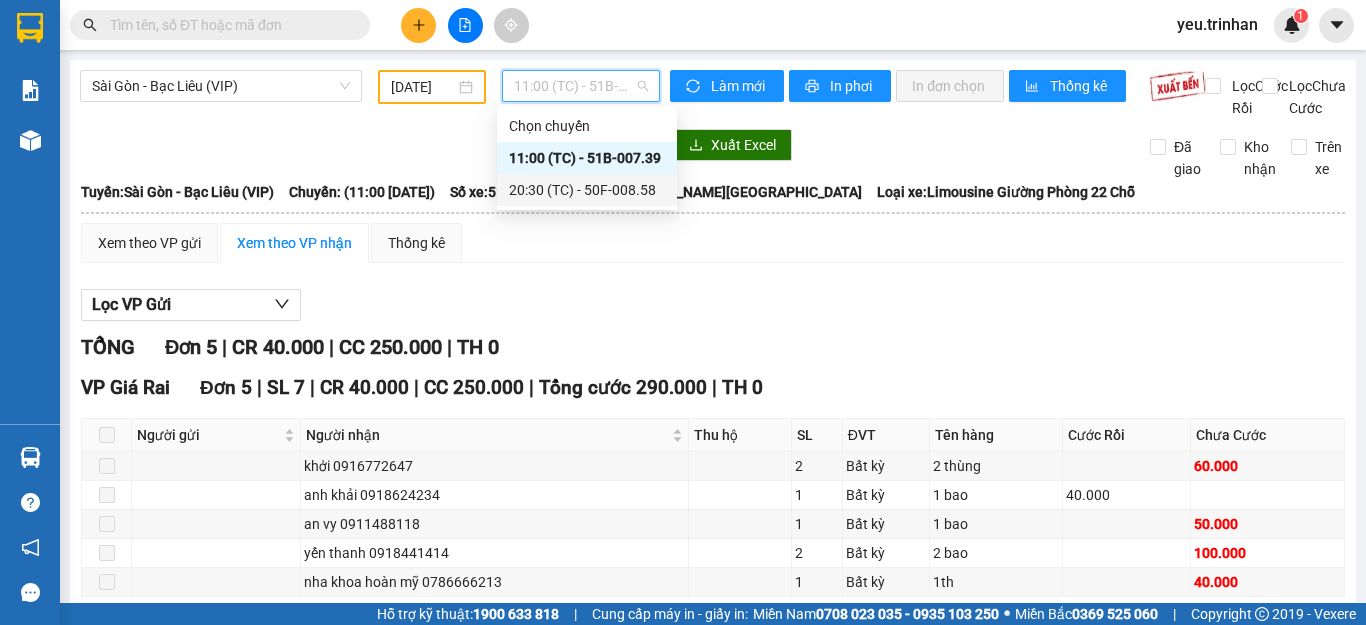 click on "20:30   (TC)   - 50F-008.58" at bounding box center (587, 190) 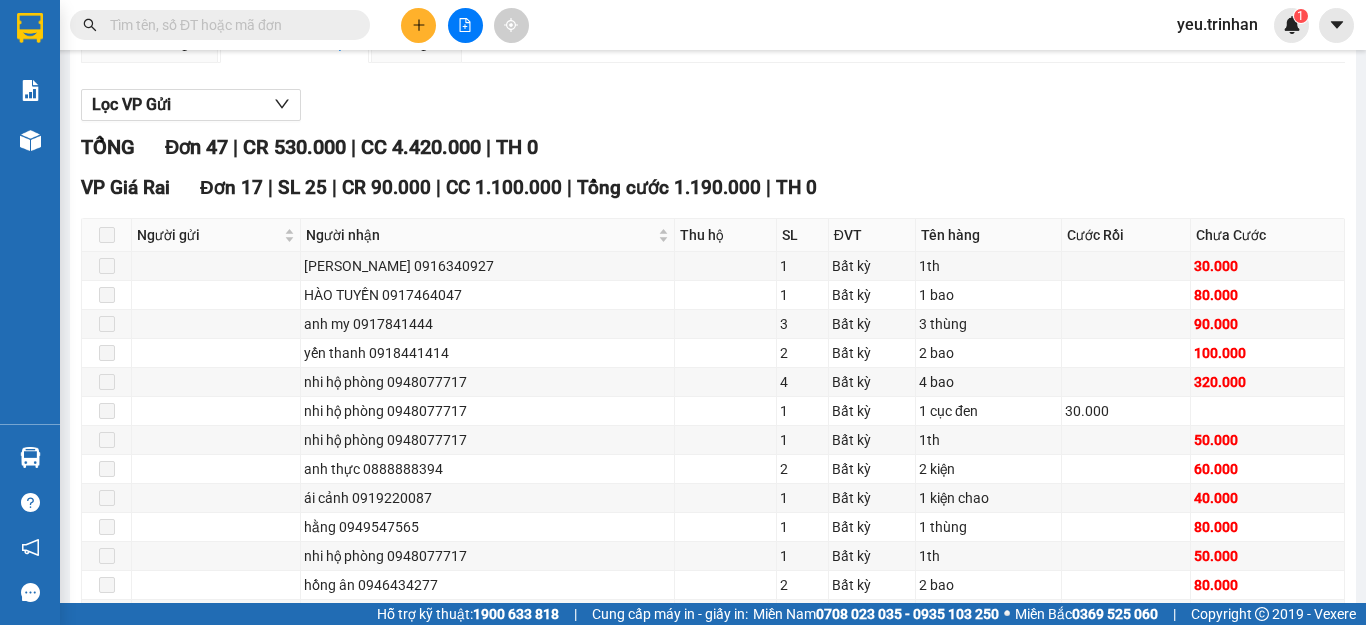 scroll, scrollTop: 700, scrollLeft: 0, axis: vertical 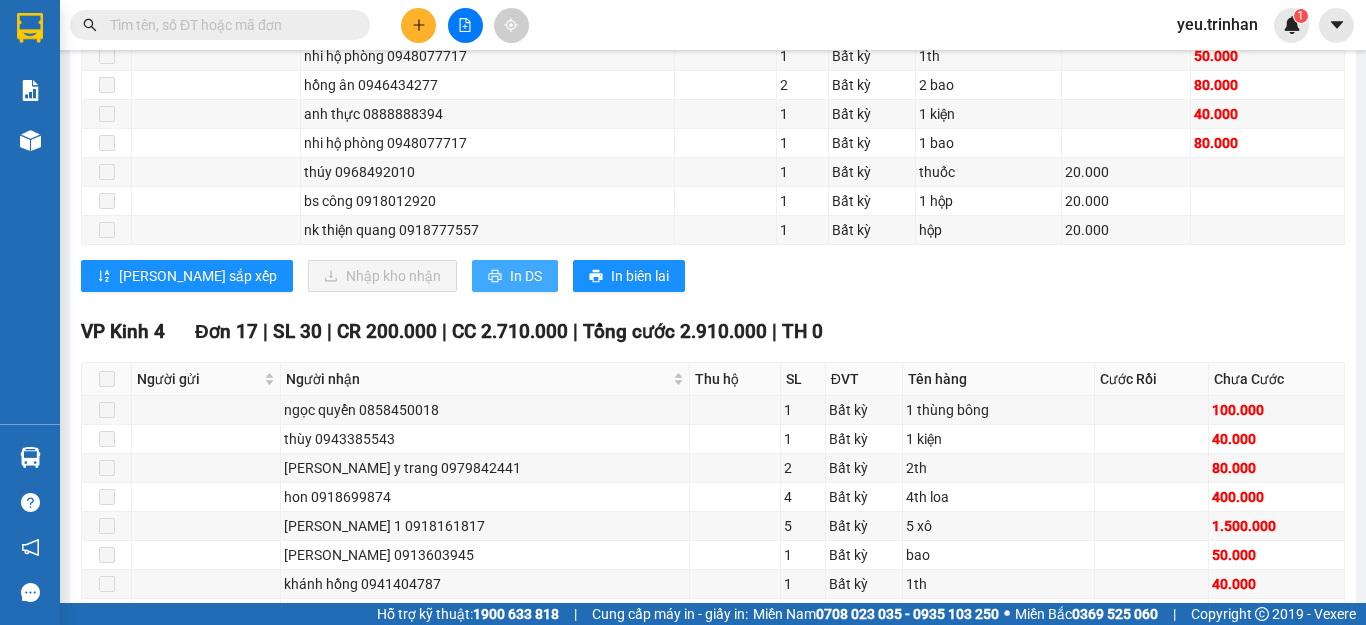 click on "In DS" at bounding box center [515, 276] 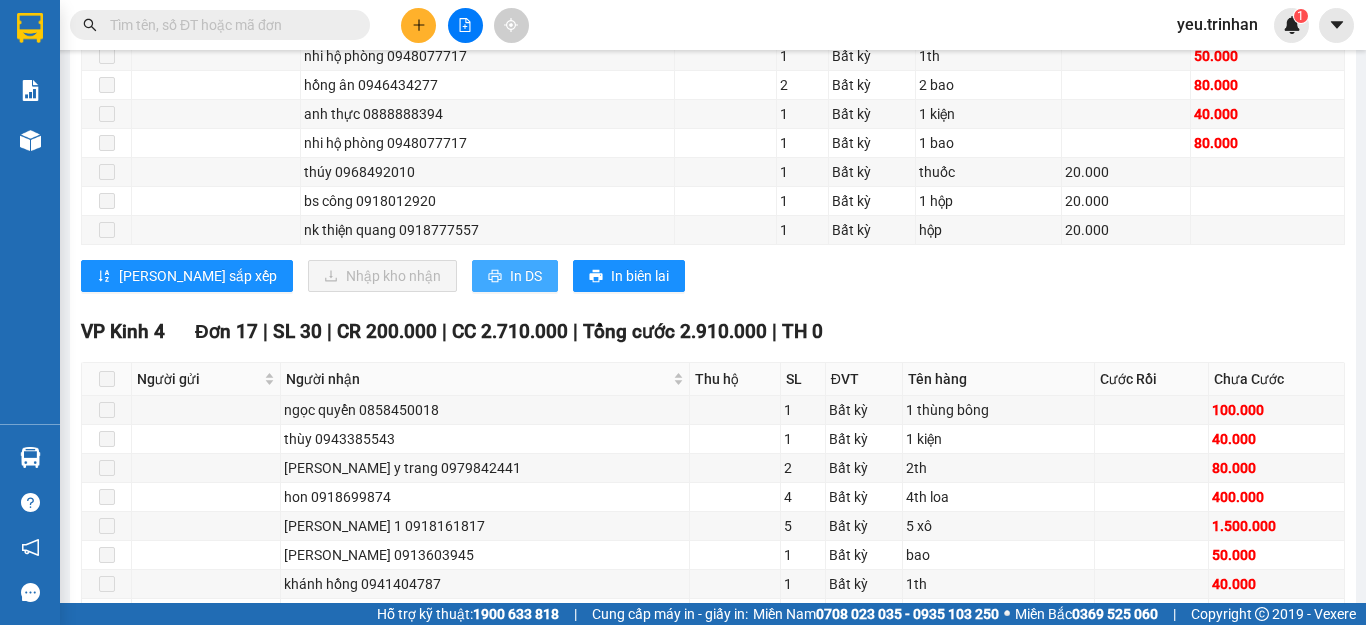 scroll, scrollTop: 0, scrollLeft: 0, axis: both 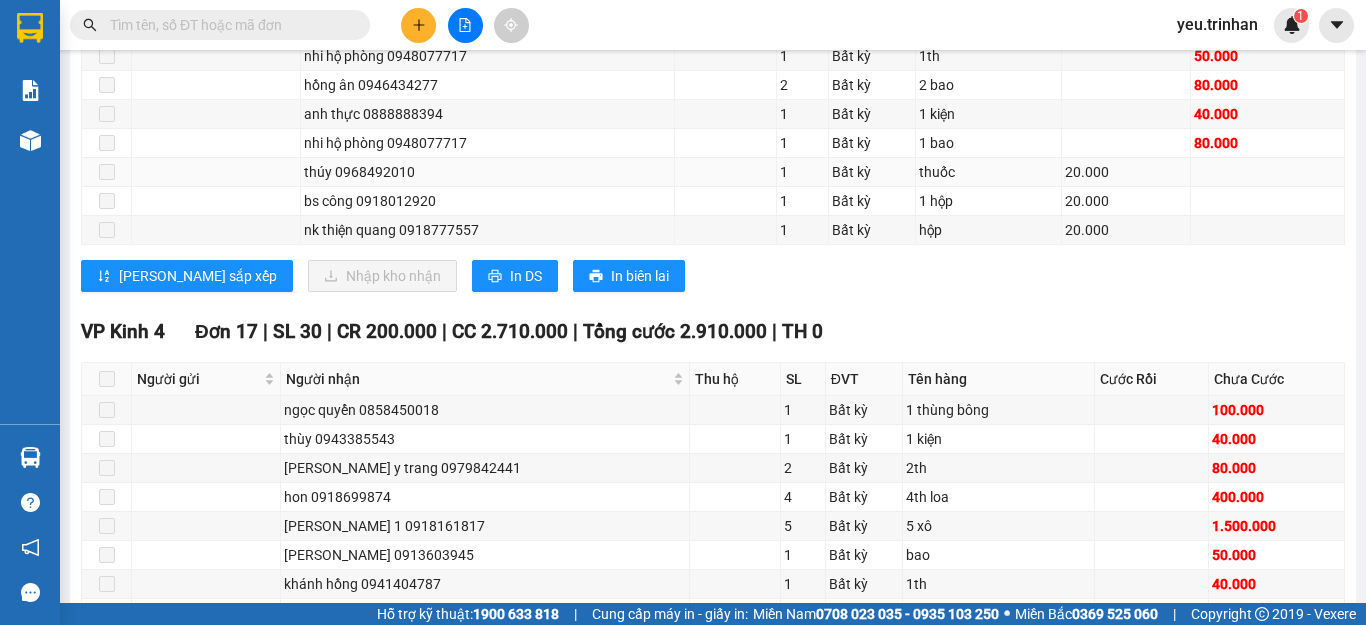 click on "thúy 0968492010" at bounding box center [488, 172] 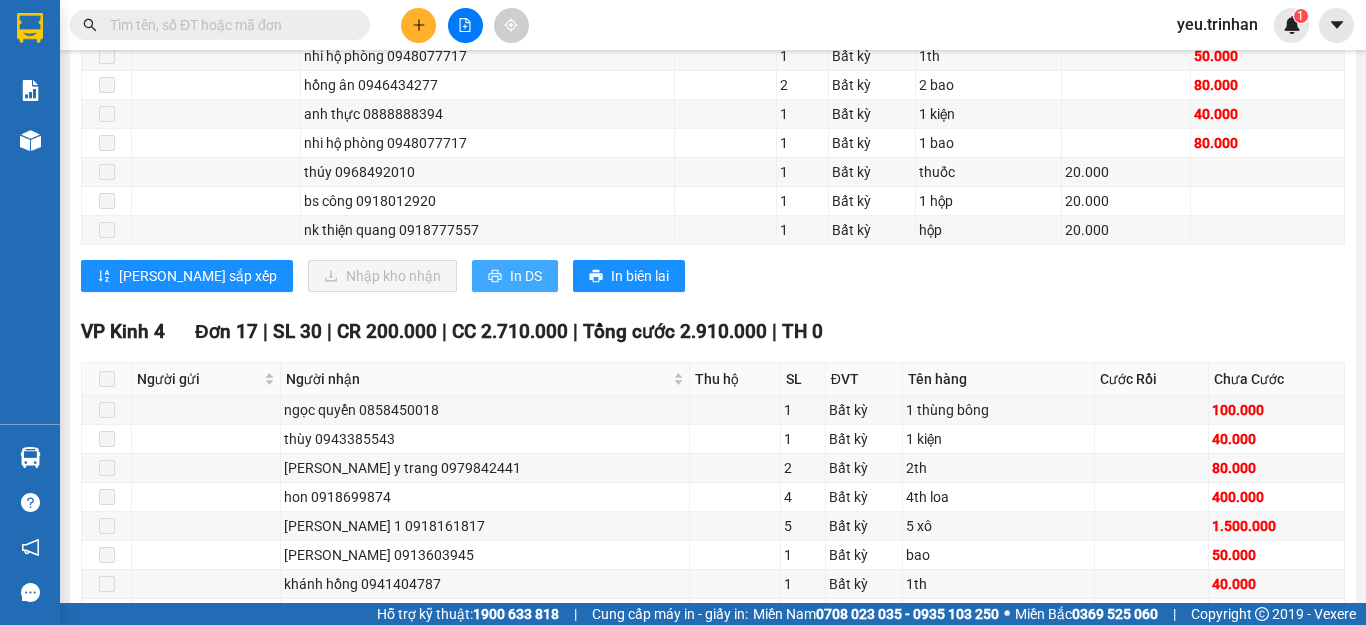 click on "In DS" at bounding box center (515, 276) 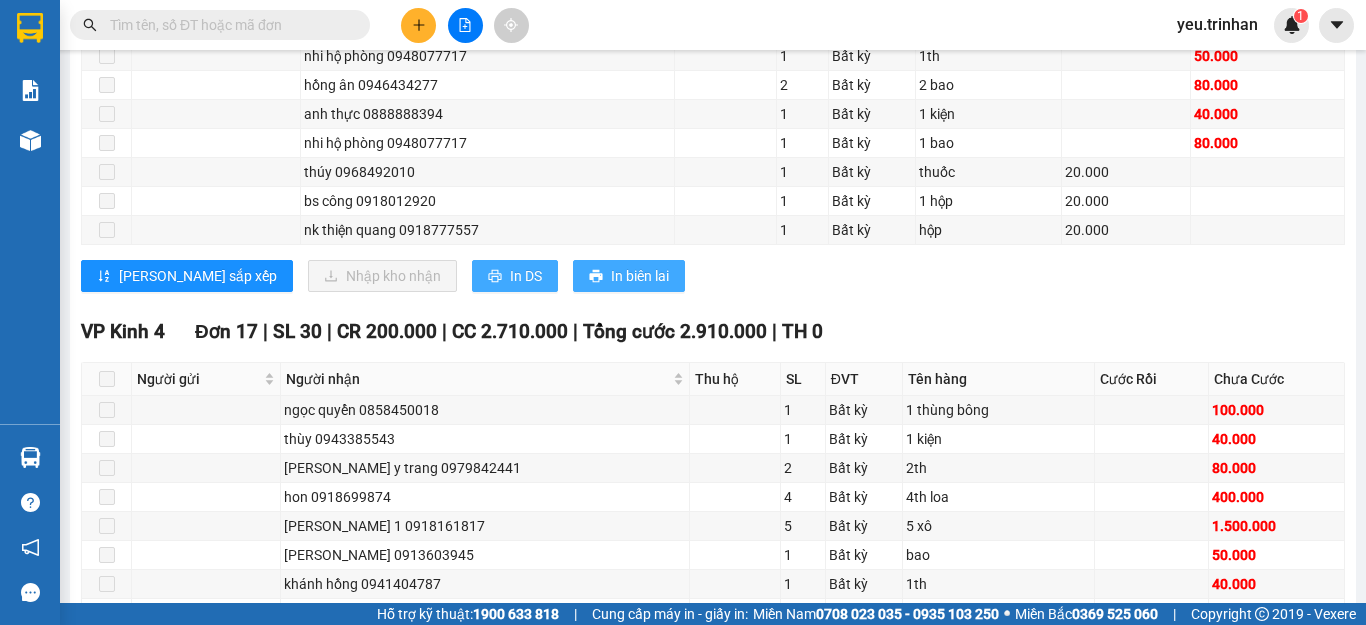 scroll, scrollTop: 0, scrollLeft: 0, axis: both 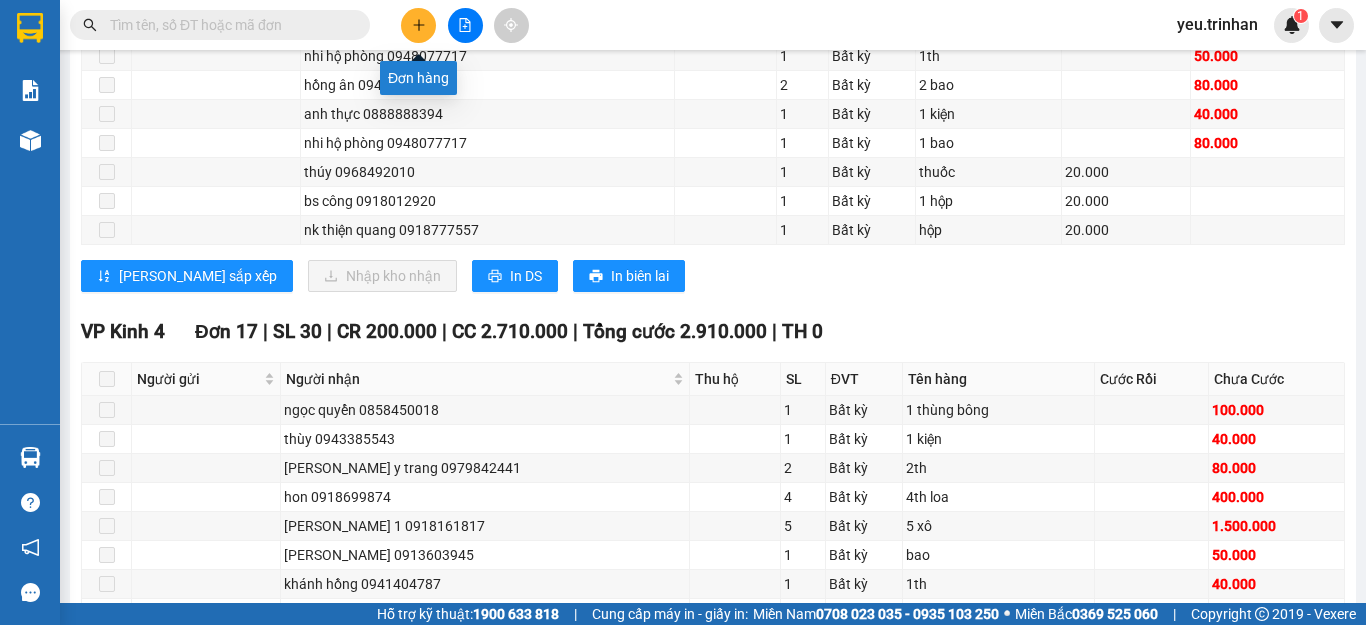 click at bounding box center (418, 25) 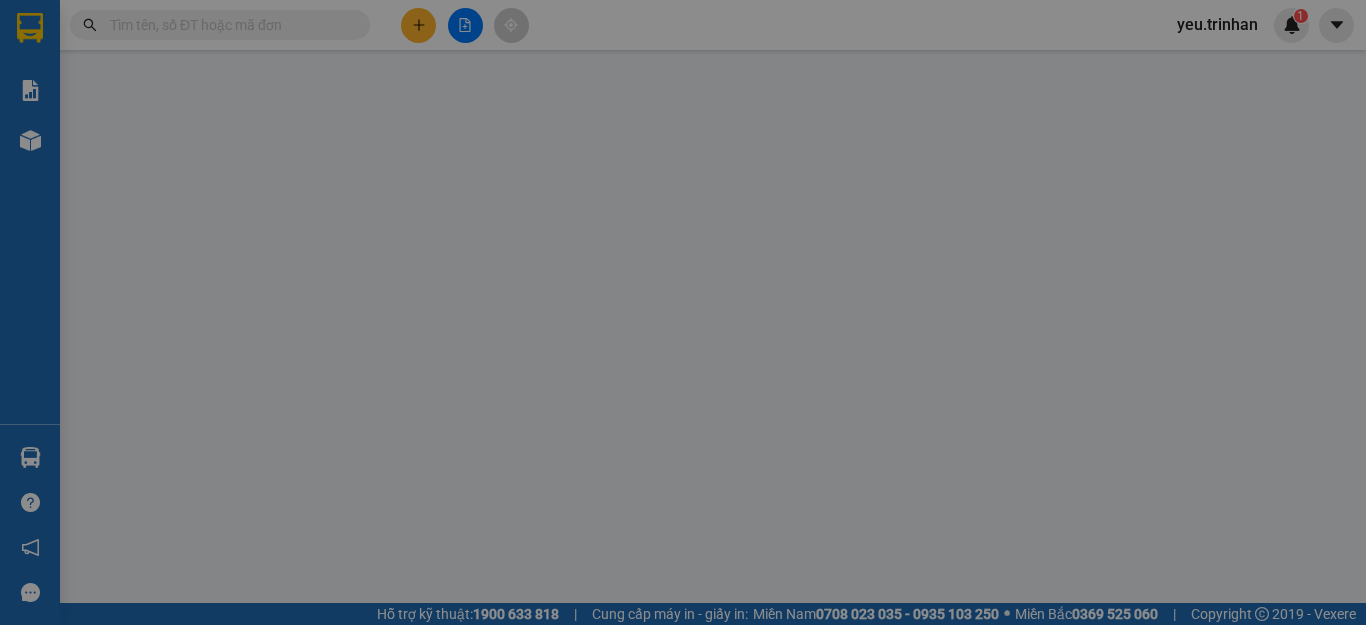scroll, scrollTop: 0, scrollLeft: 0, axis: both 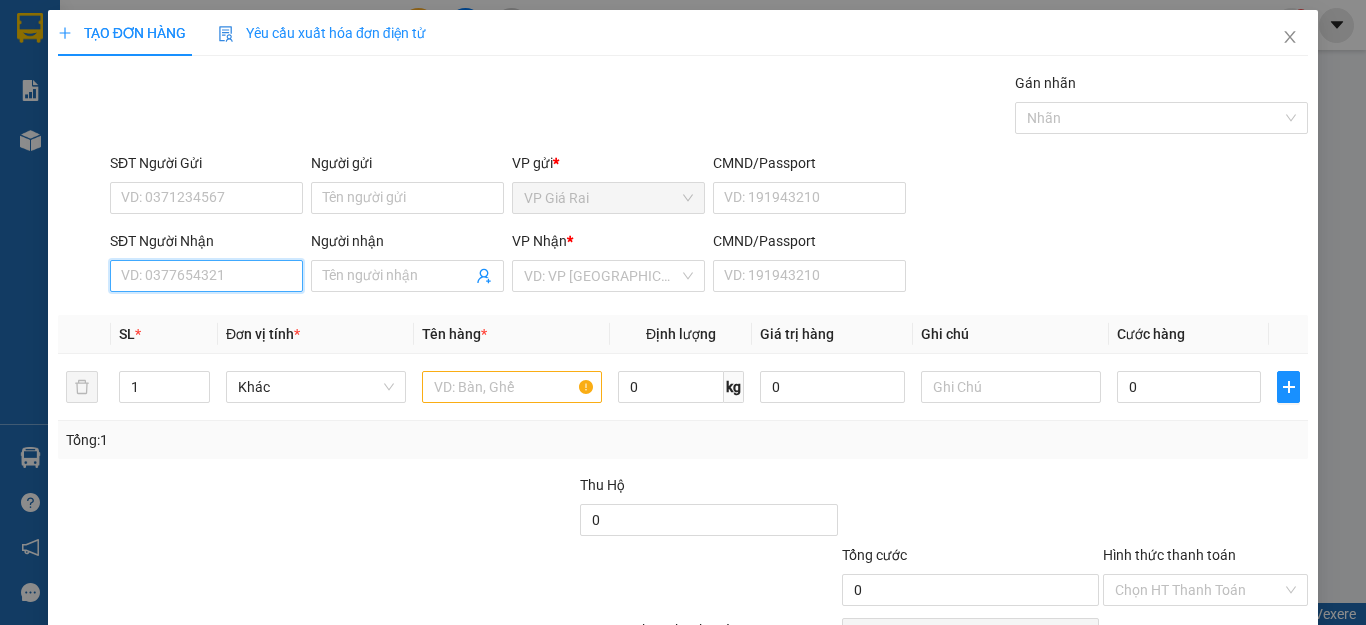 click on "SĐT Người Nhận" at bounding box center [206, 276] 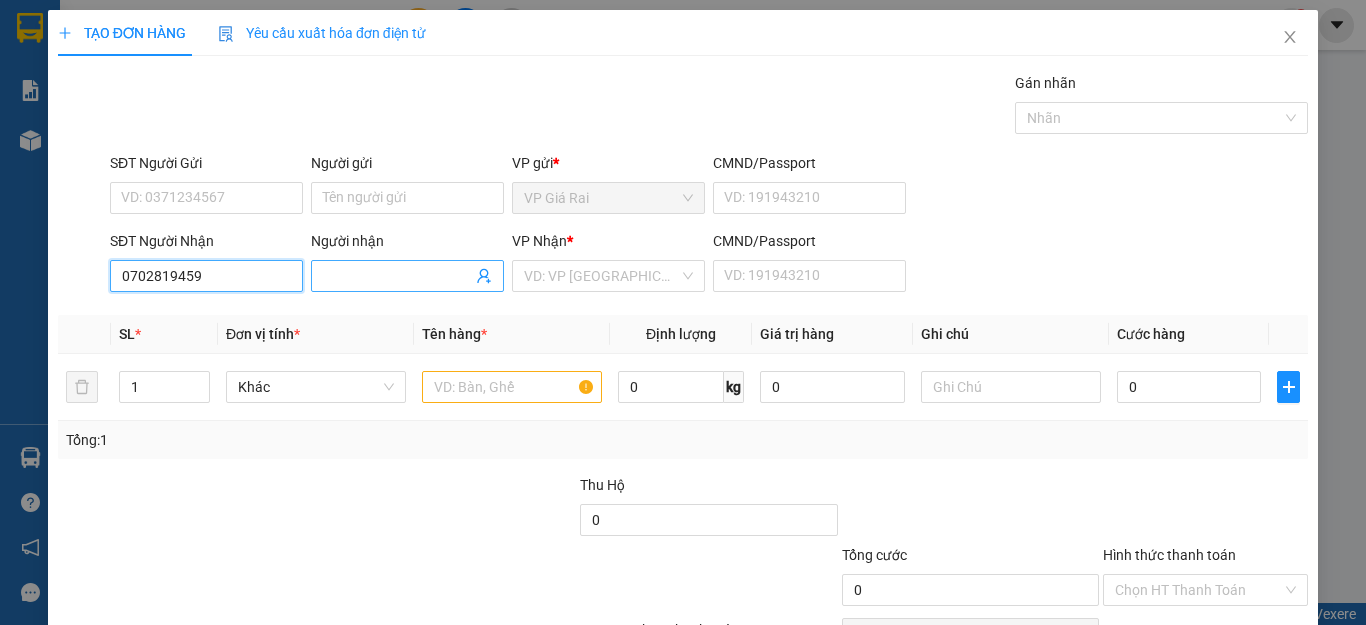 type on "0702819459" 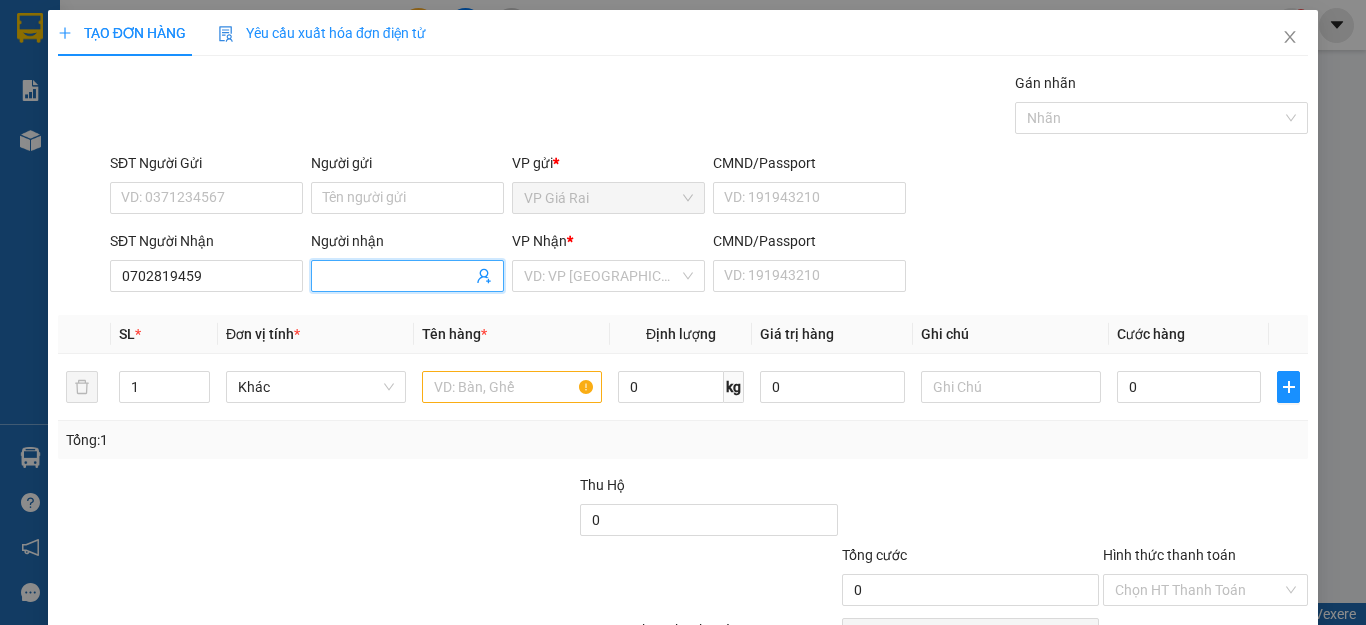 click on "Người nhận" at bounding box center (397, 276) 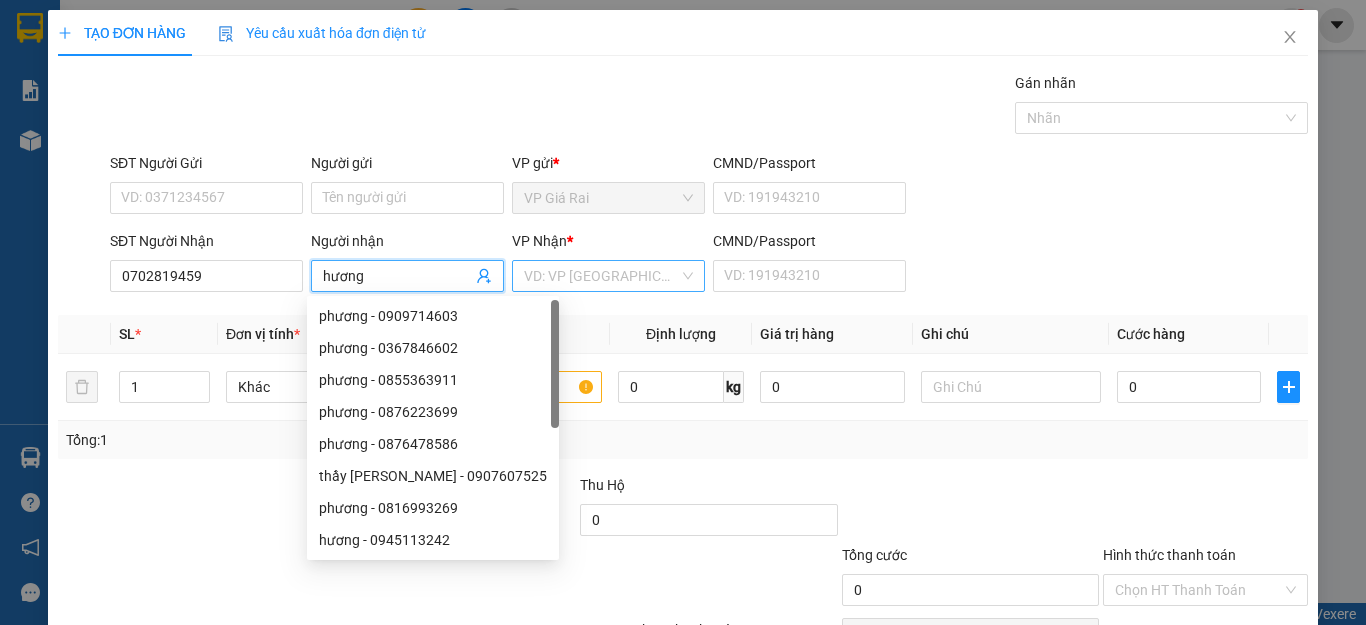 type on "hương" 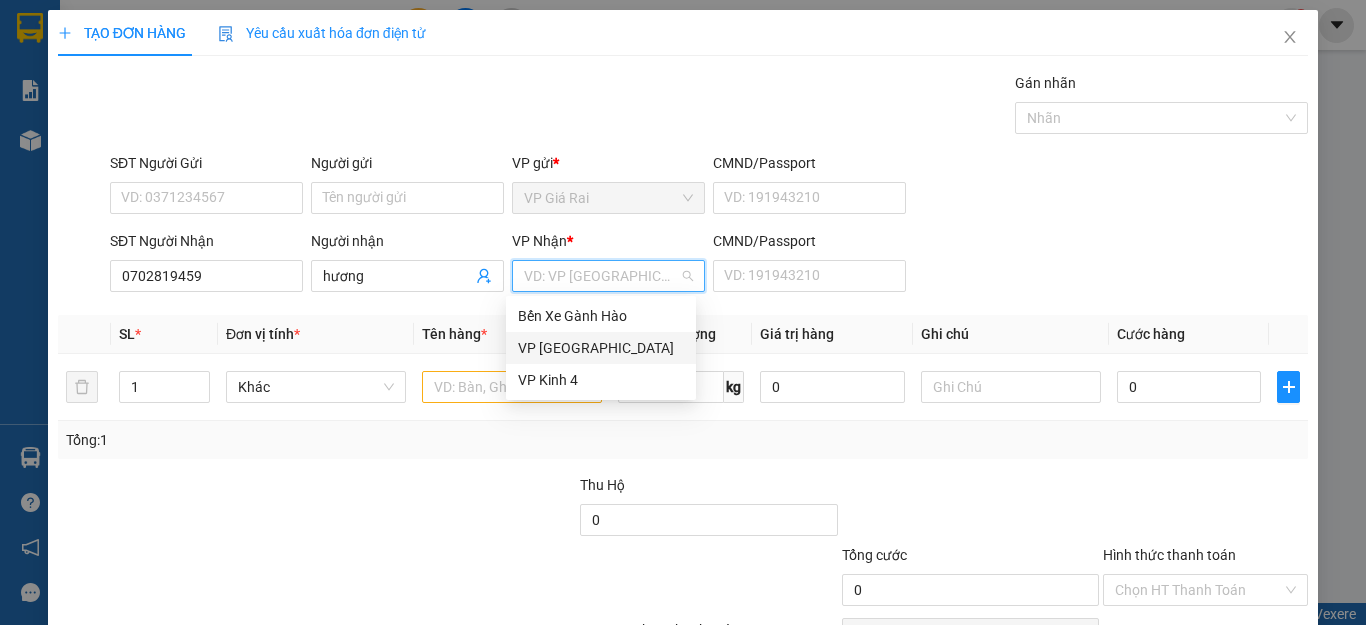 click on "VP [GEOGRAPHIC_DATA]" at bounding box center [601, 348] 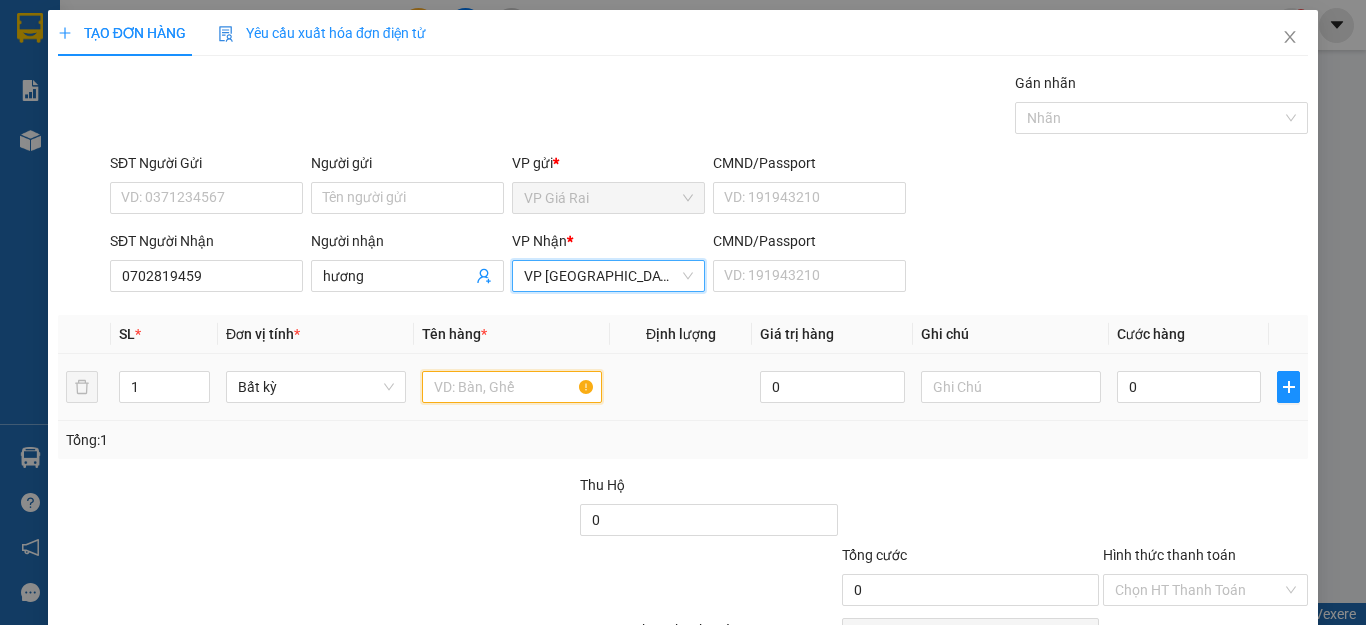 click at bounding box center (512, 387) 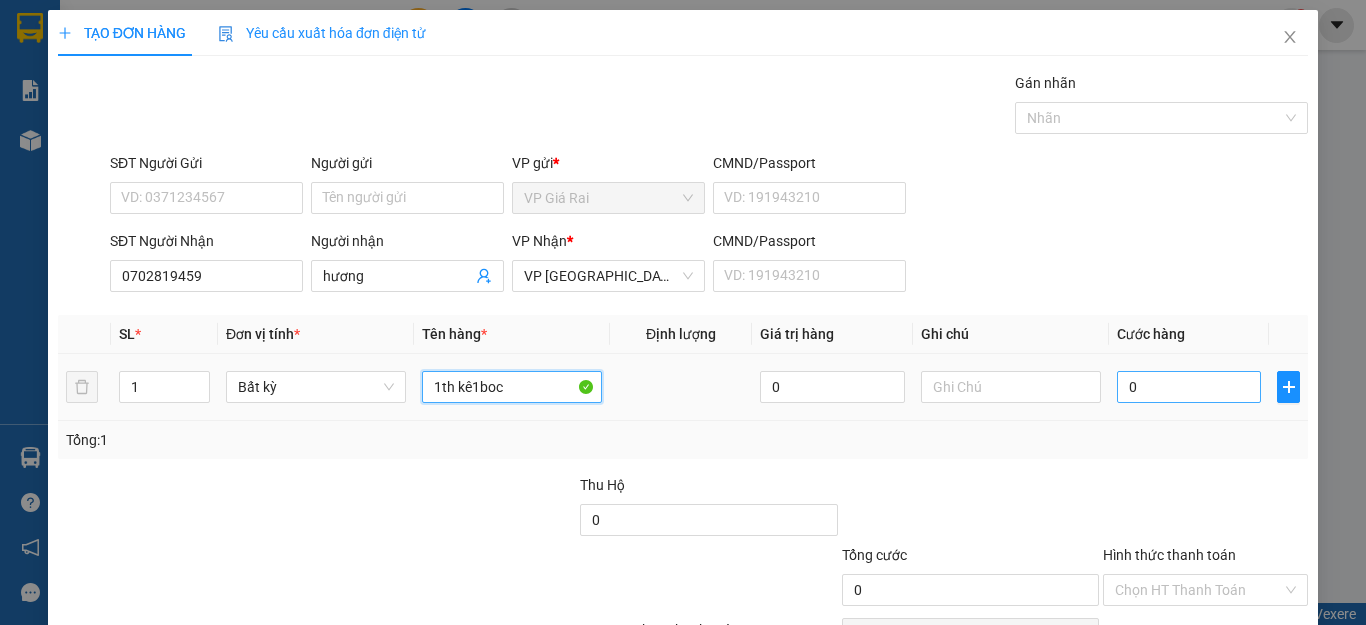 type on "1th kê1boc" 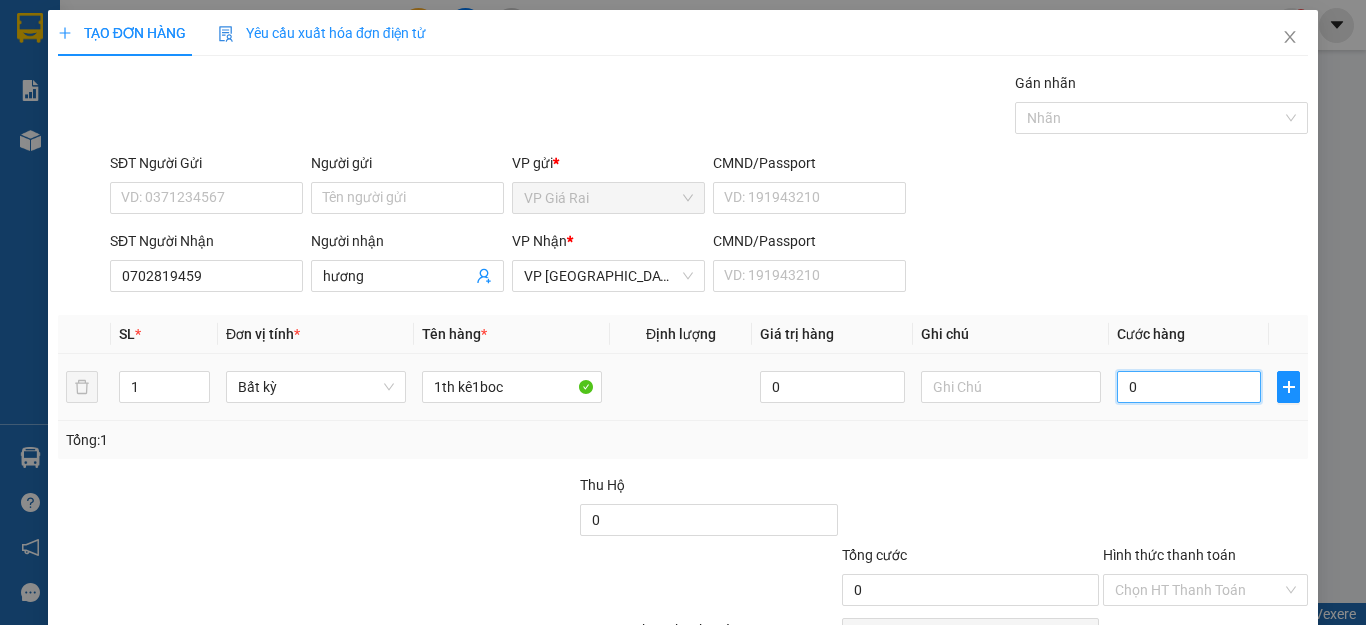 click on "0" at bounding box center (1189, 387) 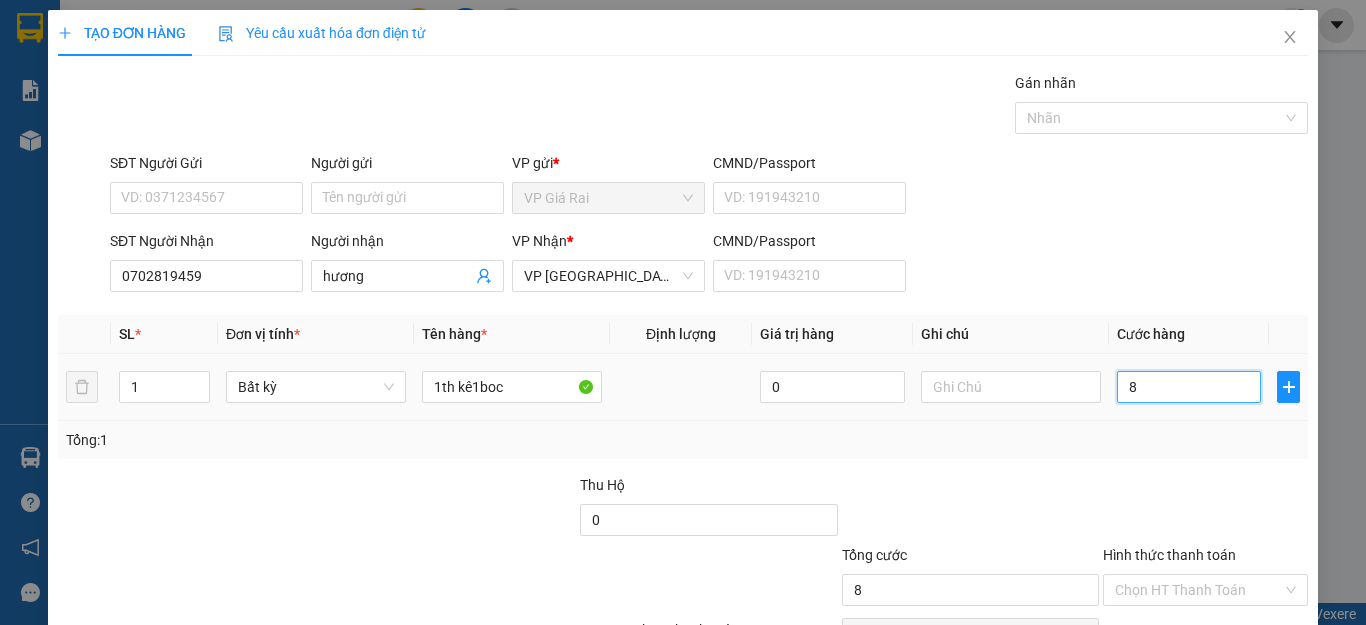 type on "80" 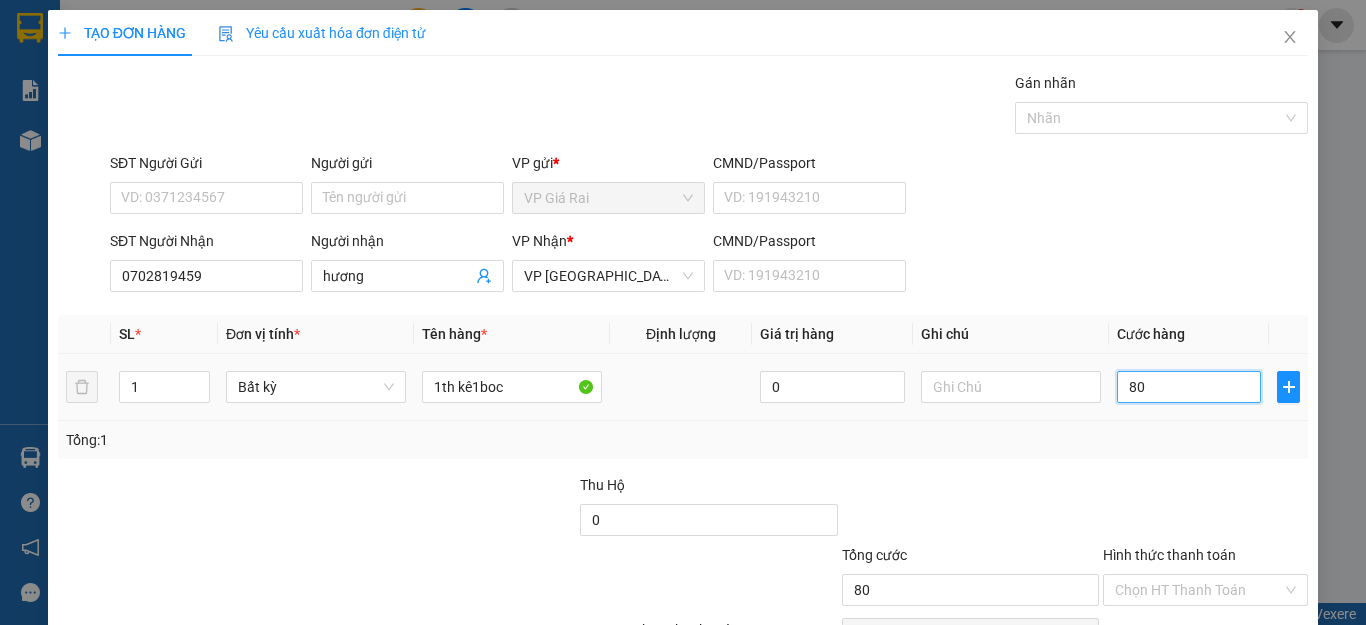 type on "800" 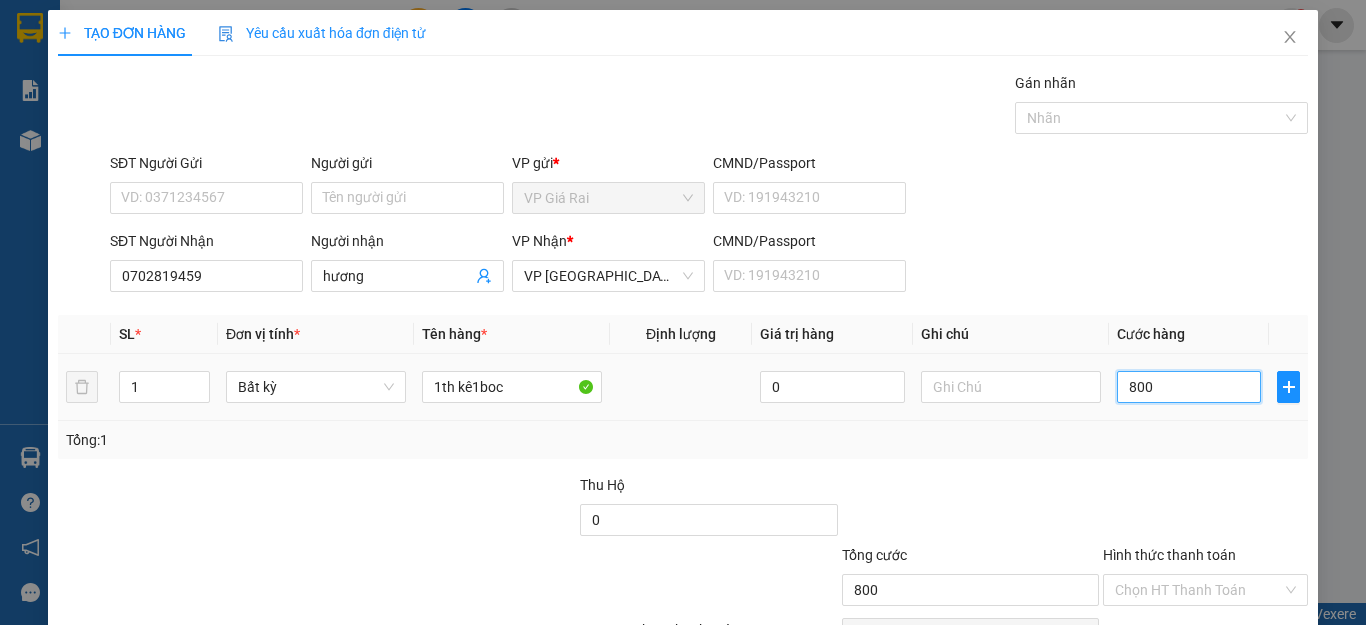 type on "8.000" 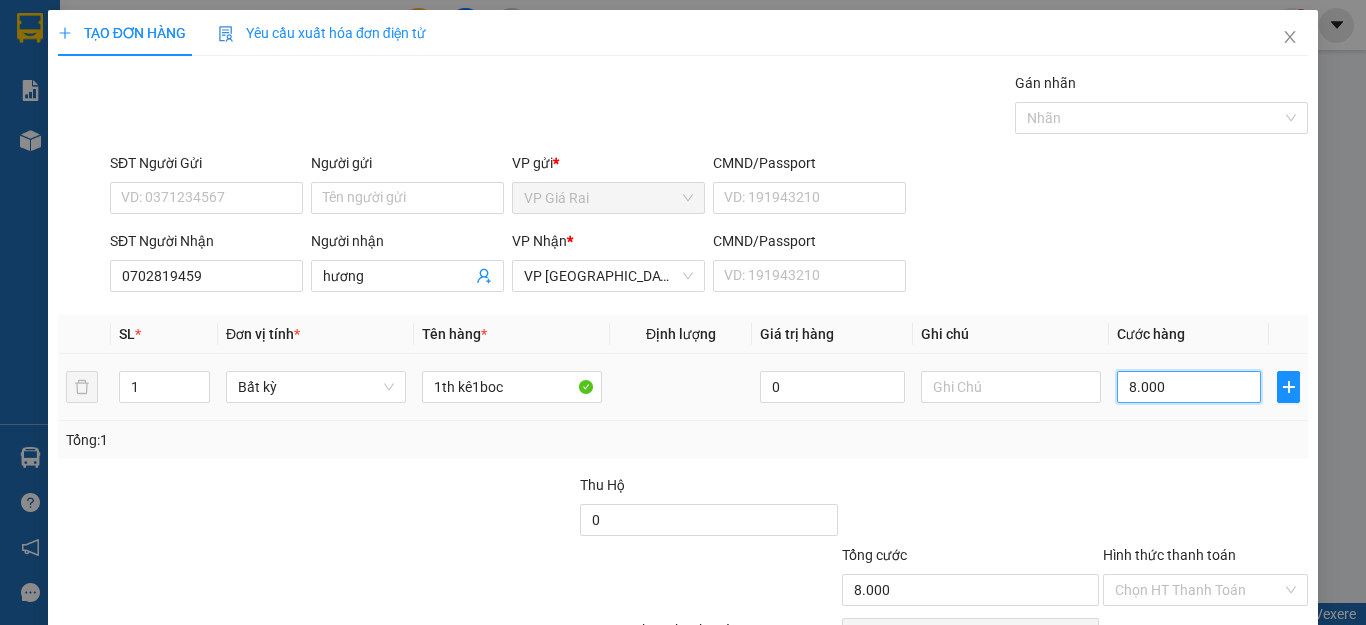 type on "80.000" 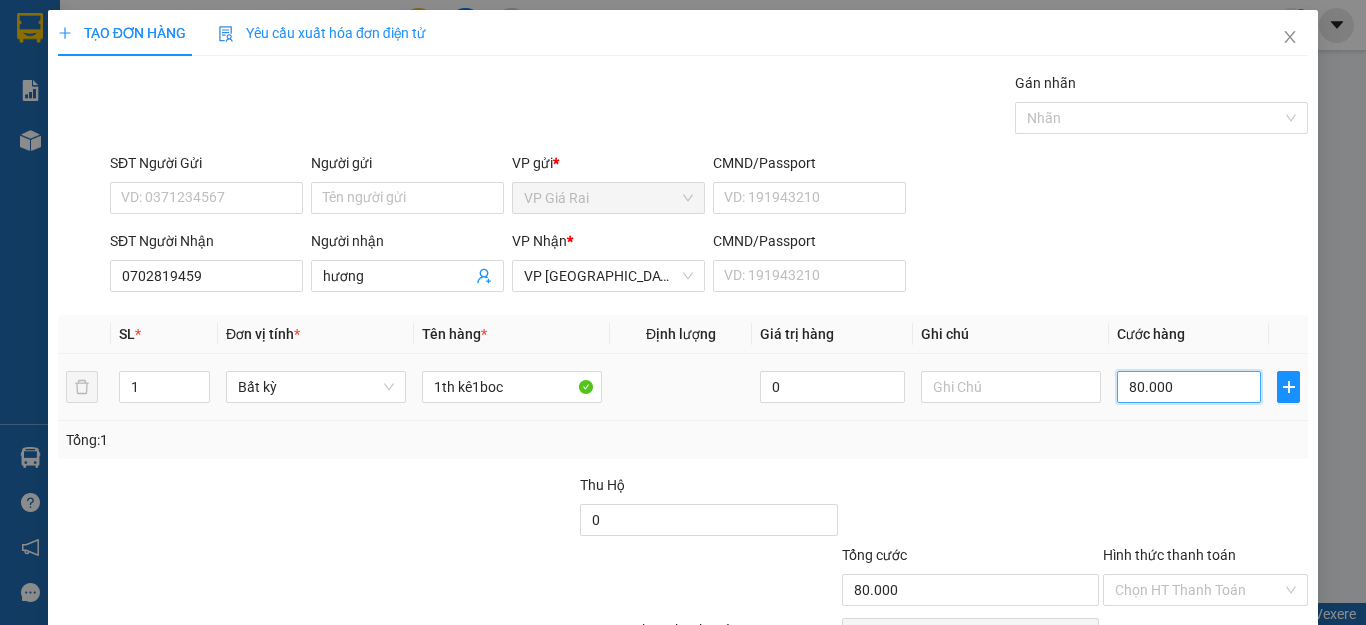 scroll, scrollTop: 115, scrollLeft: 0, axis: vertical 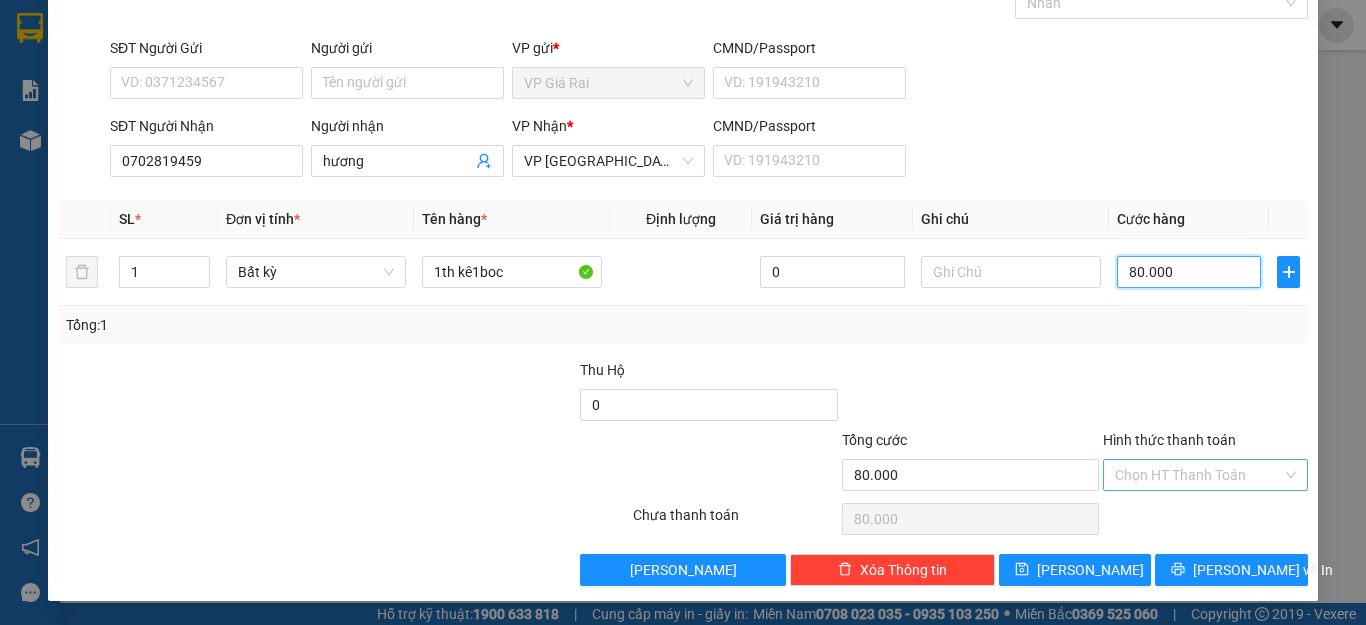 type on "80.000" 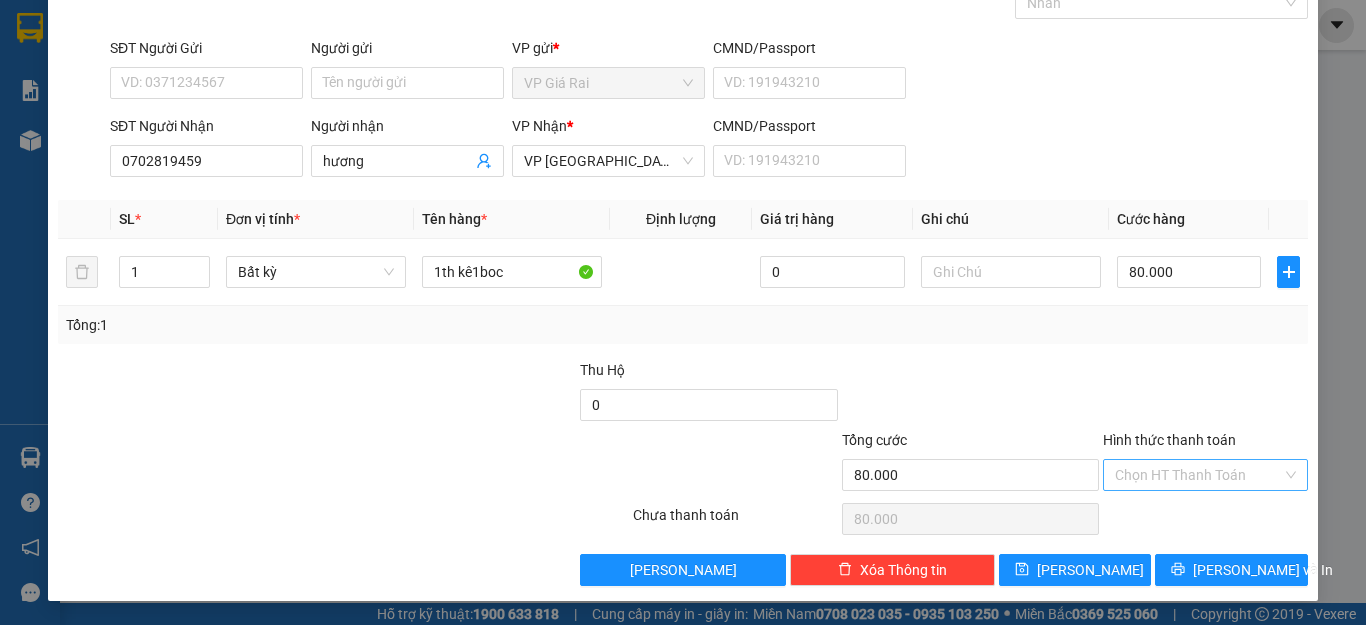 click on "Hình thức thanh toán" at bounding box center (1198, 475) 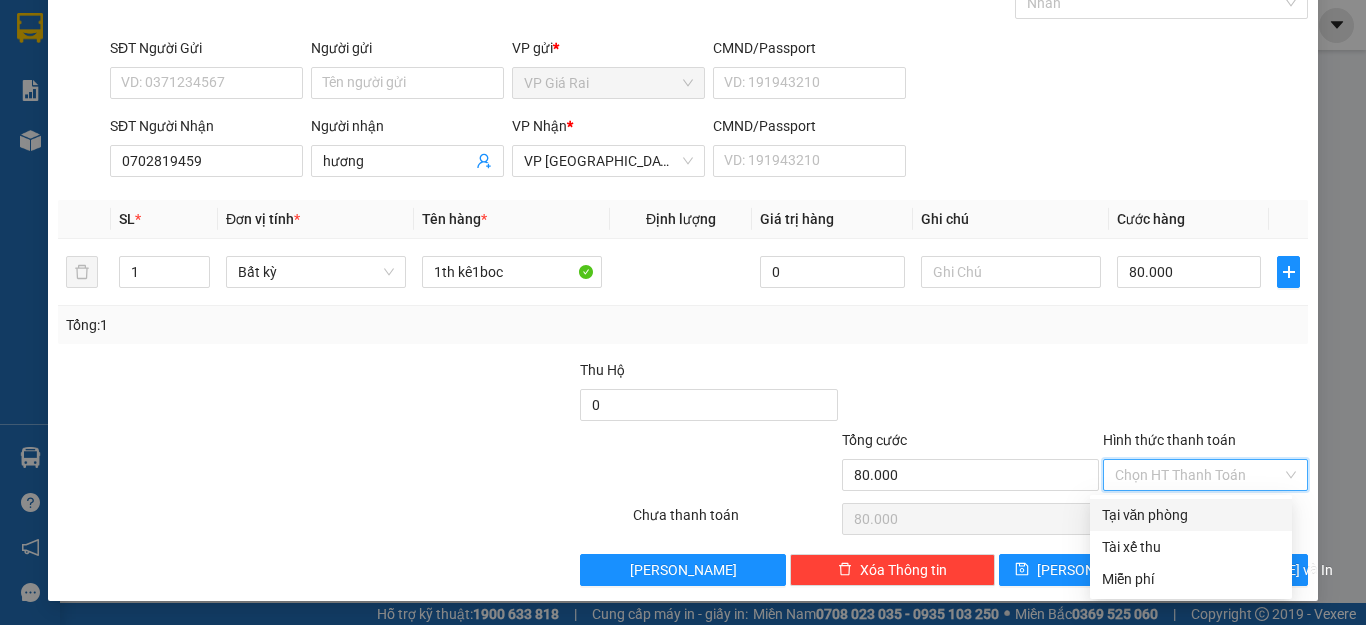 click on "Tại văn phòng" at bounding box center (1191, 515) 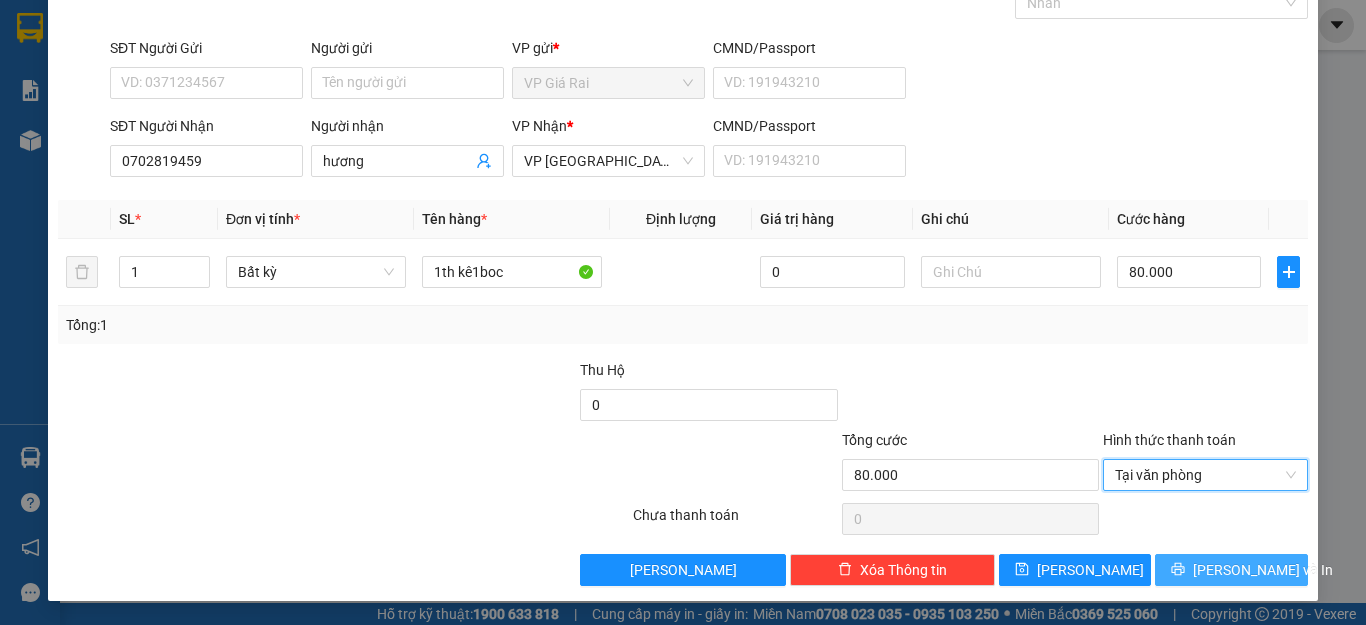 click on "[PERSON_NAME] và In" at bounding box center (1263, 570) 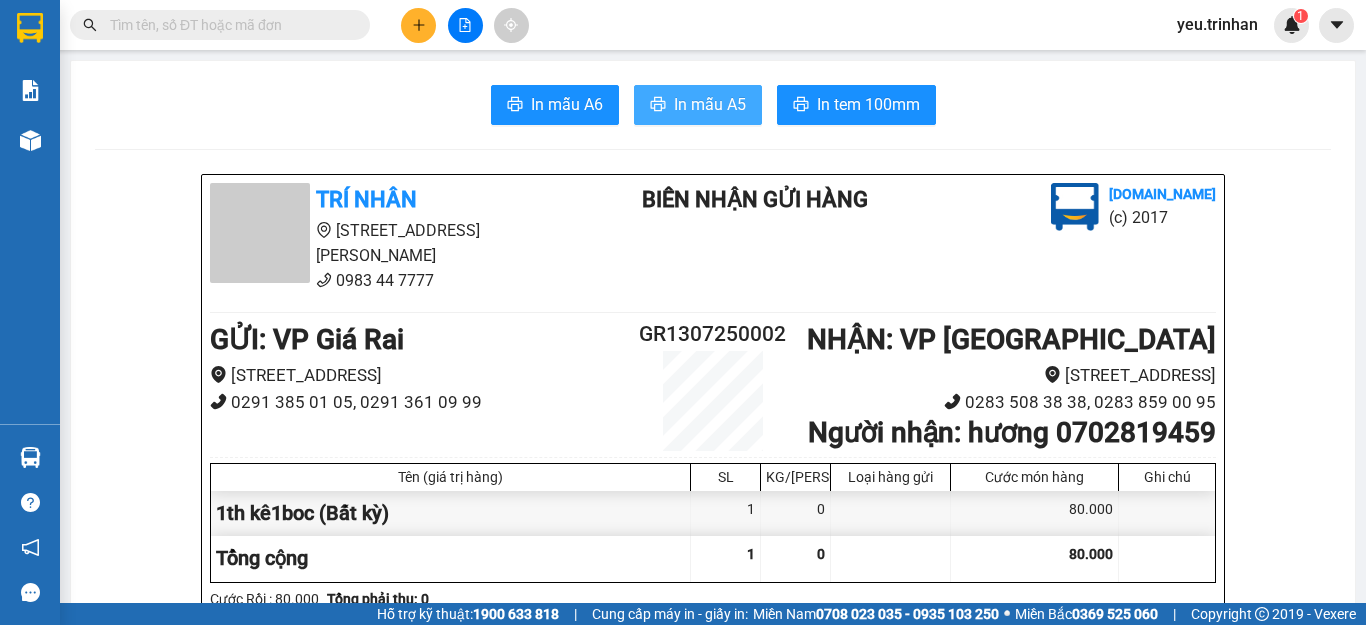 click on "In mẫu A5" at bounding box center [710, 104] 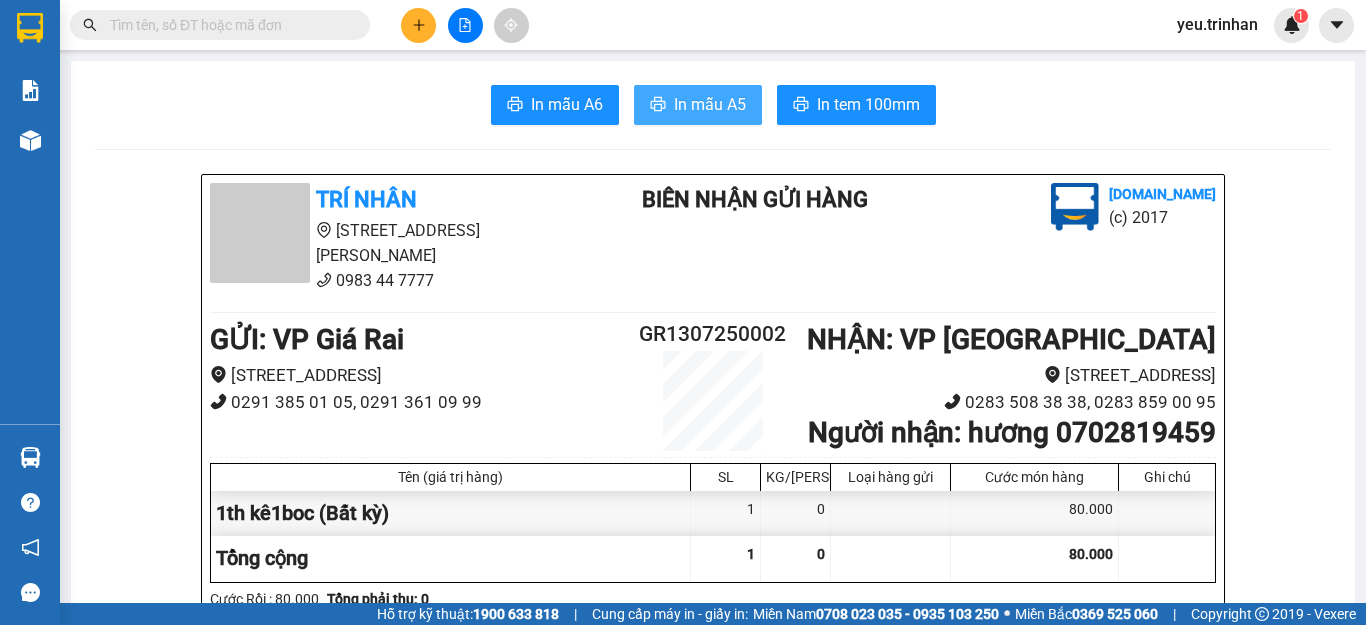 scroll, scrollTop: 0, scrollLeft: 0, axis: both 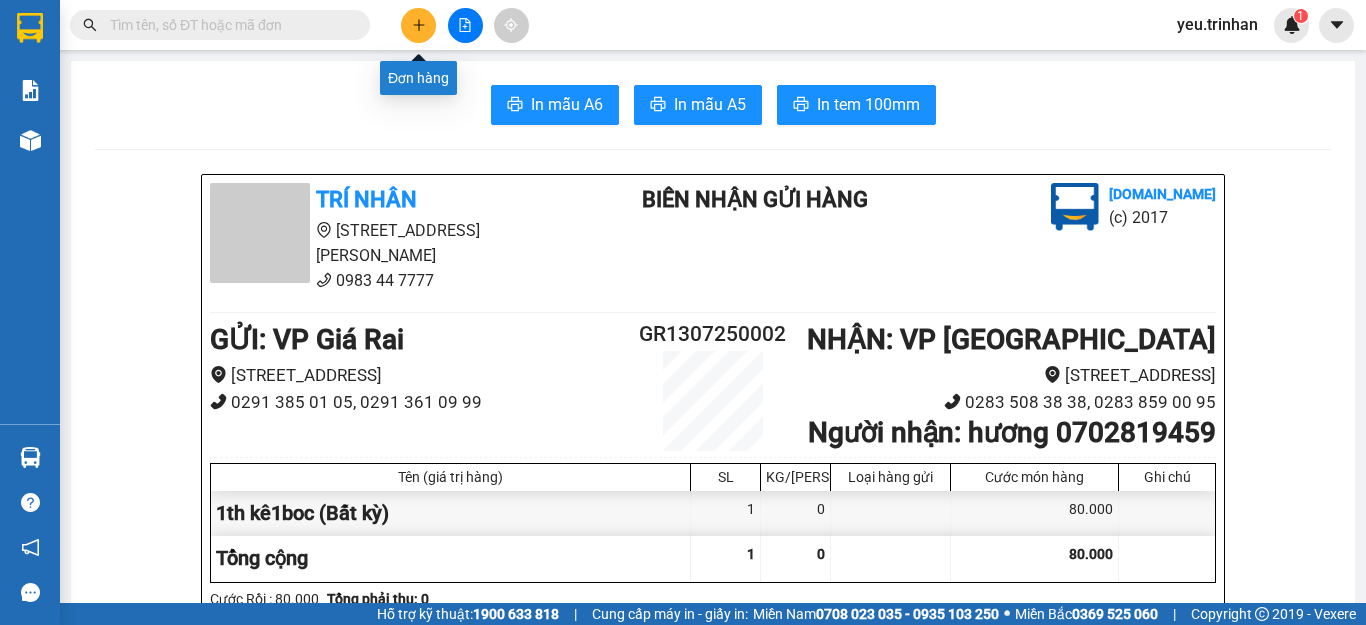 click at bounding box center (418, 25) 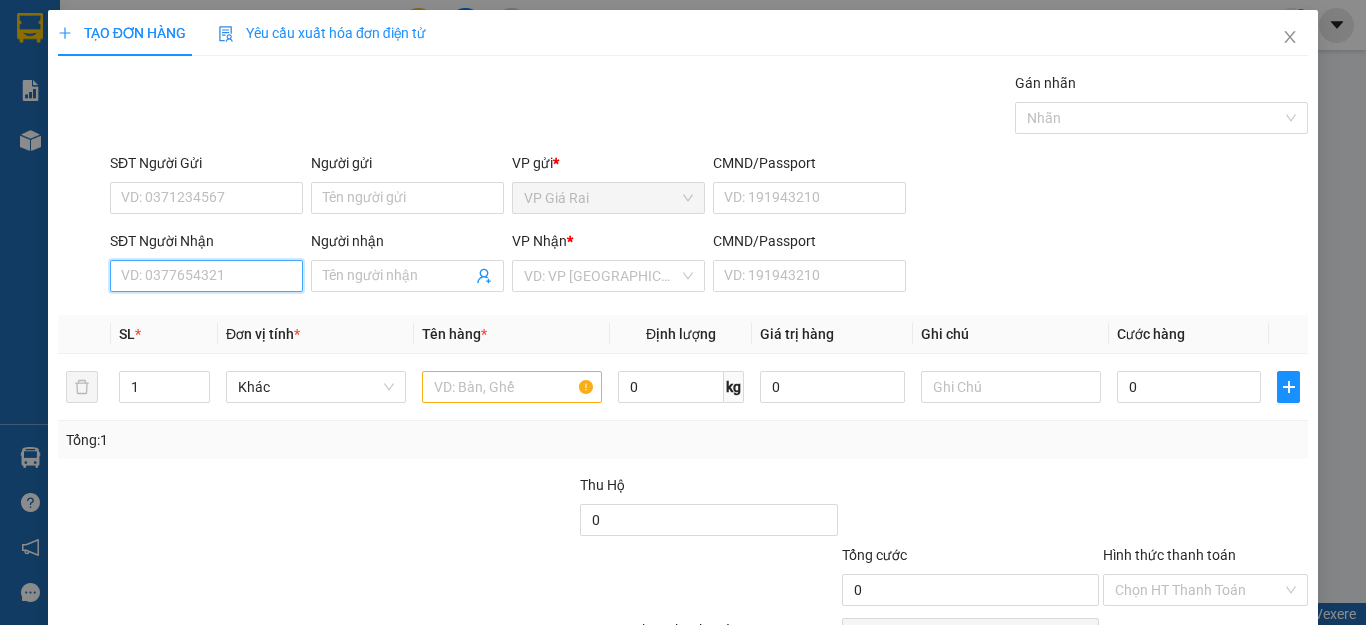 click on "SĐT Người Nhận" at bounding box center (206, 276) 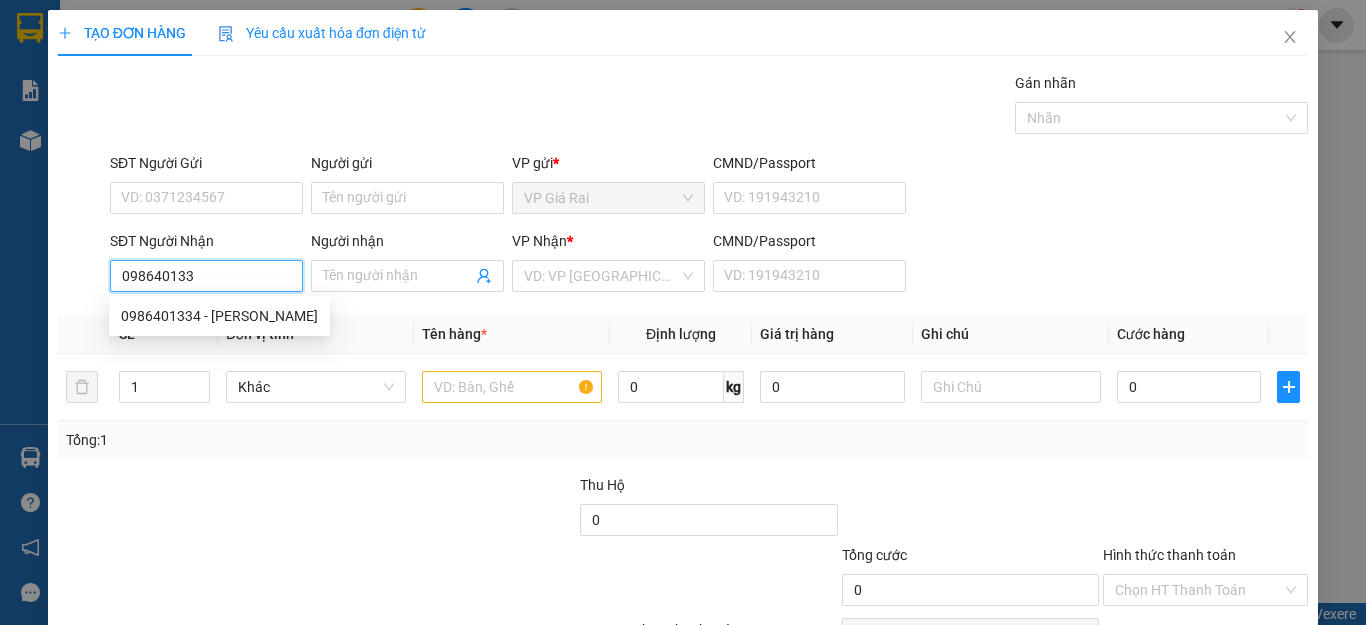 type on "0986401334" 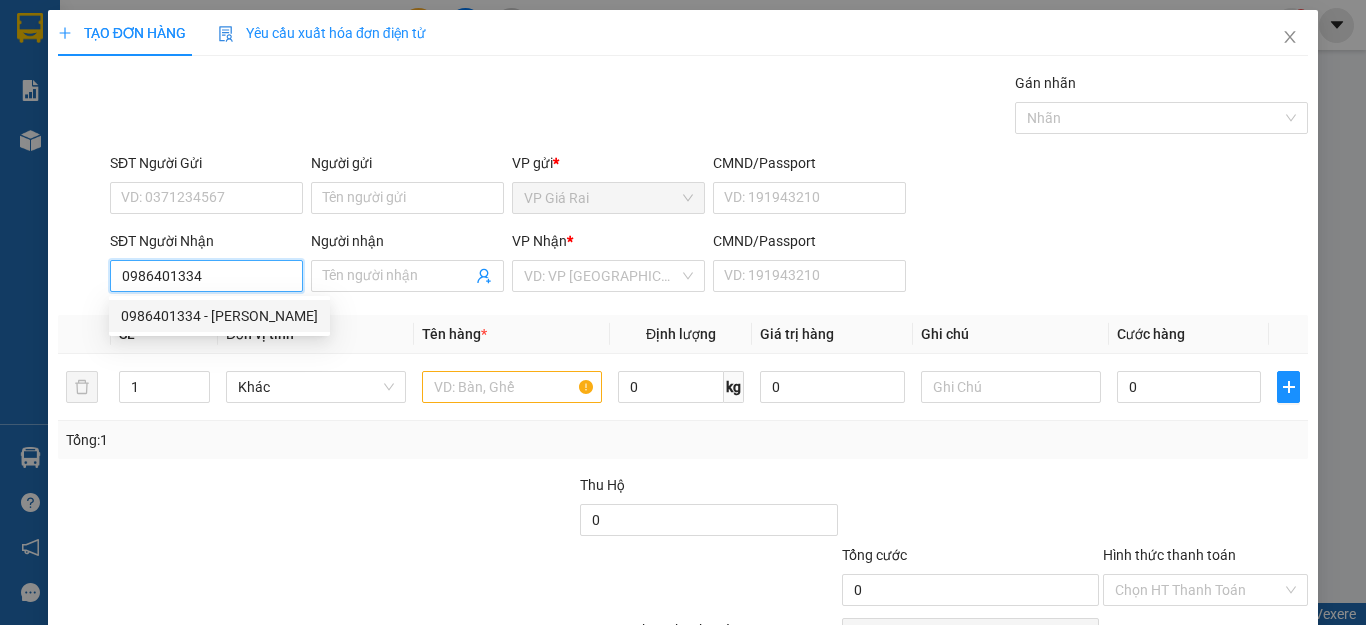 click on "0986401334 - [PERSON_NAME]" at bounding box center [219, 316] 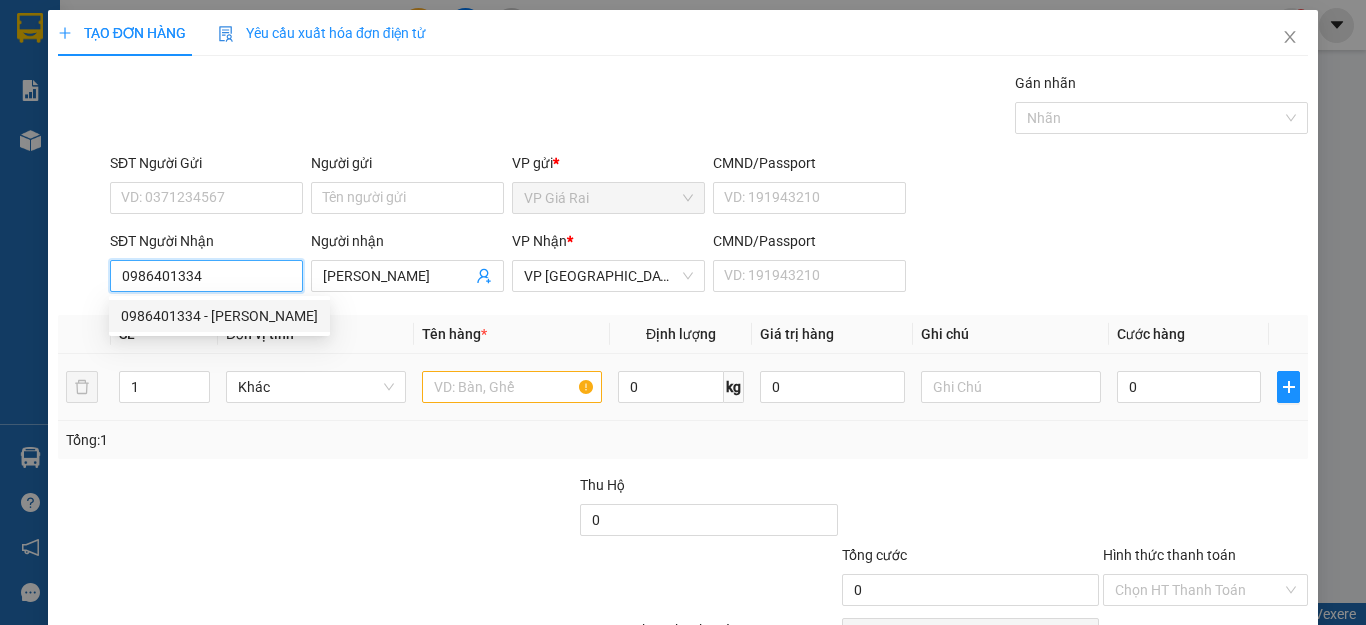 type on "30.000" 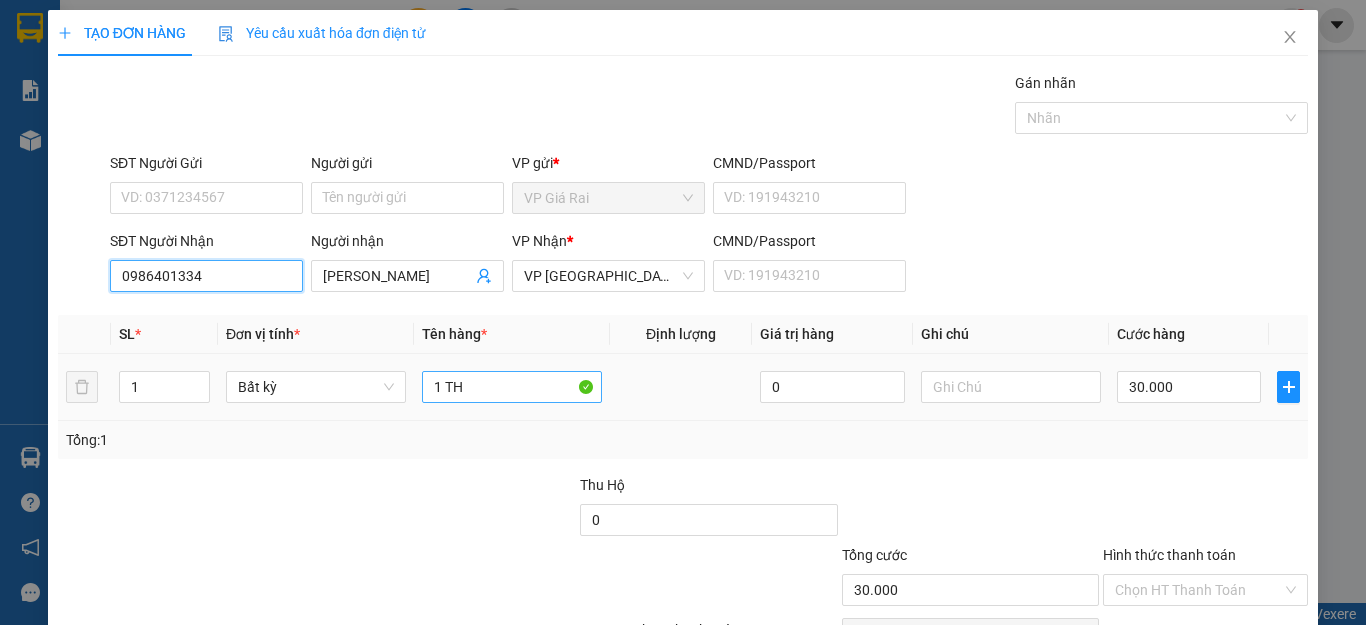 type on "0986401334" 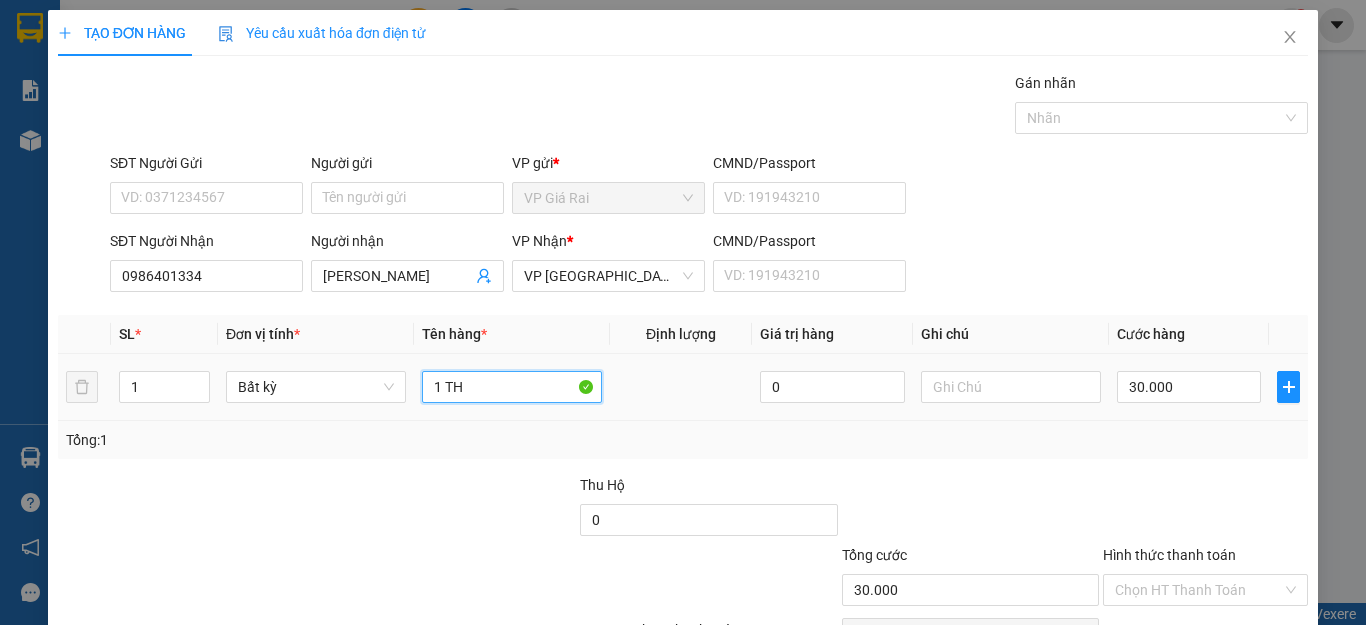 click on "1 TH" at bounding box center [512, 387] 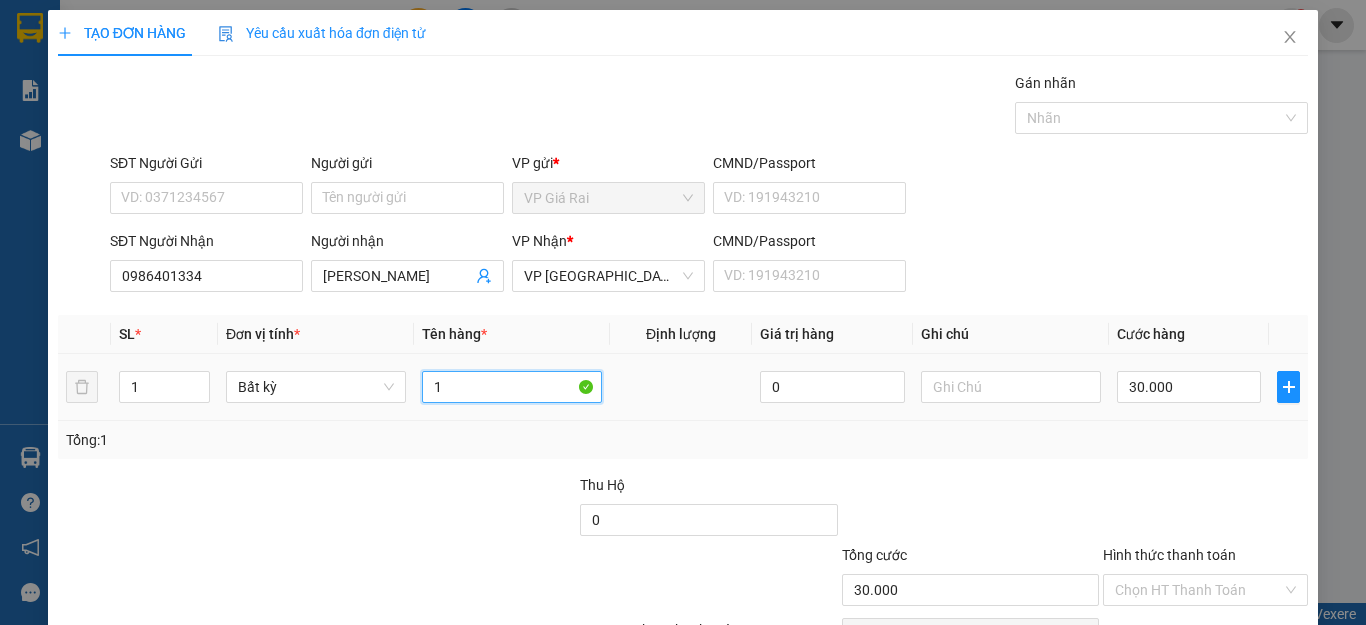 type on "1" 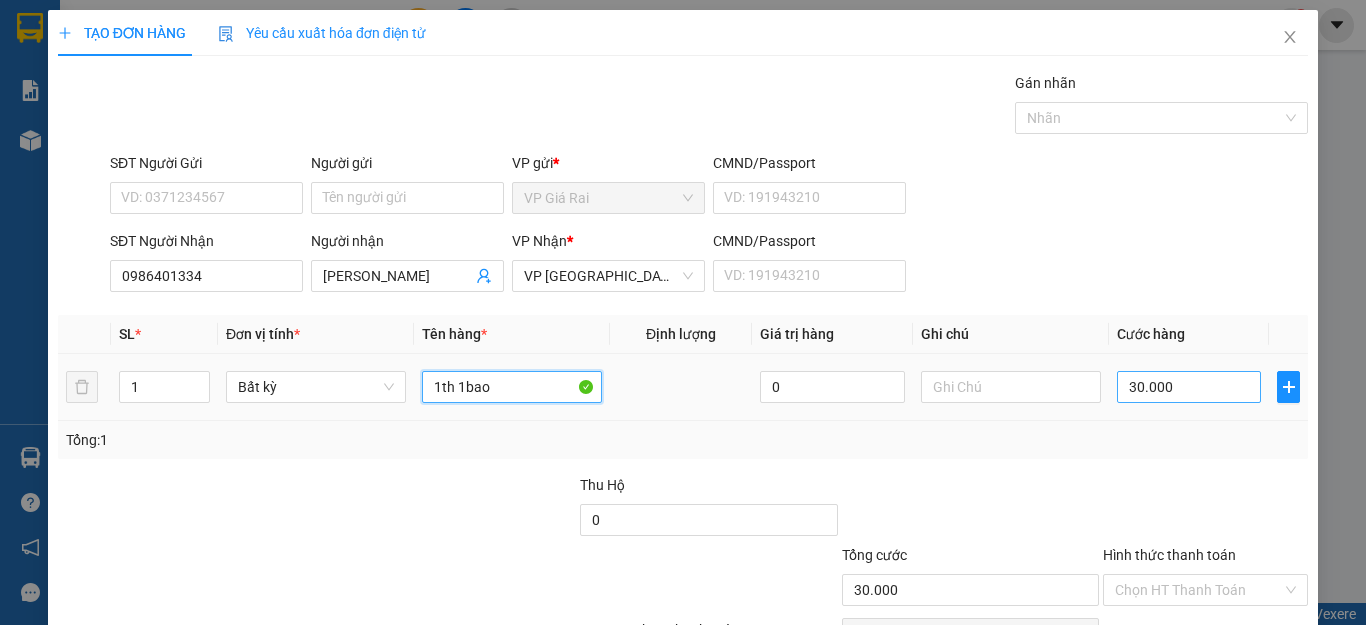 type on "1th 1bao" 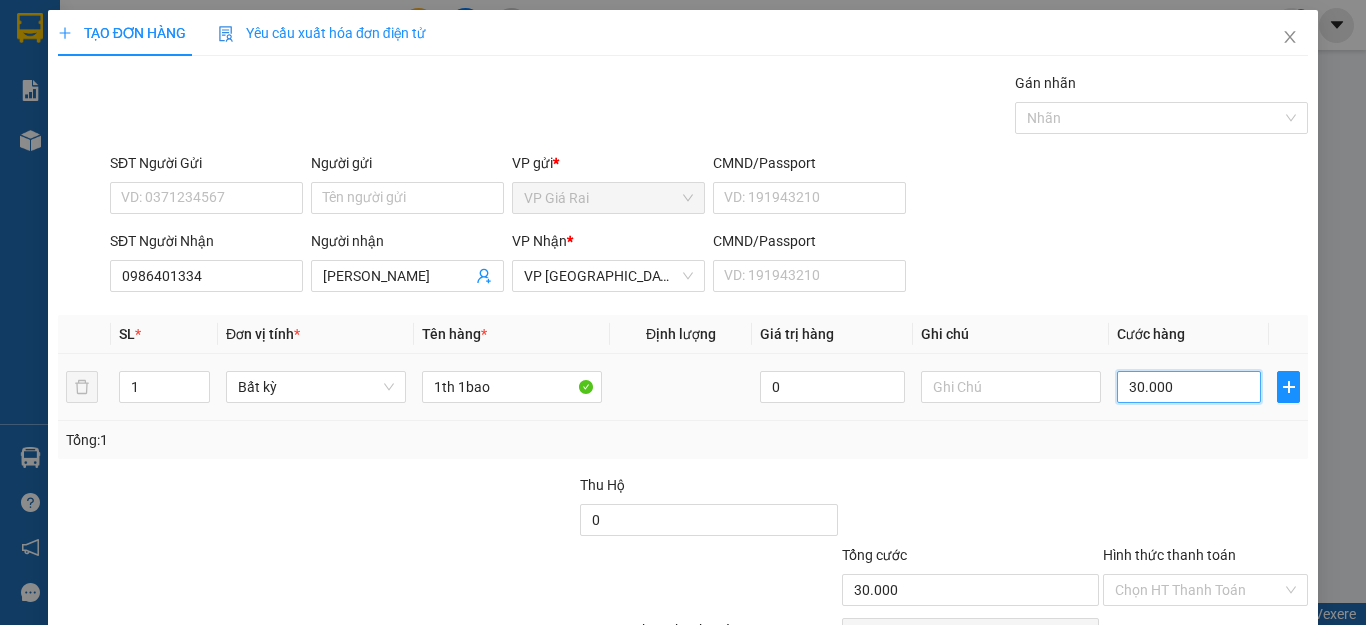 click on "30.000" at bounding box center [1189, 387] 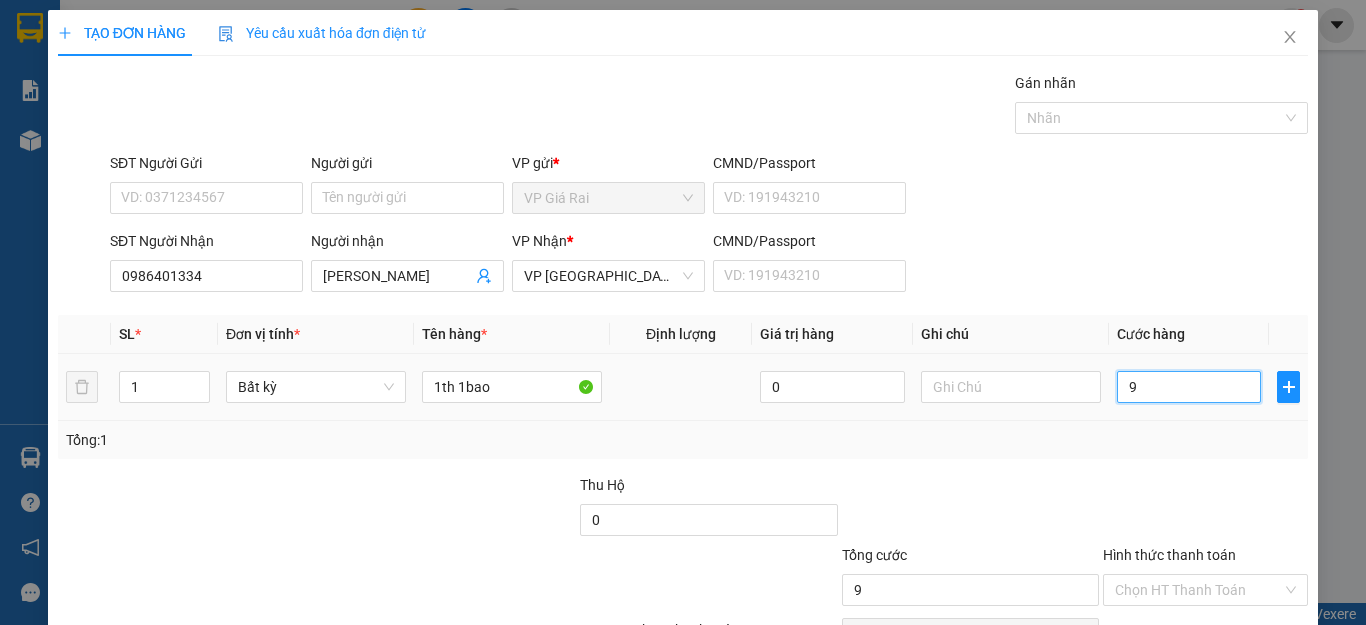 type on "90" 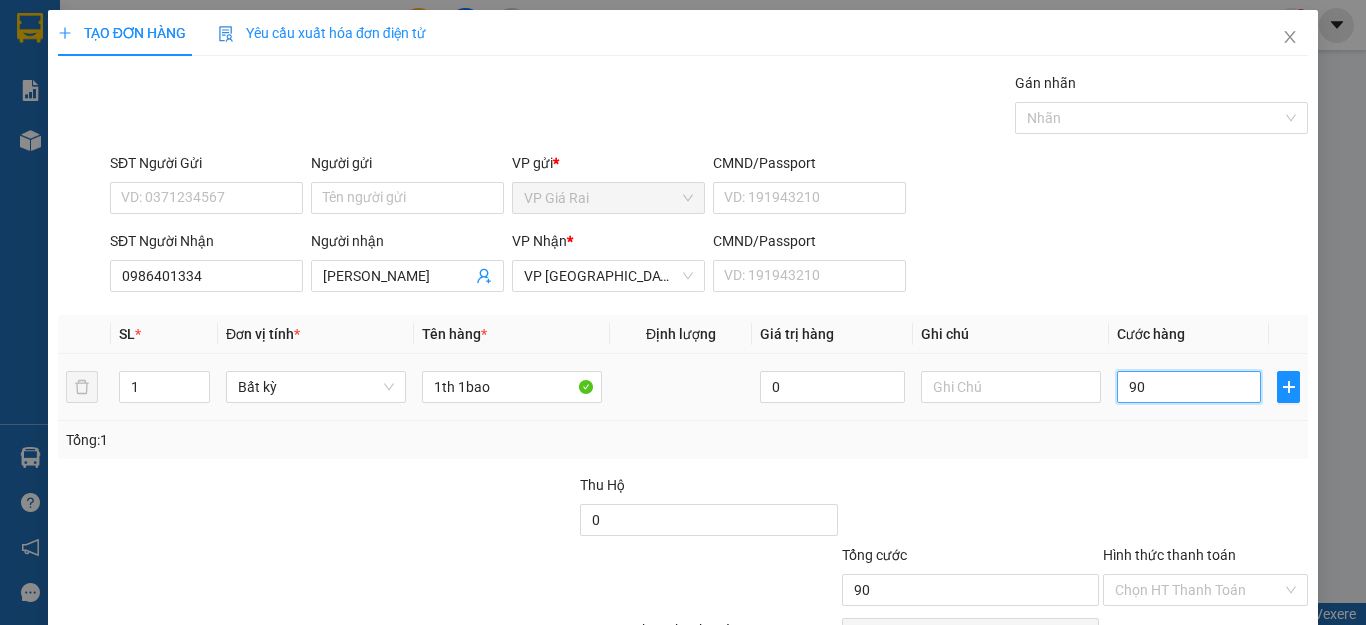 type on "900" 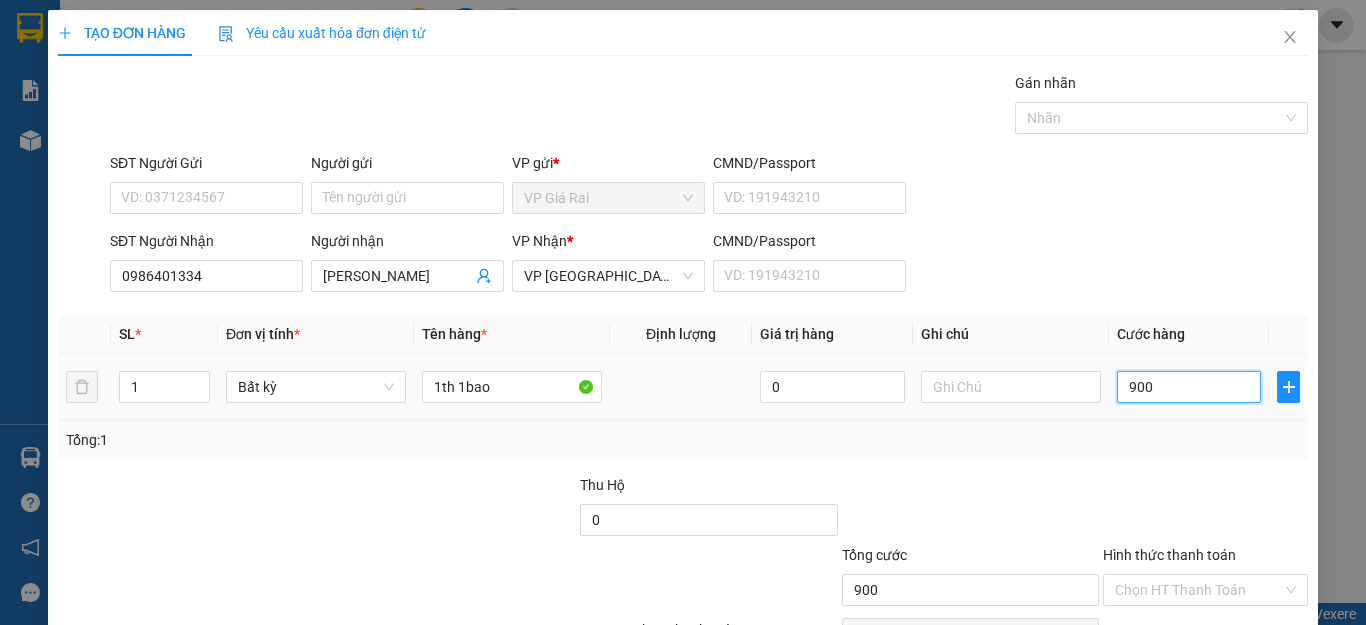 type on "9.000" 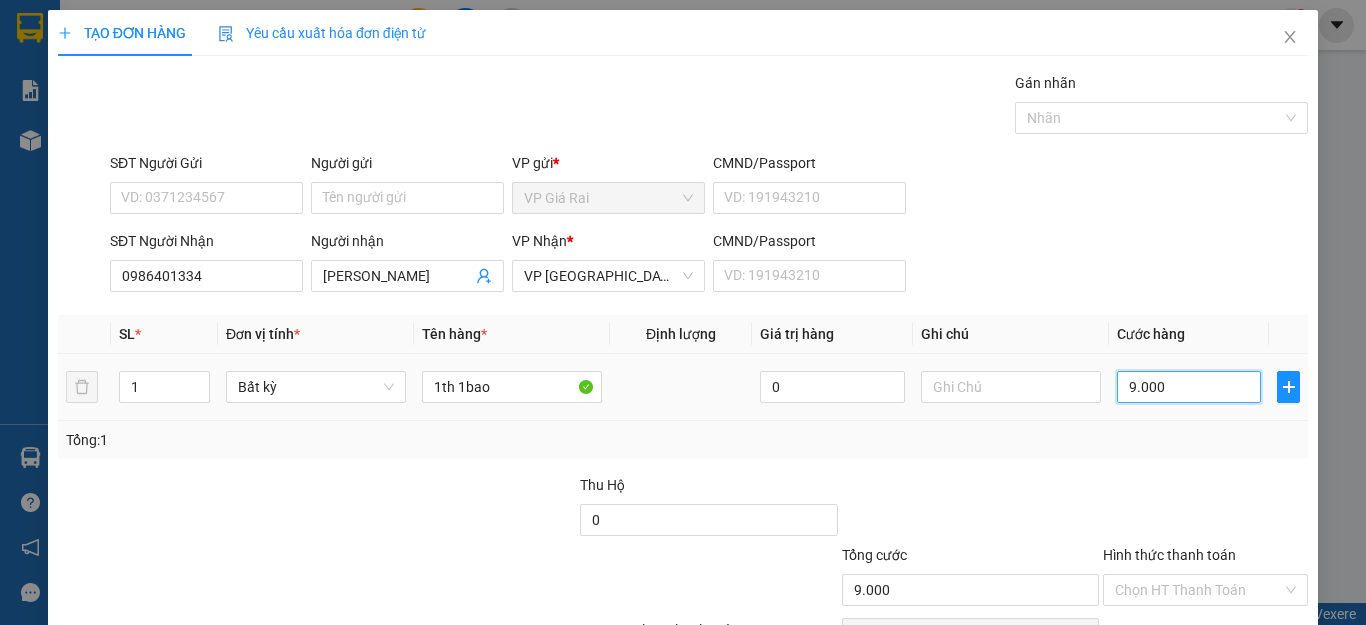 type on "90.000" 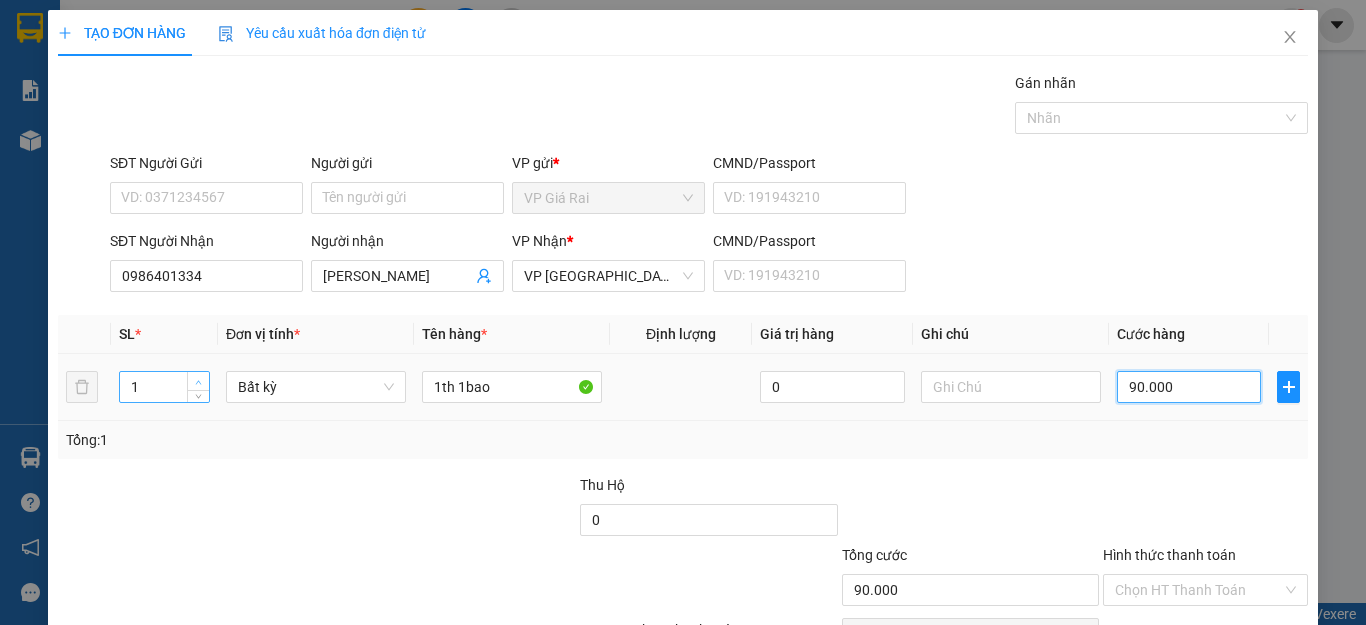 type on "90.000" 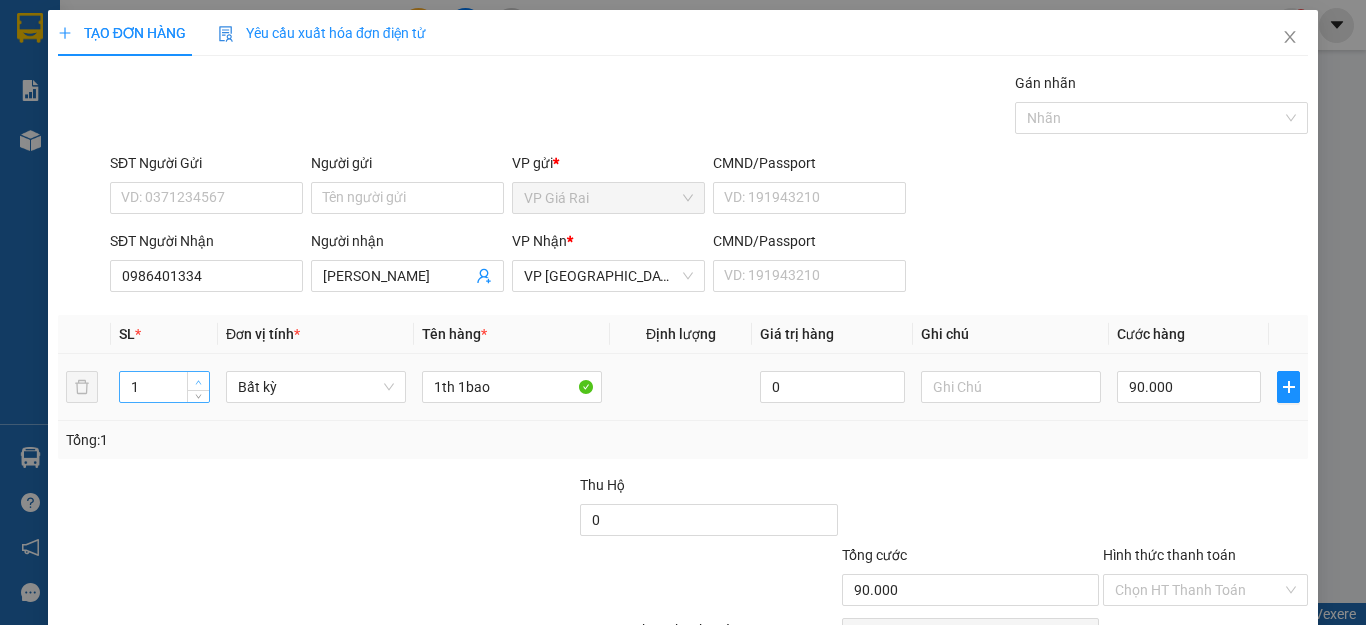 click at bounding box center (199, 382) 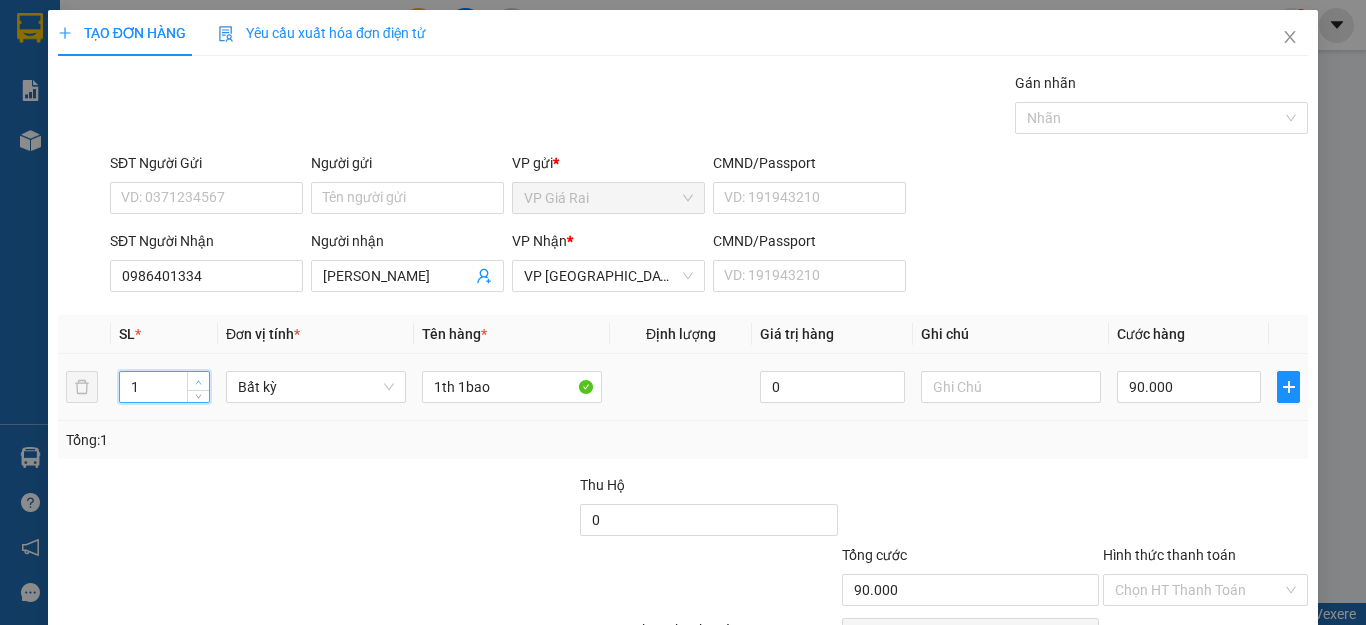 type on "2" 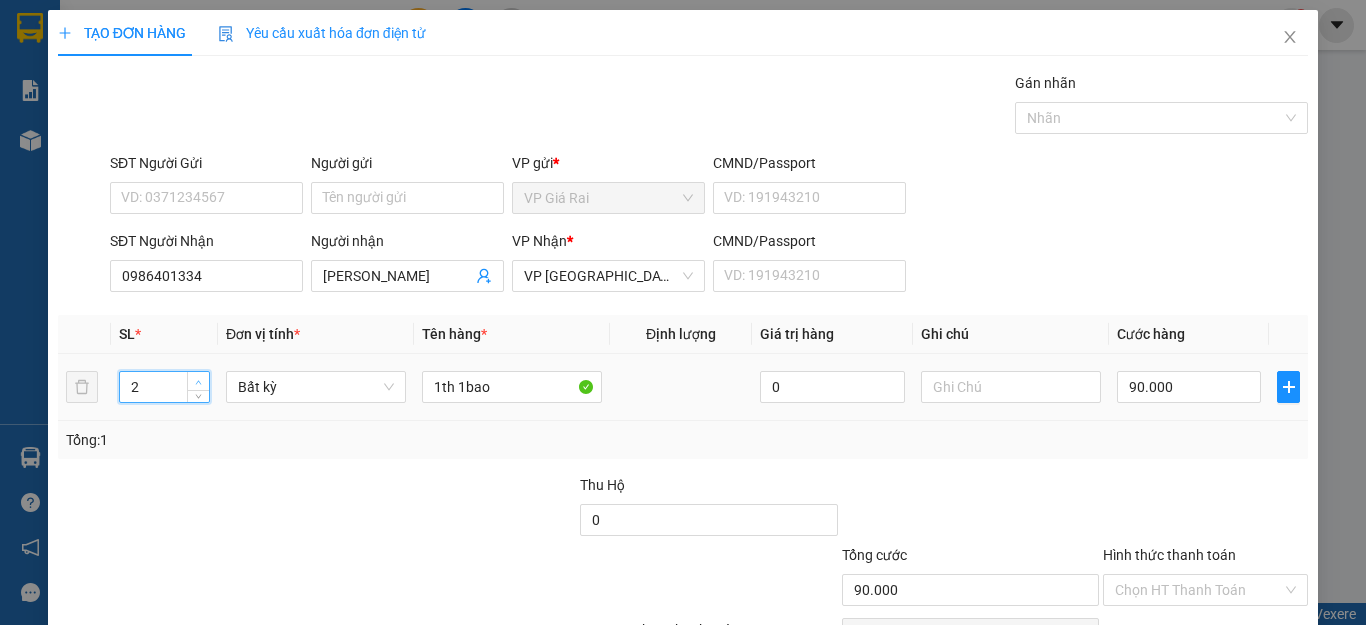 click 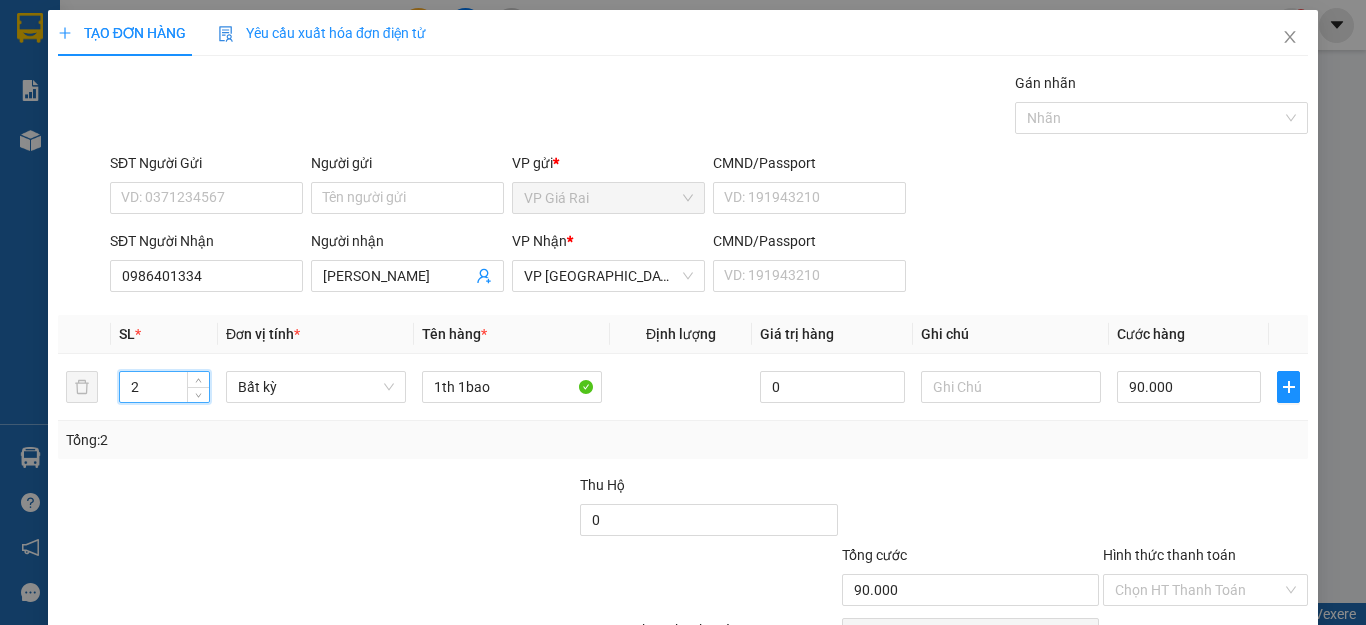 scroll, scrollTop: 115, scrollLeft: 0, axis: vertical 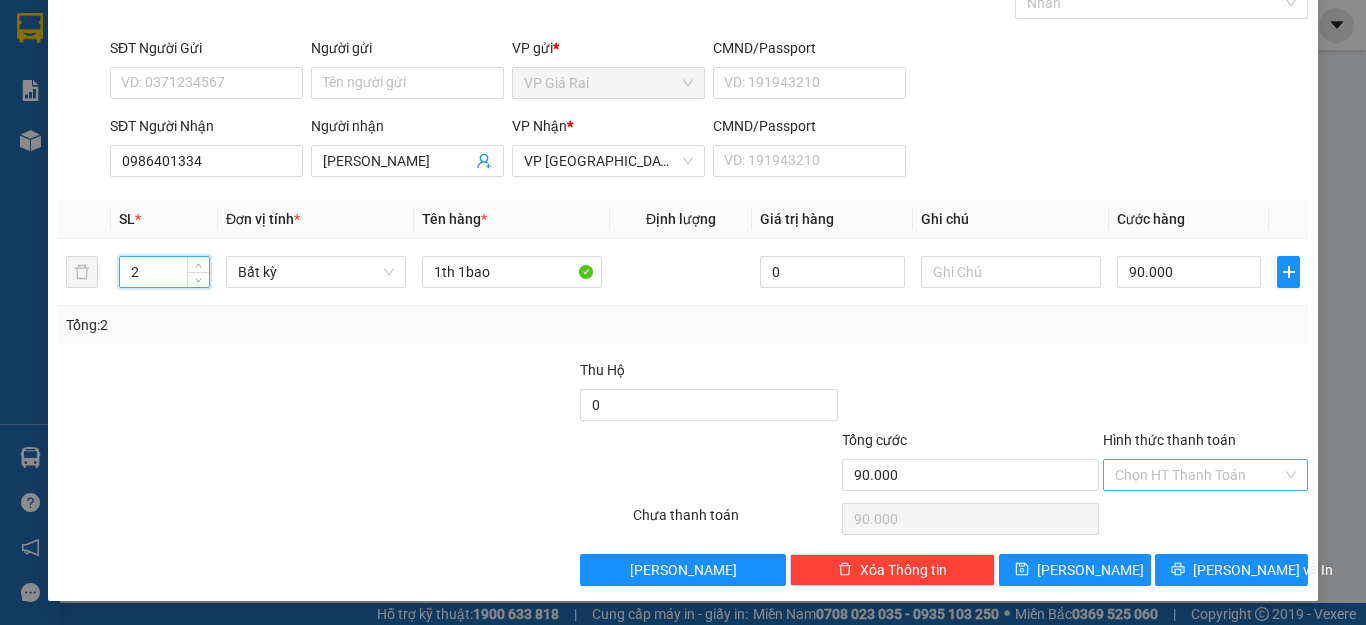 click on "Hình thức thanh toán" at bounding box center [1198, 475] 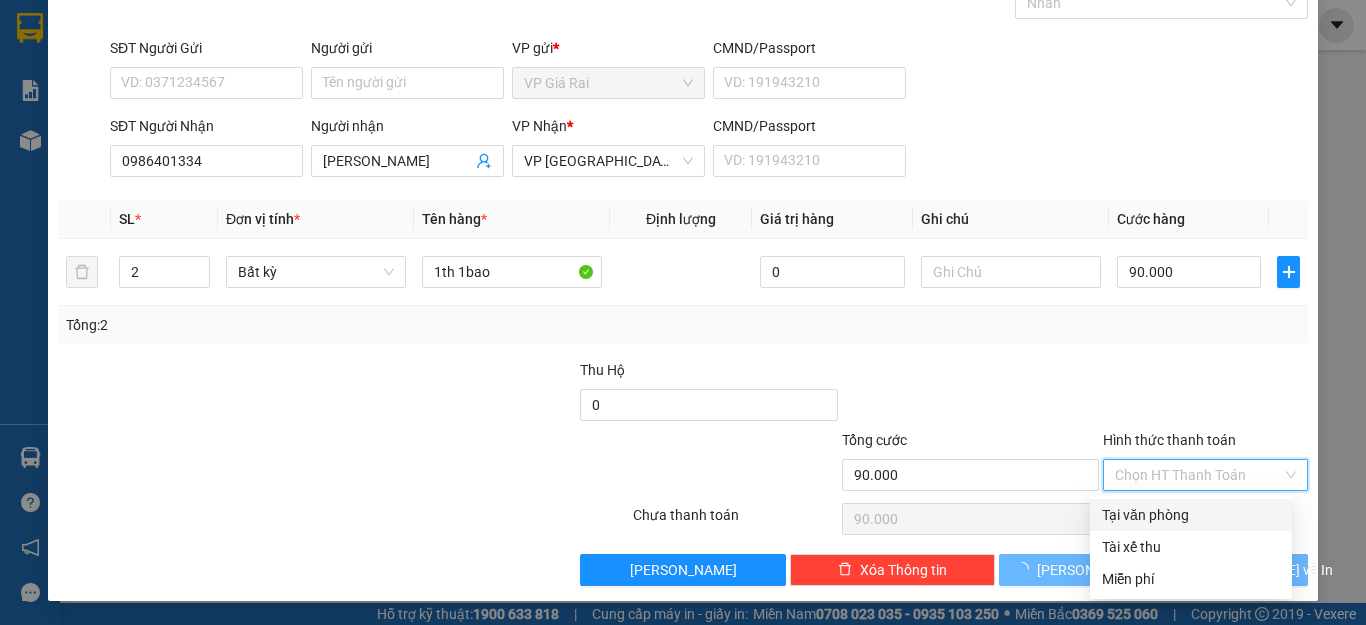 click on "Tại văn phòng" at bounding box center [1191, 515] 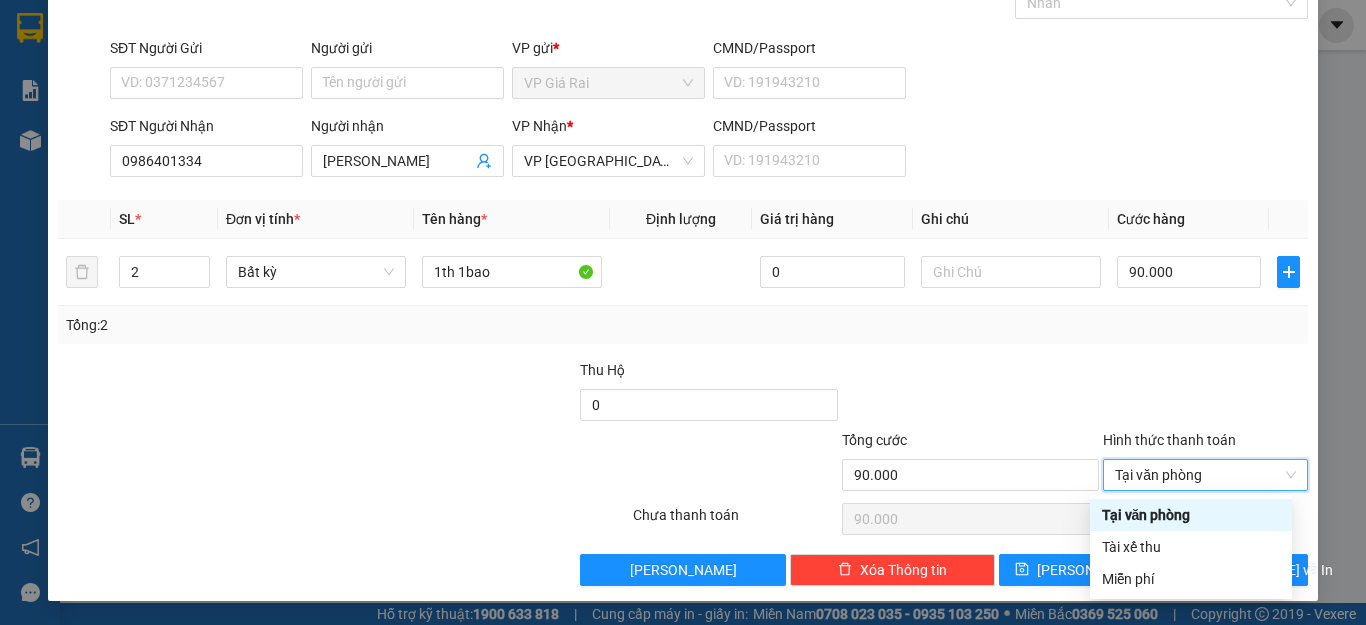 type on "0" 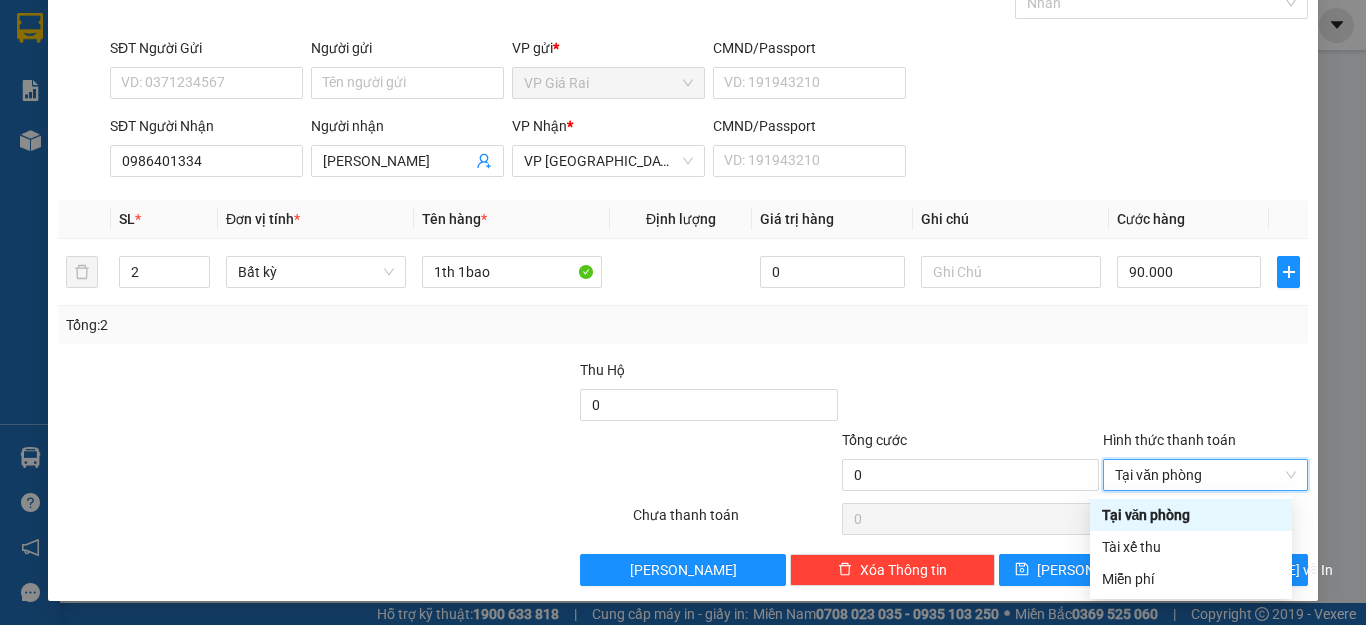 type on "0" 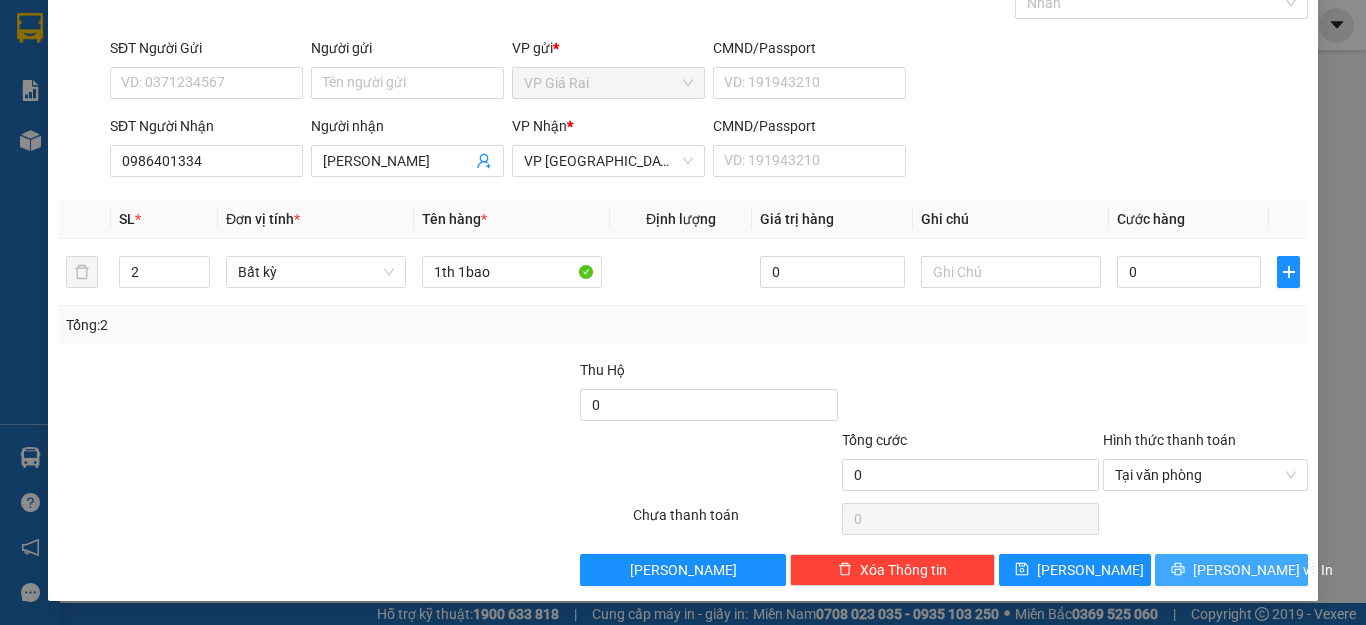 click on "[PERSON_NAME] và In" at bounding box center [1231, 570] 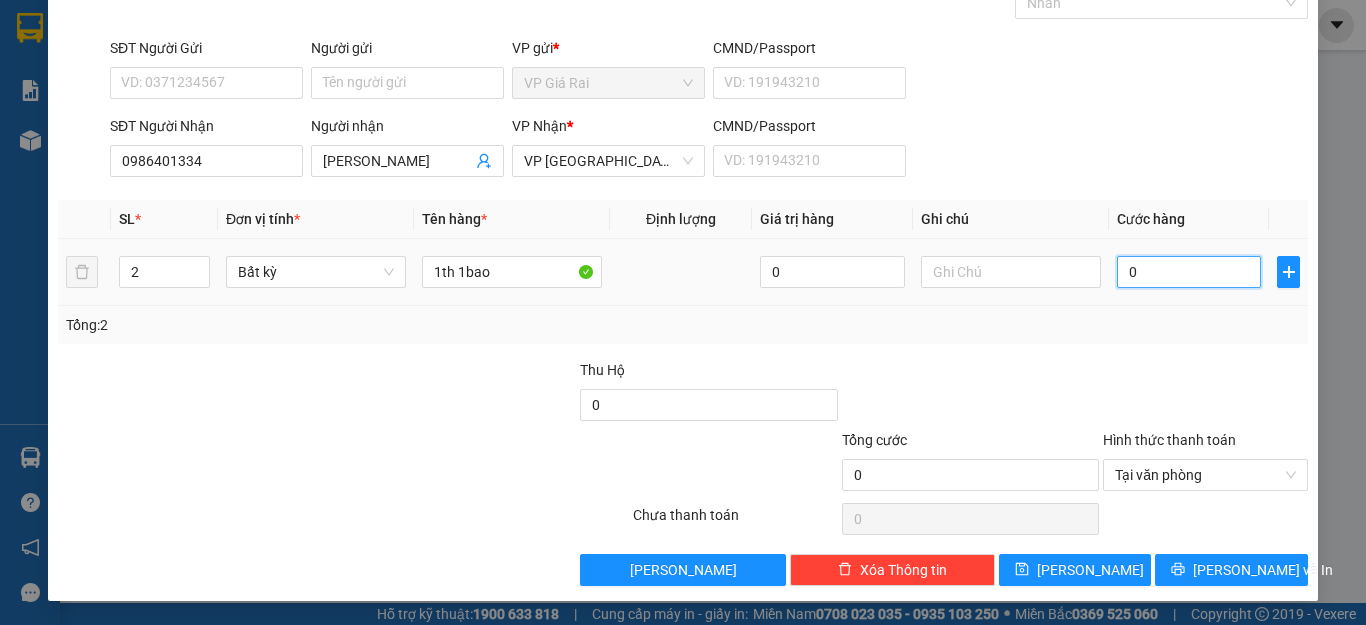 click on "0" at bounding box center [1189, 272] 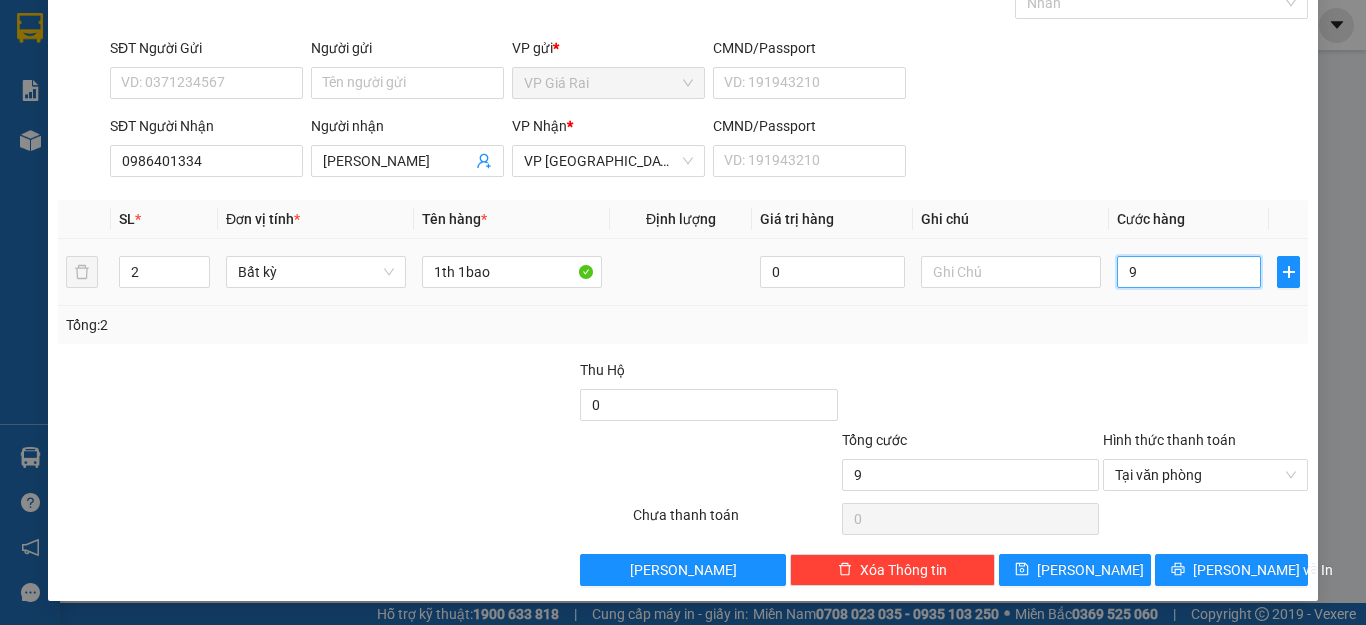 type on "90" 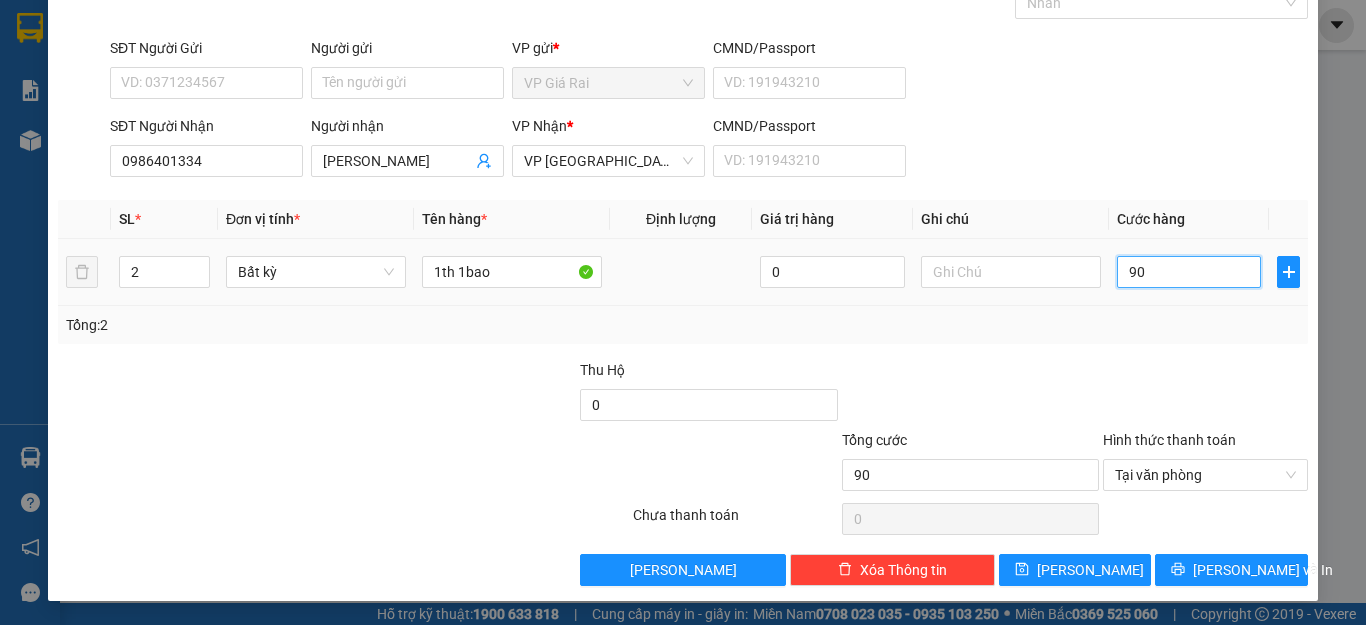 type on "900" 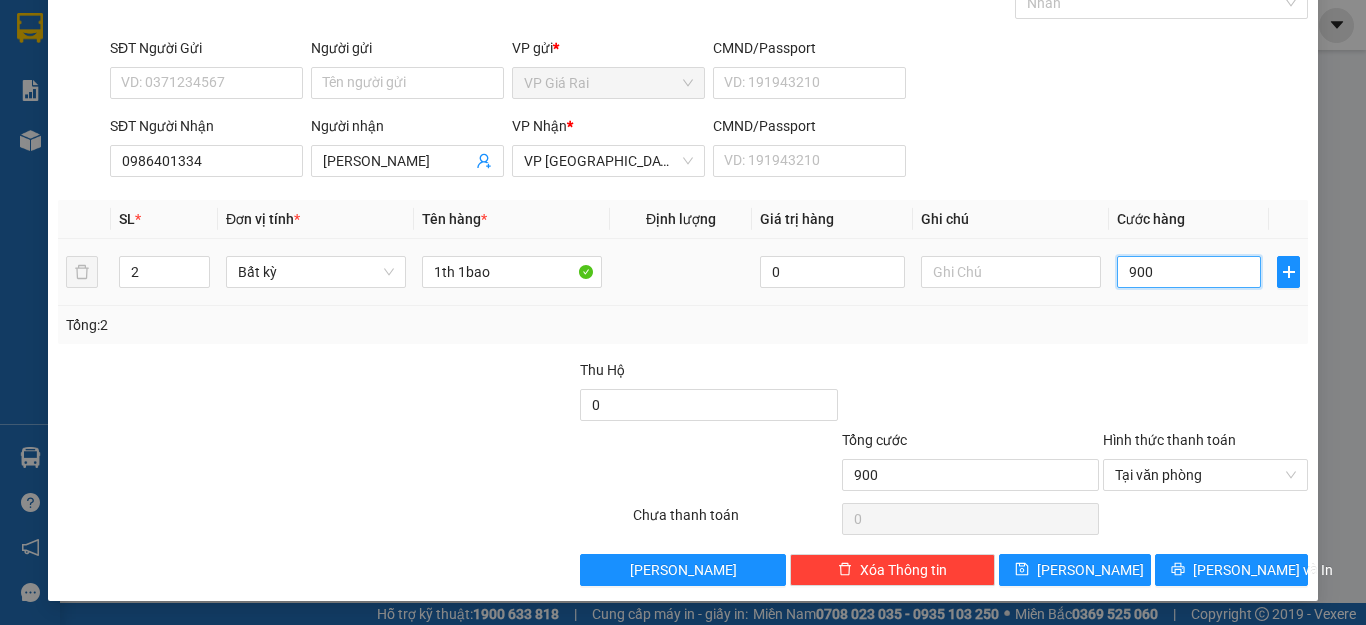 type on "9.000" 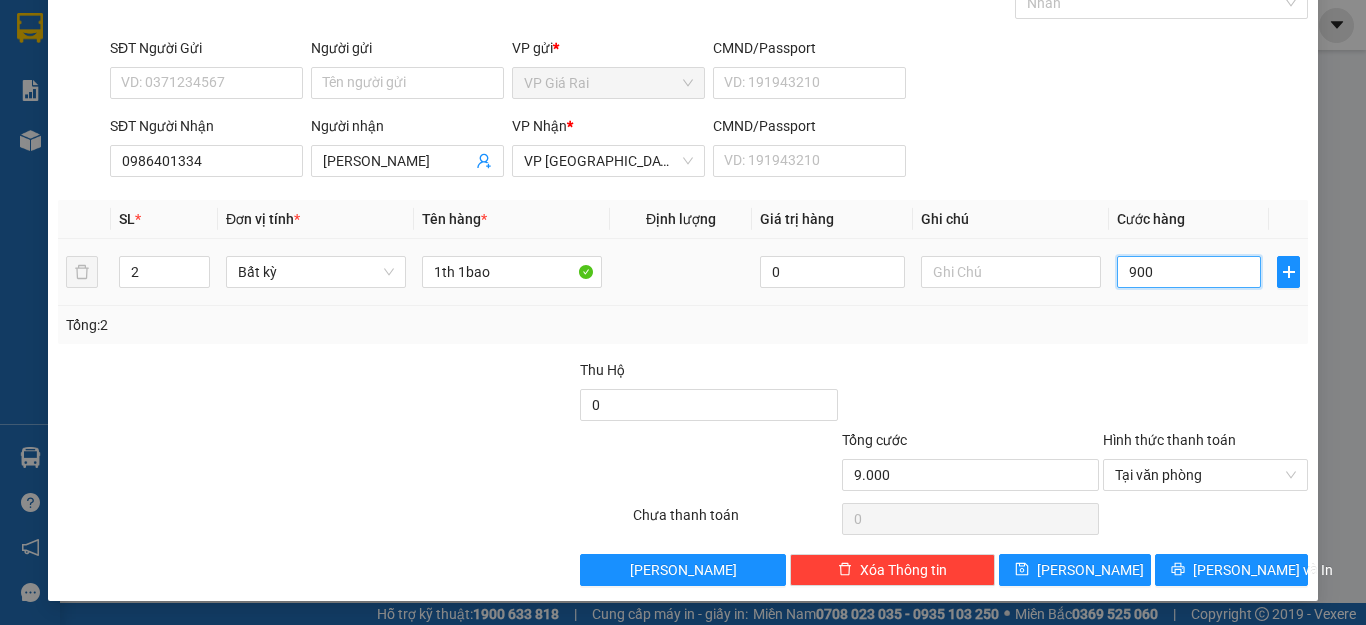 type on "9.000" 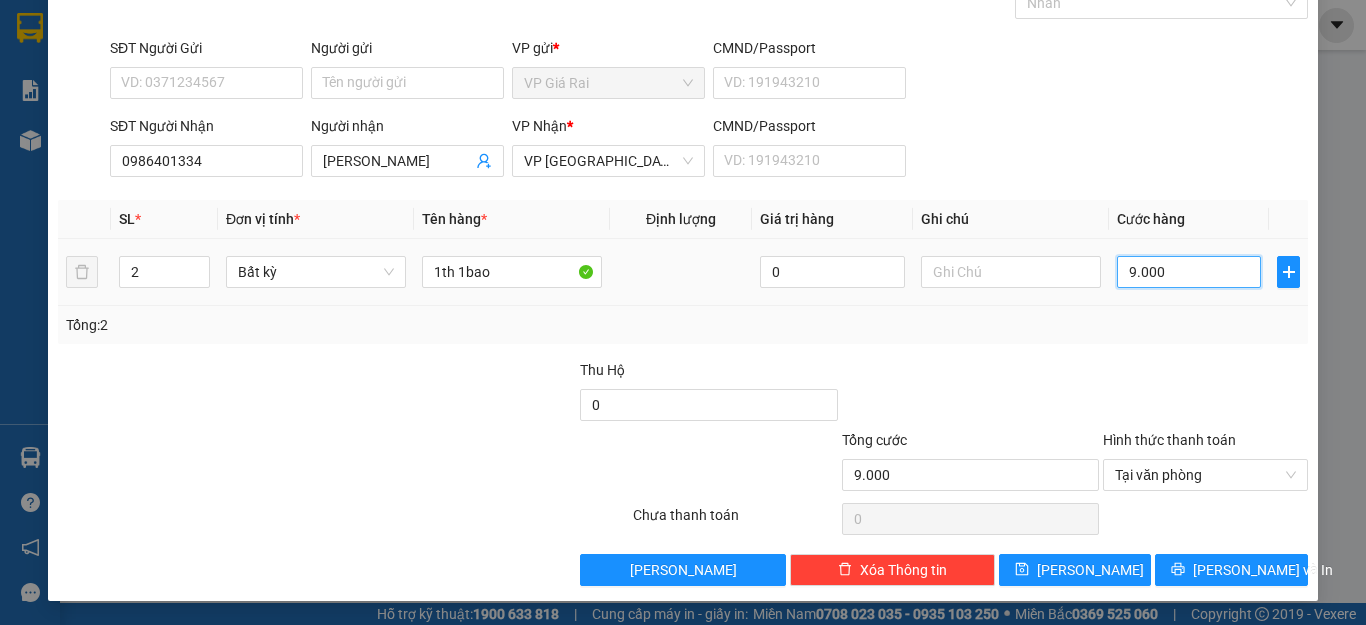 type on "90.000" 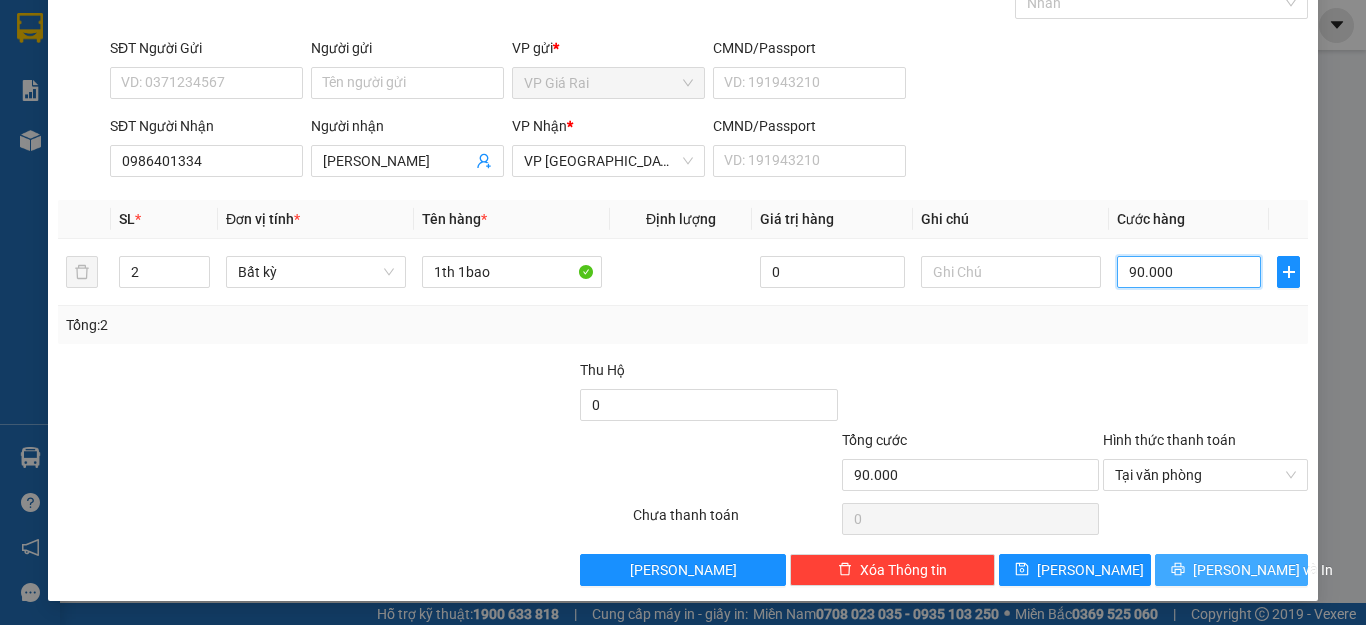 type on "90.000" 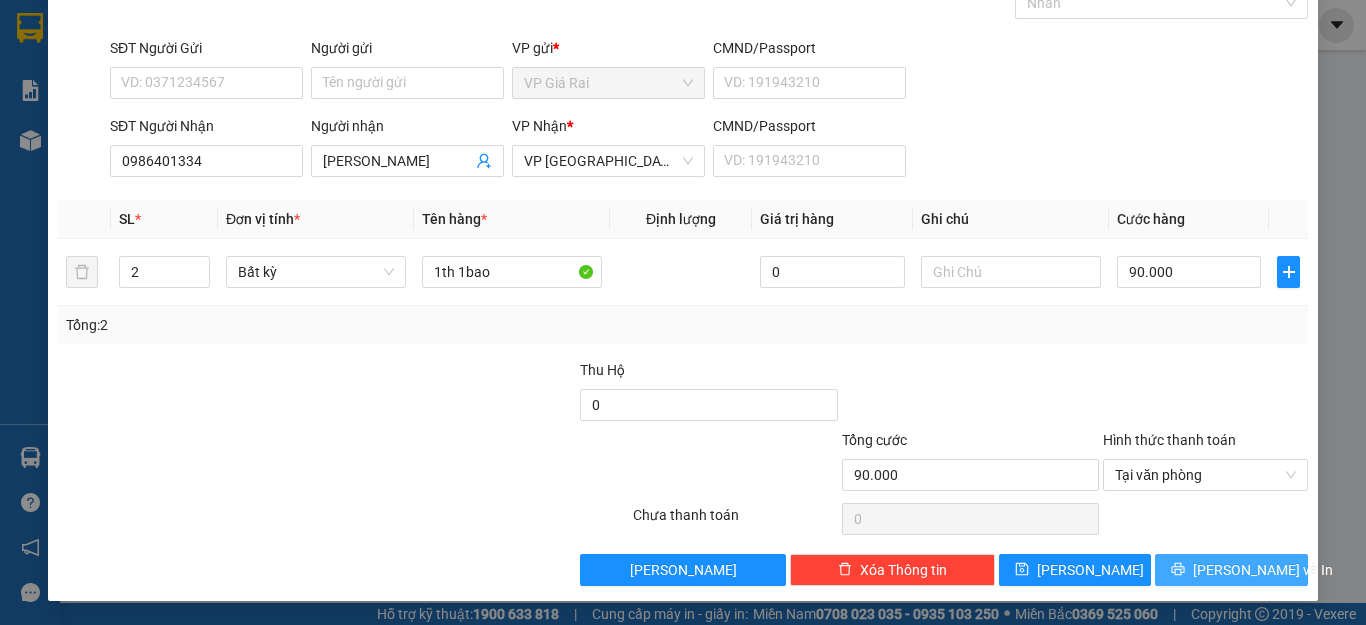 click on "[PERSON_NAME] và In" at bounding box center [1263, 570] 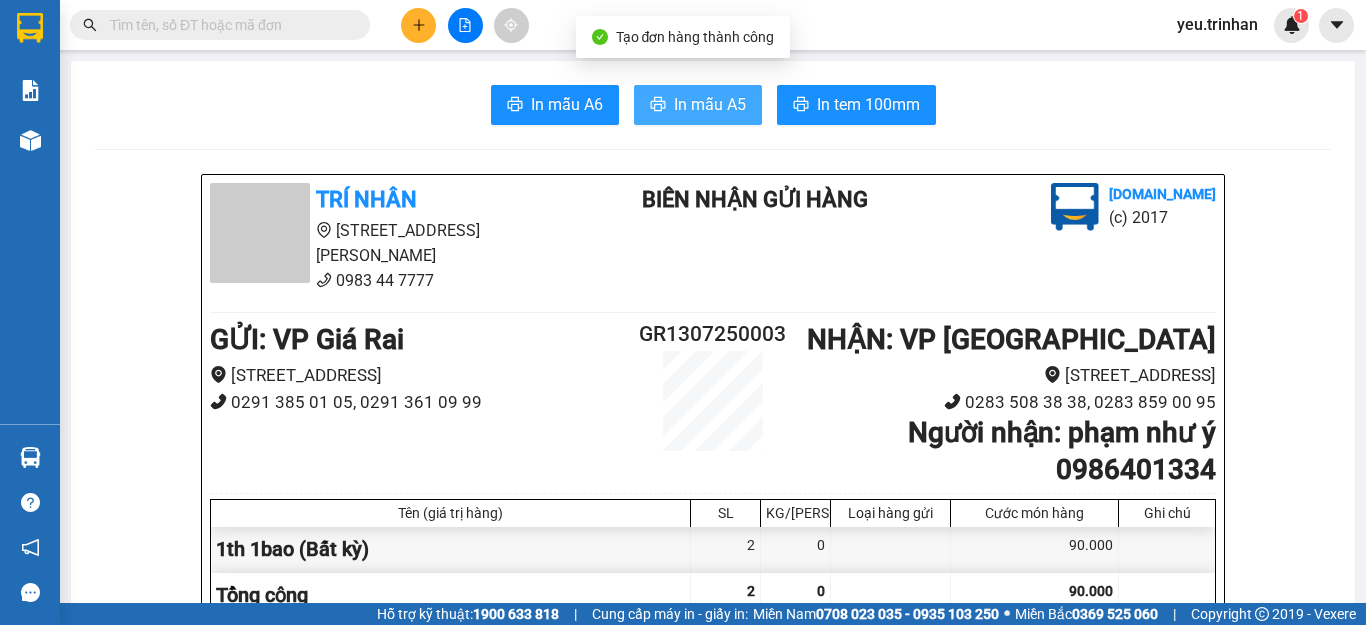 click on "In mẫu A5" at bounding box center (710, 104) 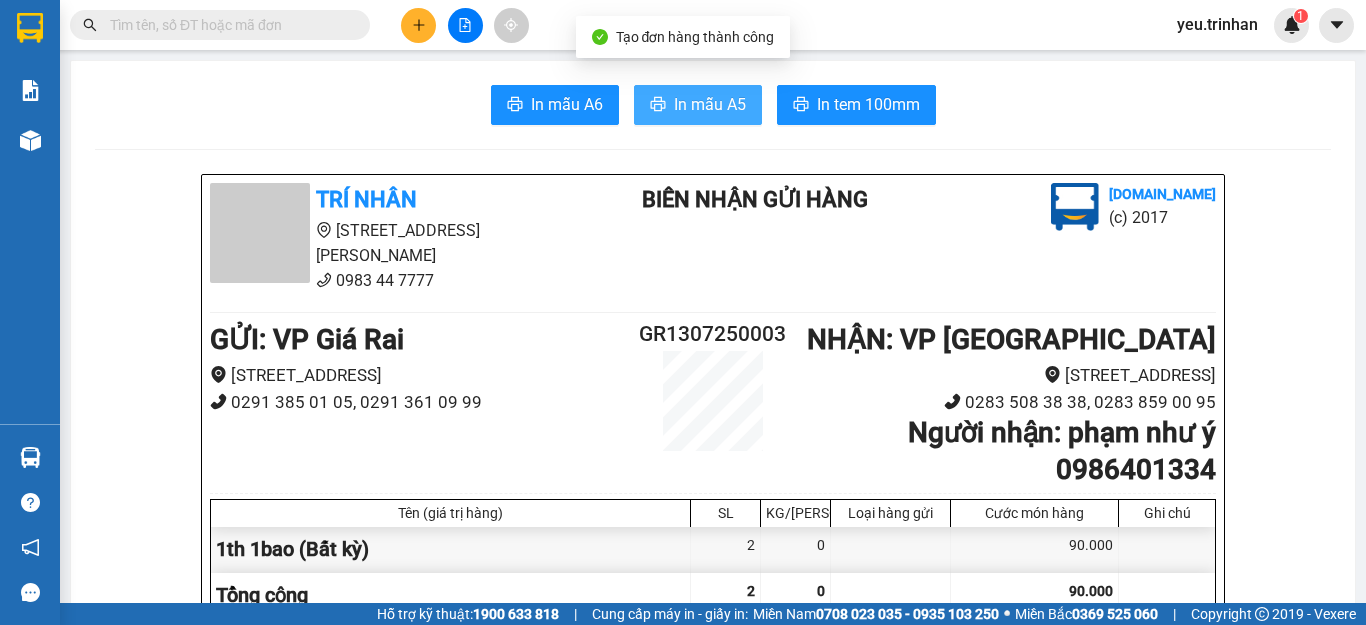 scroll, scrollTop: 0, scrollLeft: 0, axis: both 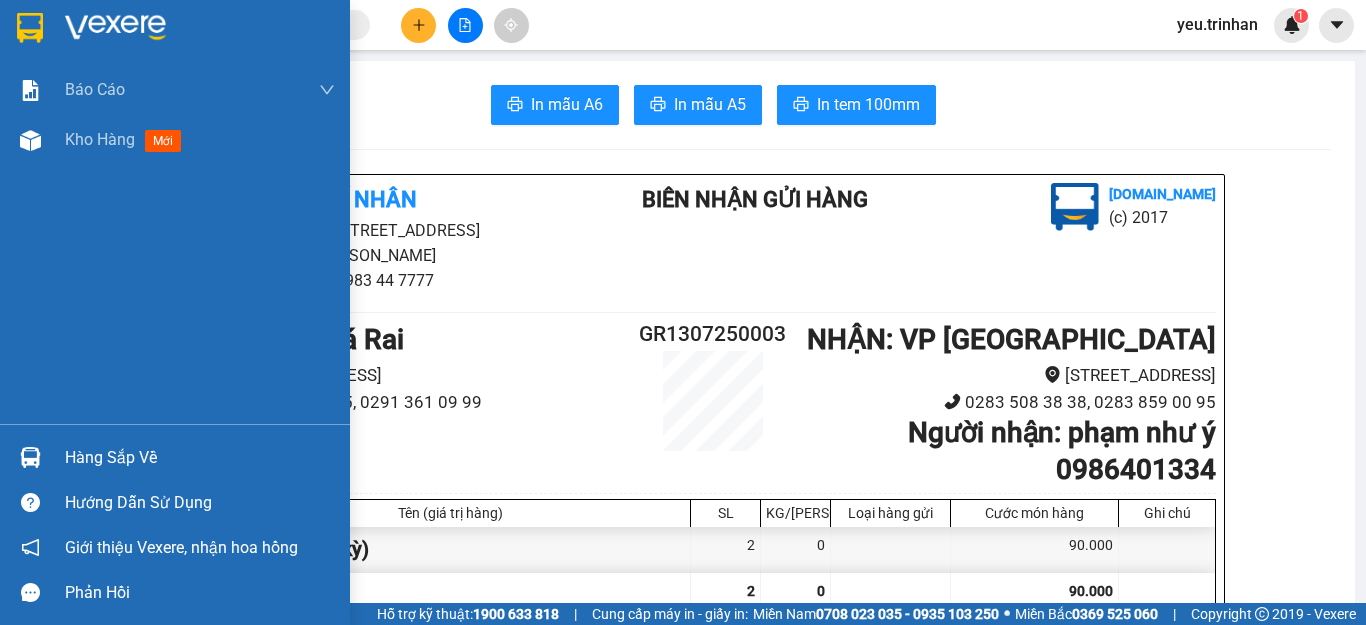 click at bounding box center (175, 32) 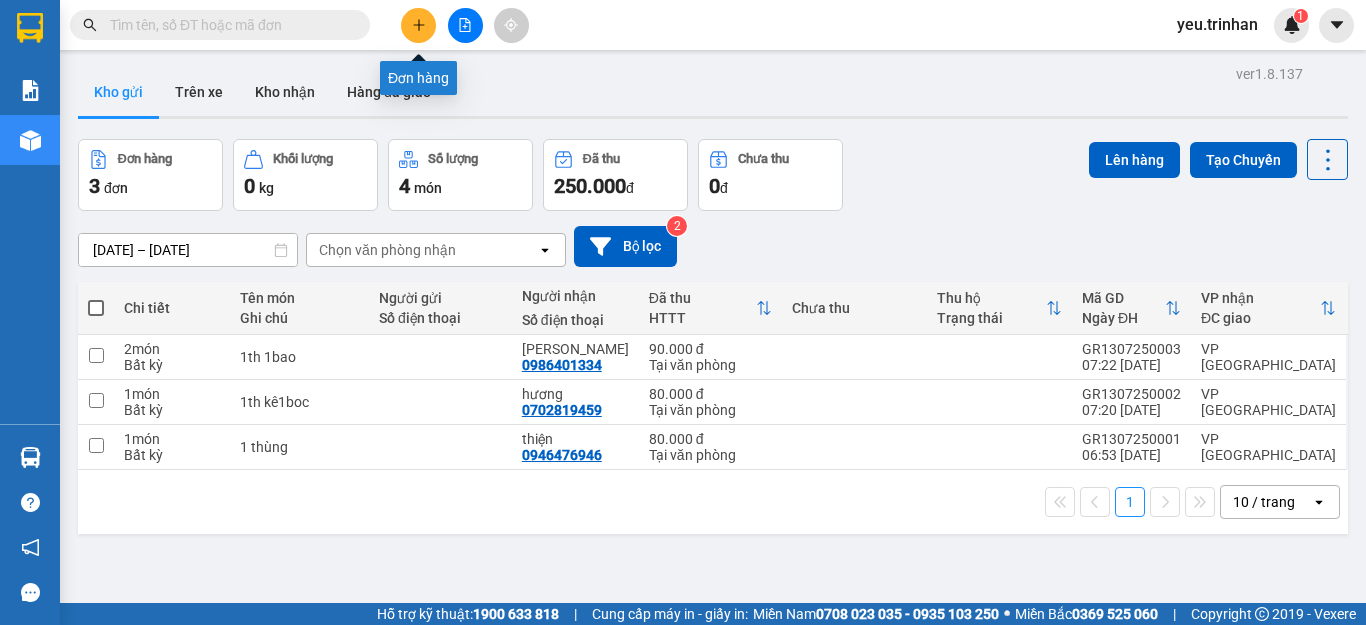 click 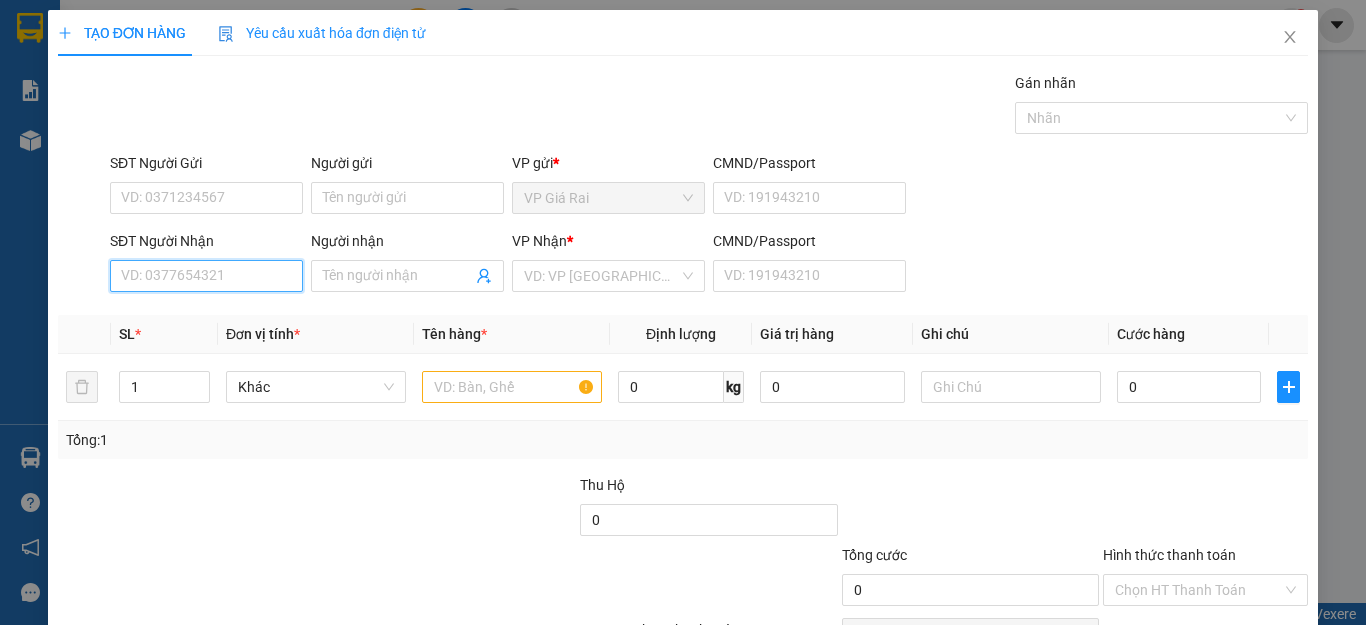 click on "SĐT Người Nhận" at bounding box center [206, 276] 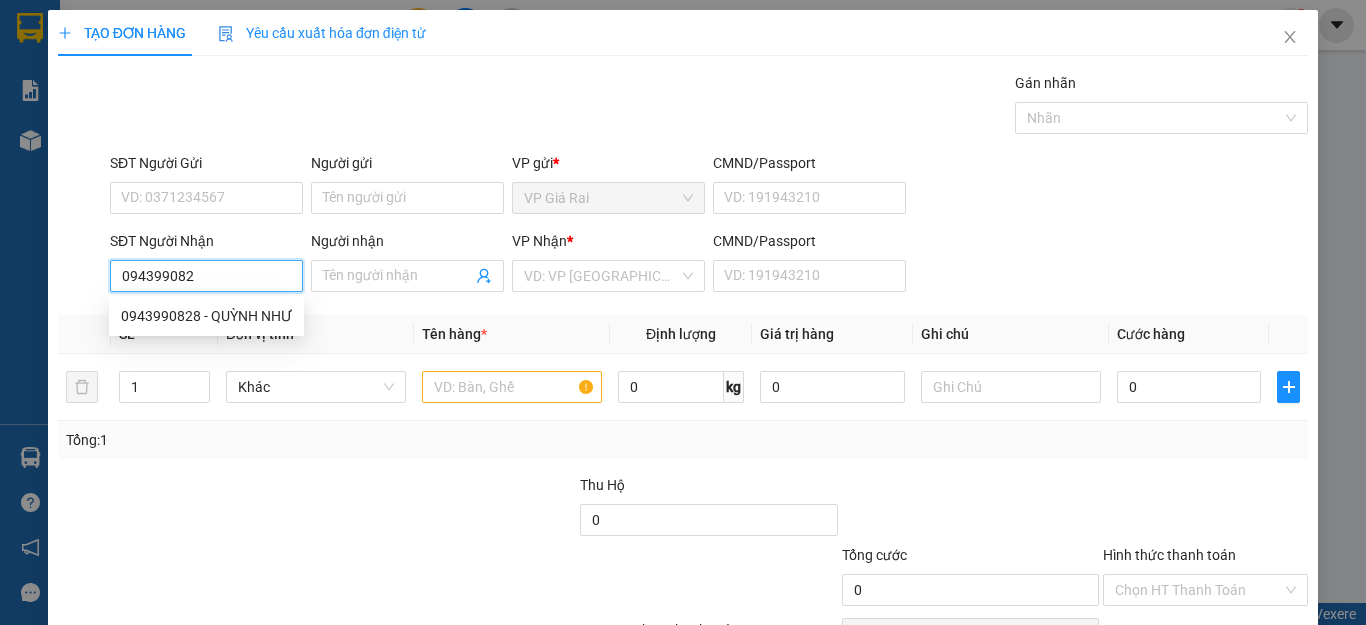 type on "0943990828" 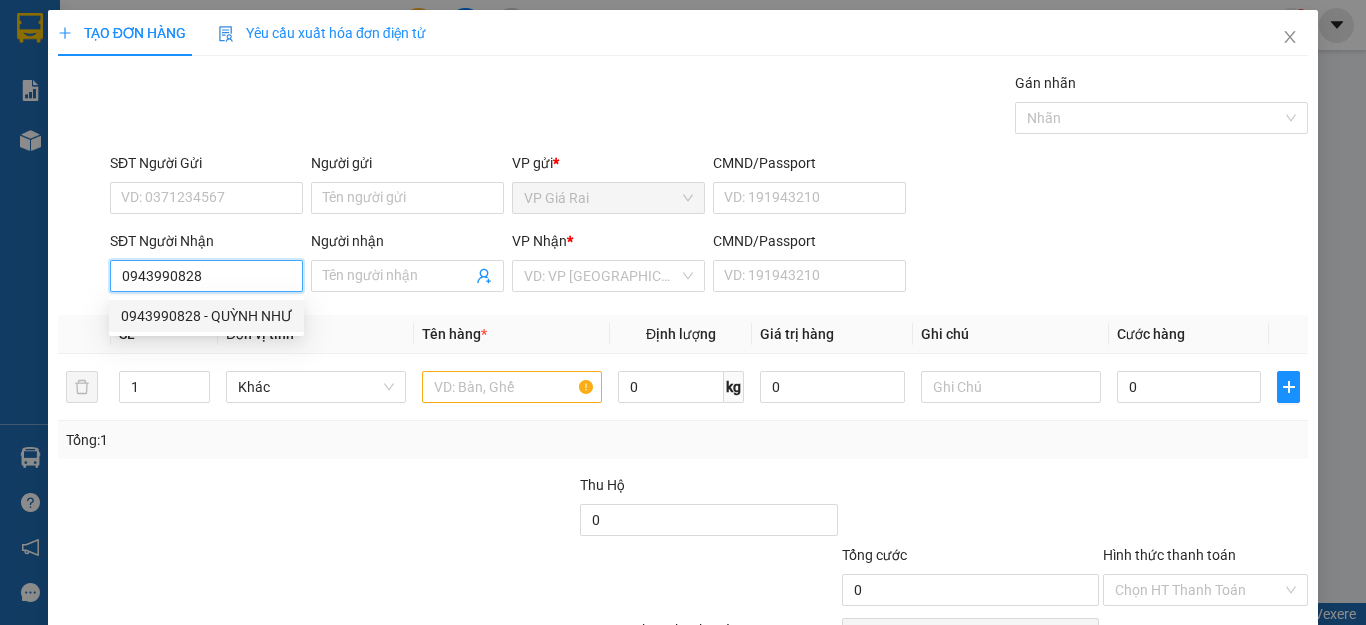 click on "0943990828 - QUỲNH NHƯ" at bounding box center (206, 316) 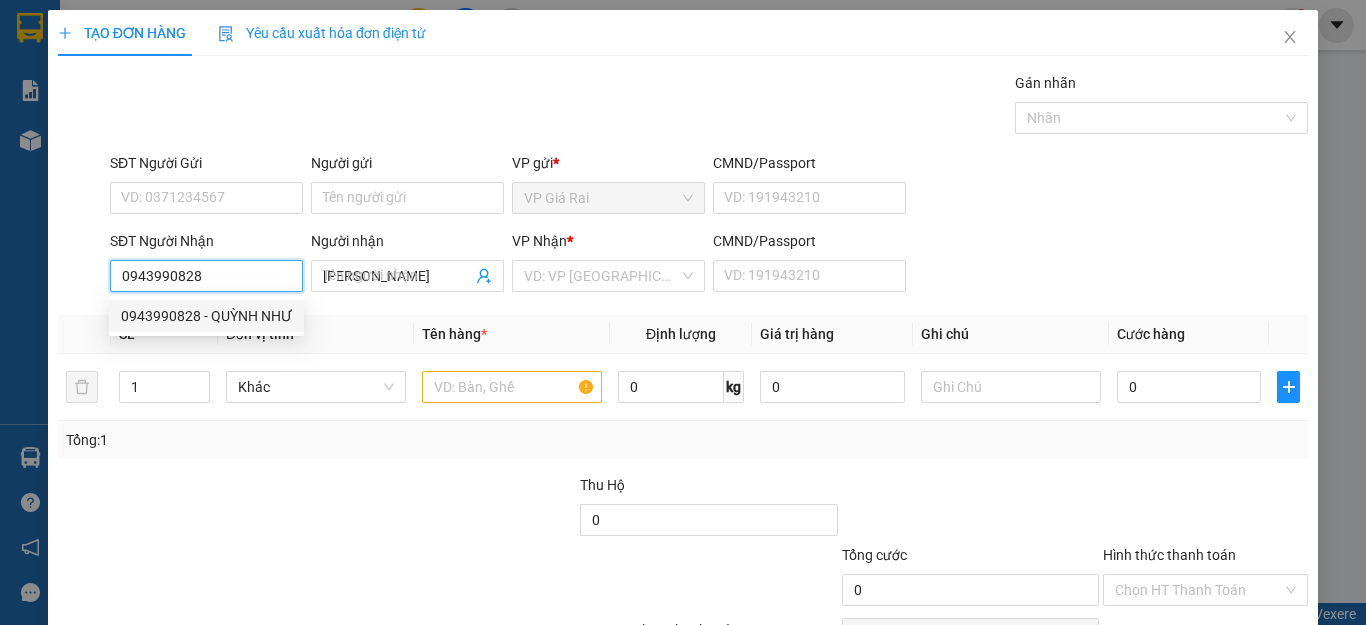 type on "20.000" 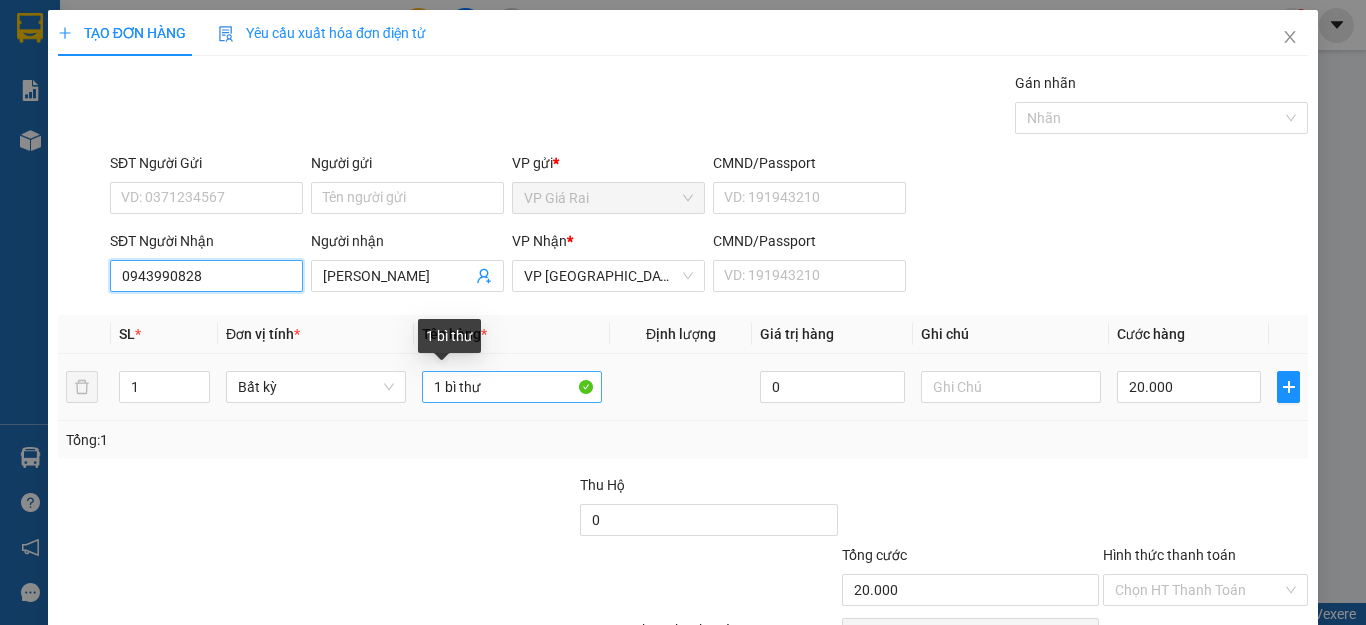 type on "0943990828" 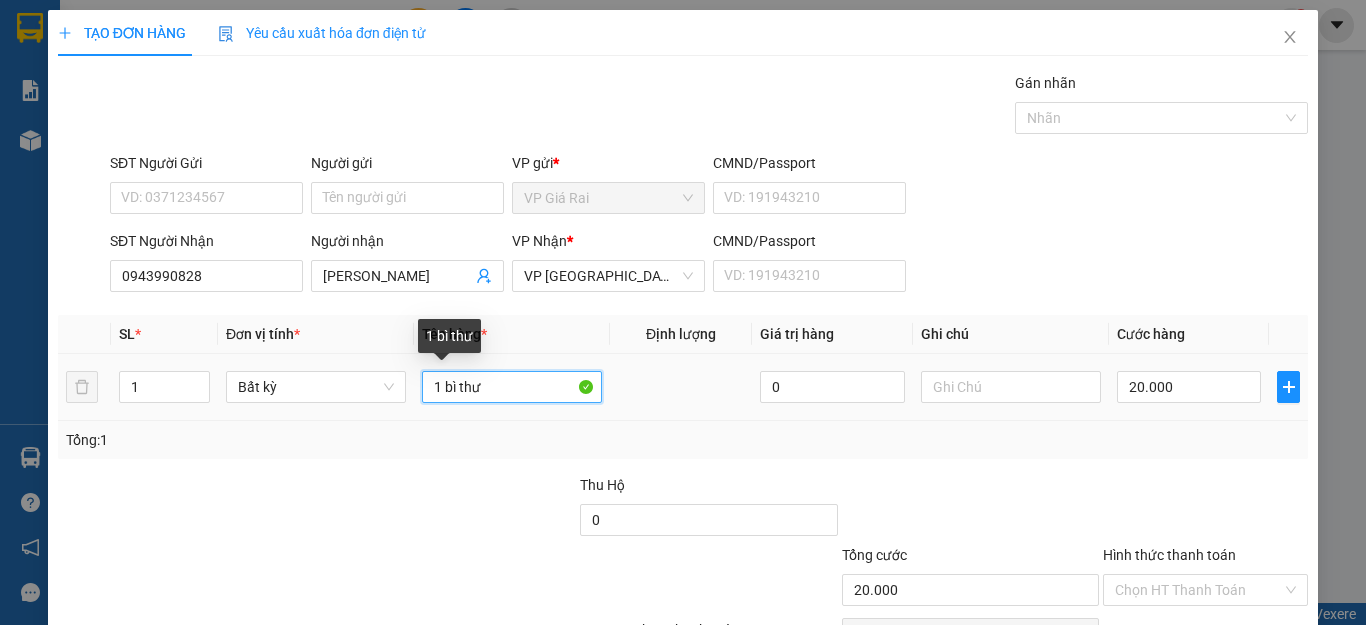 click on "1 bì thư" at bounding box center [512, 387] 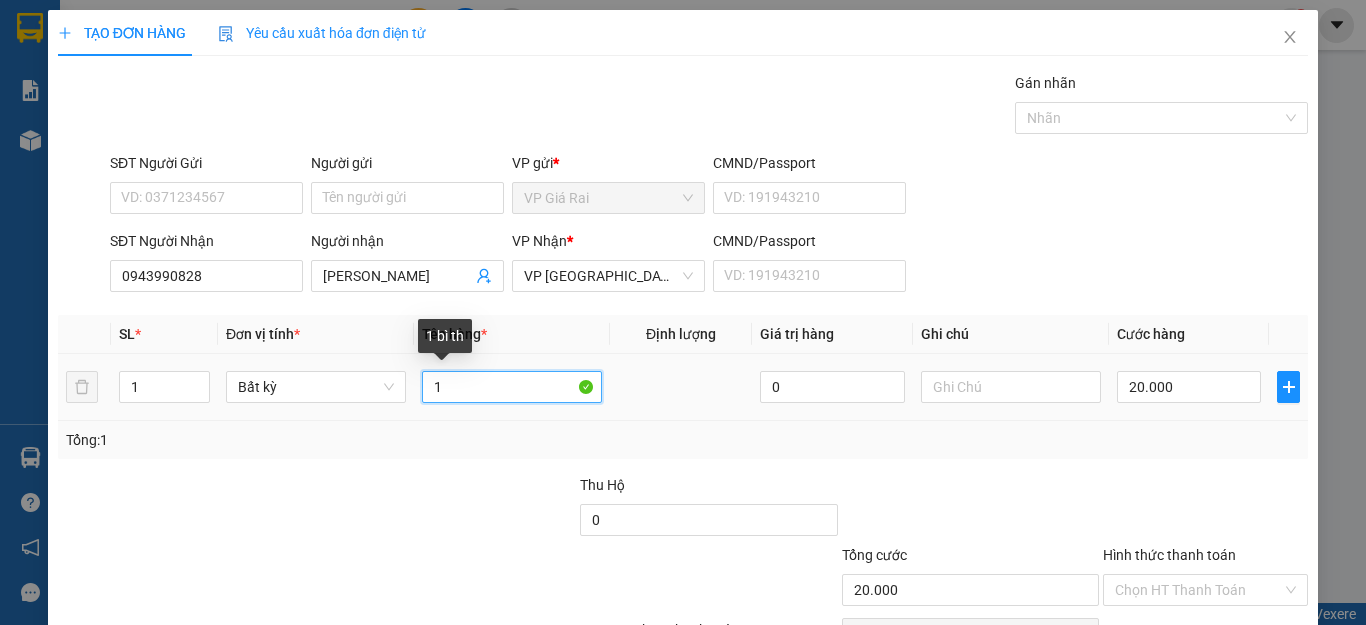 type on "1" 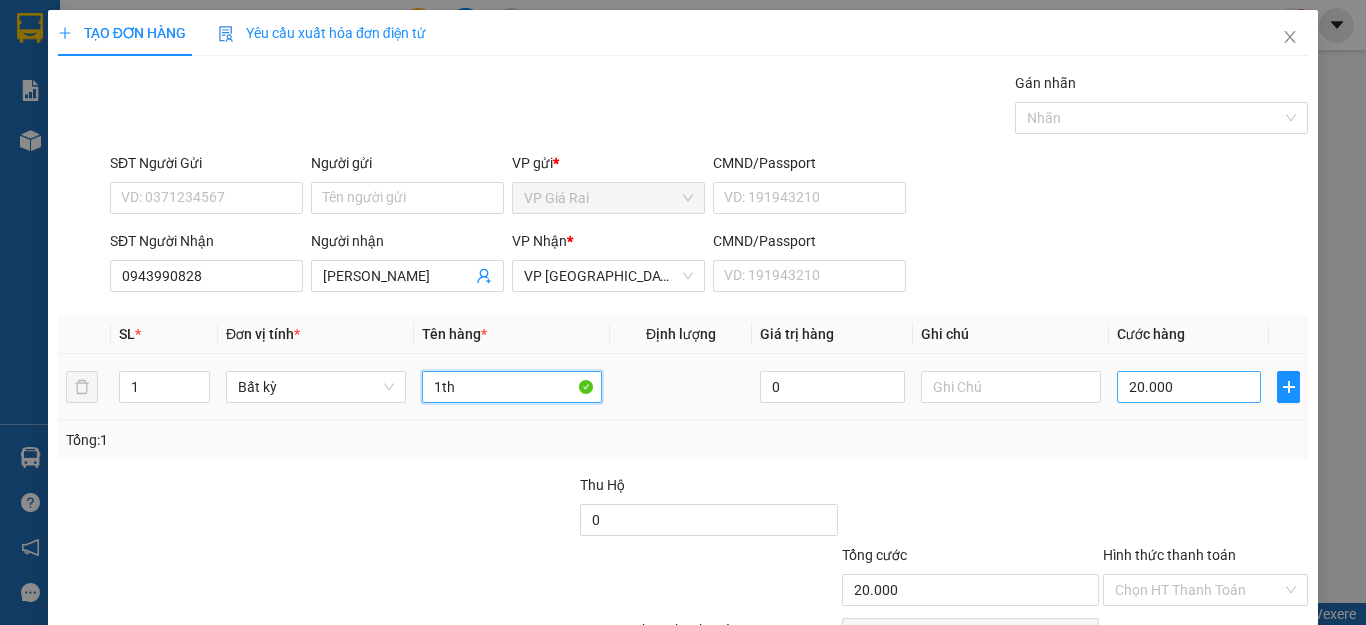 type on "1th" 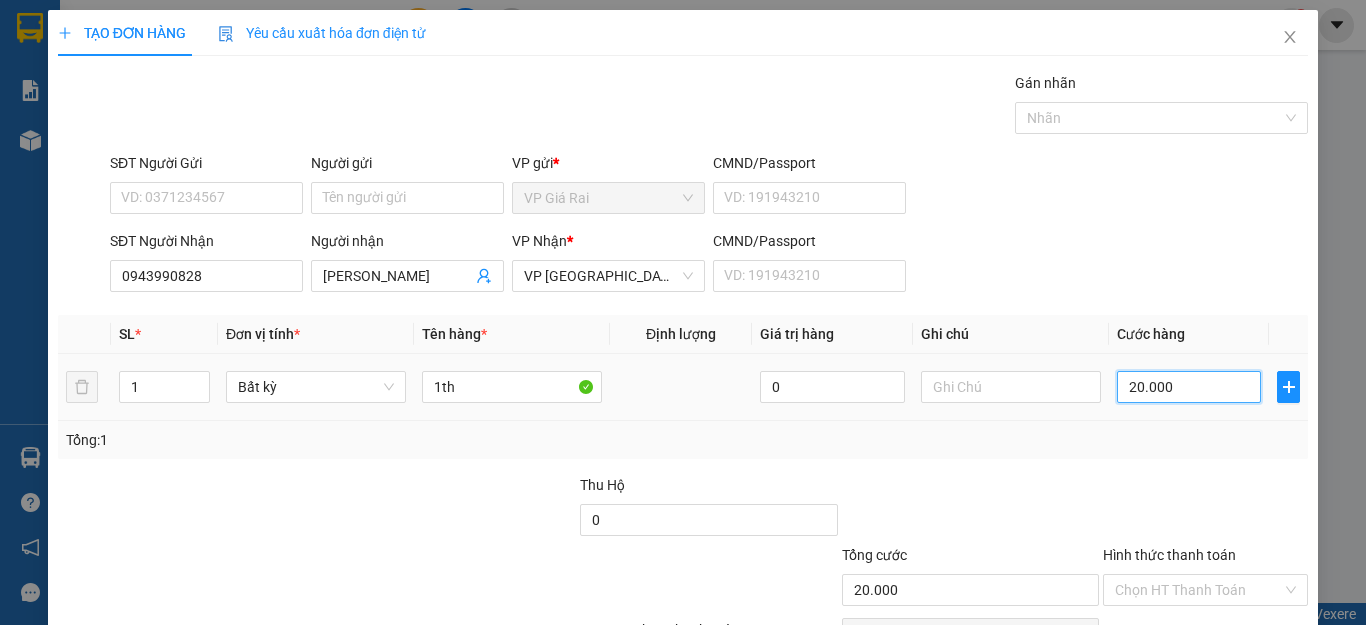 click on "20.000" at bounding box center (1189, 387) 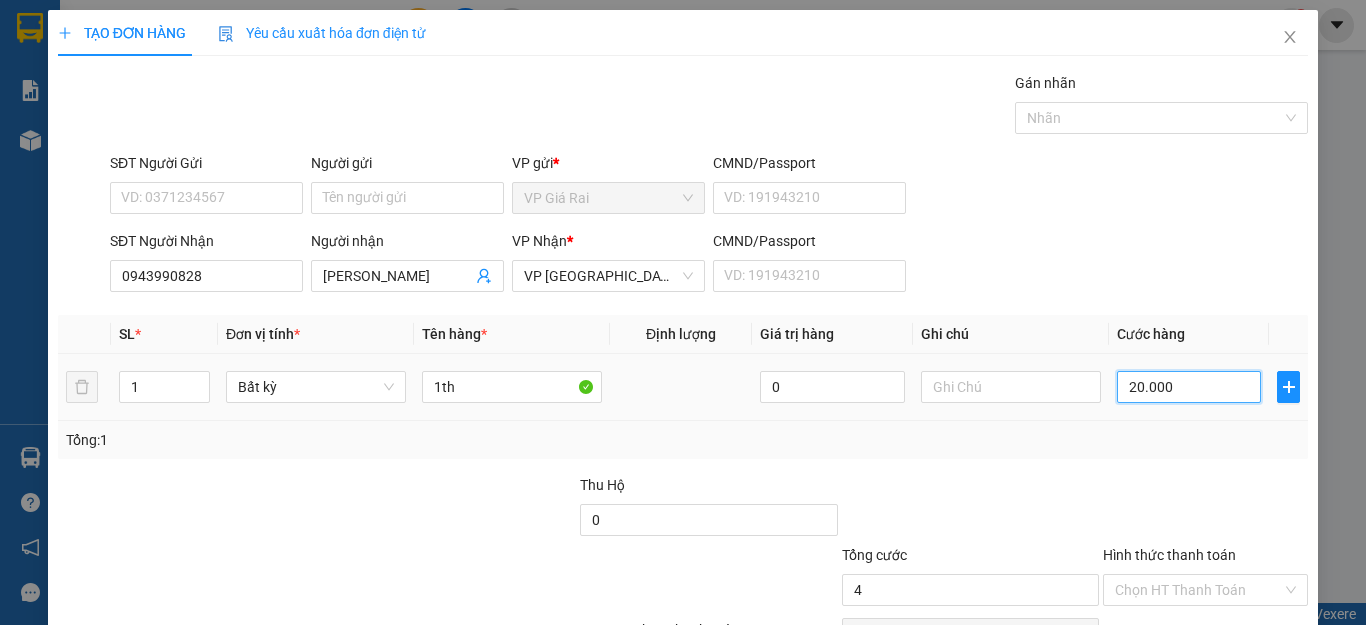 type on "4" 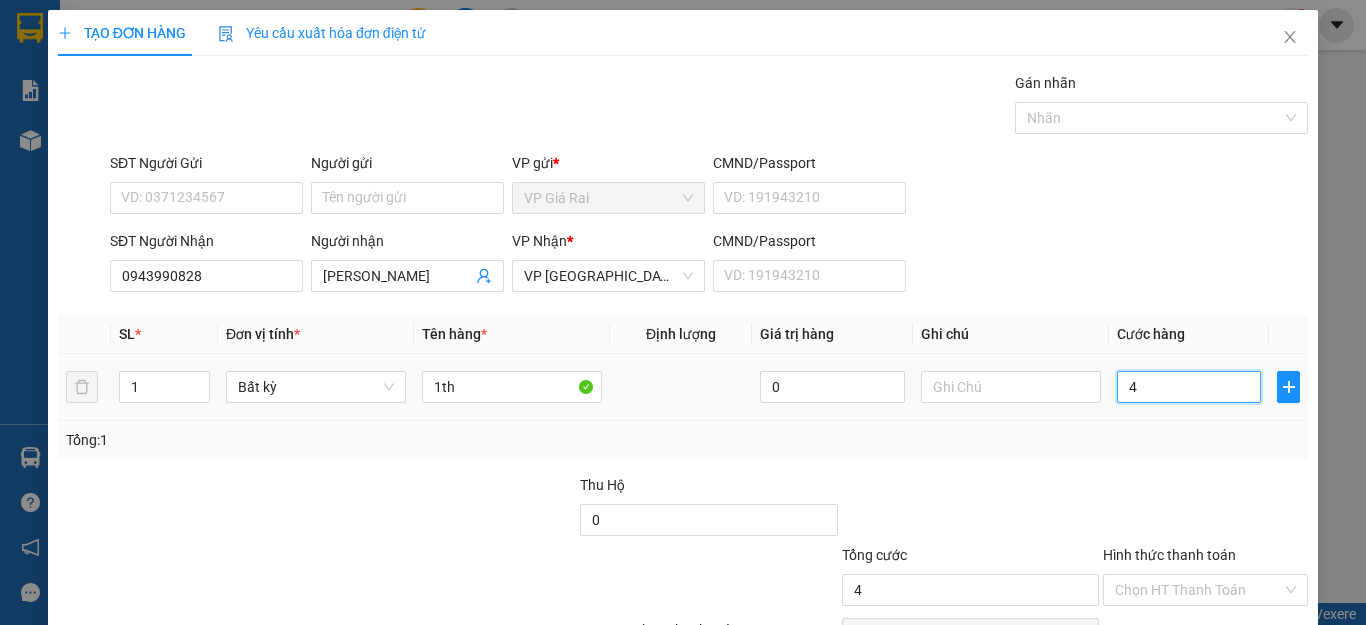 type on "40" 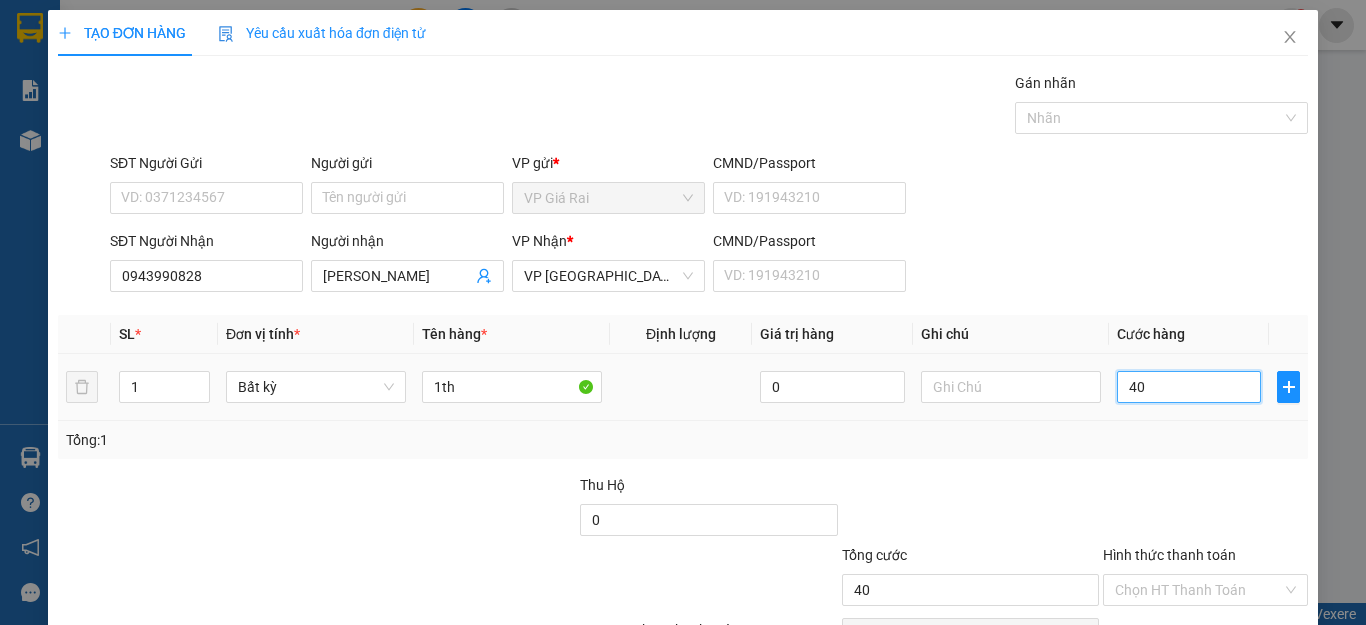 type on "400" 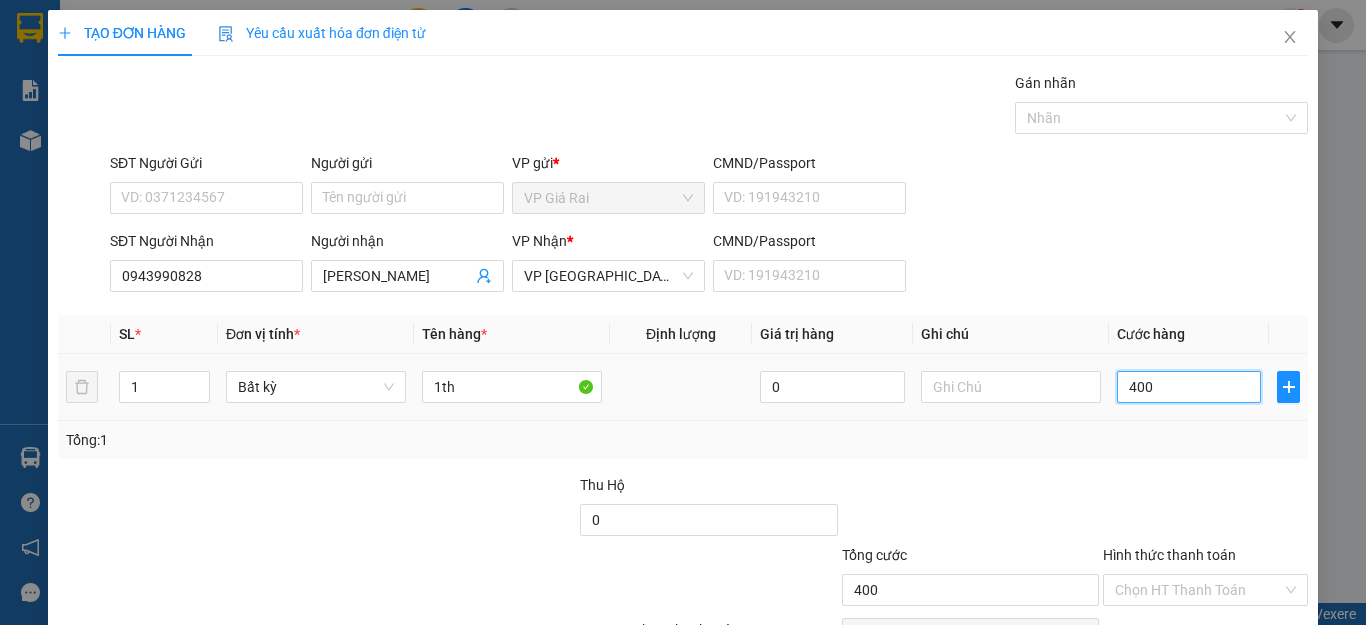 type on "4.000" 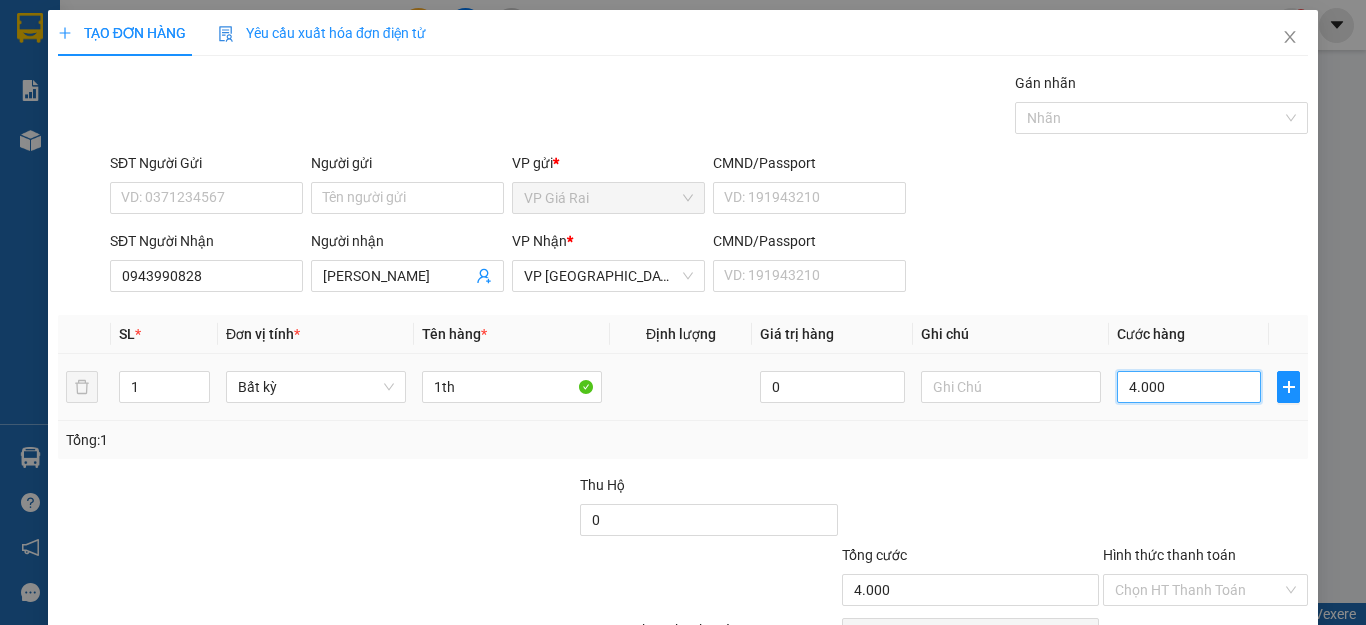 type on "40.000" 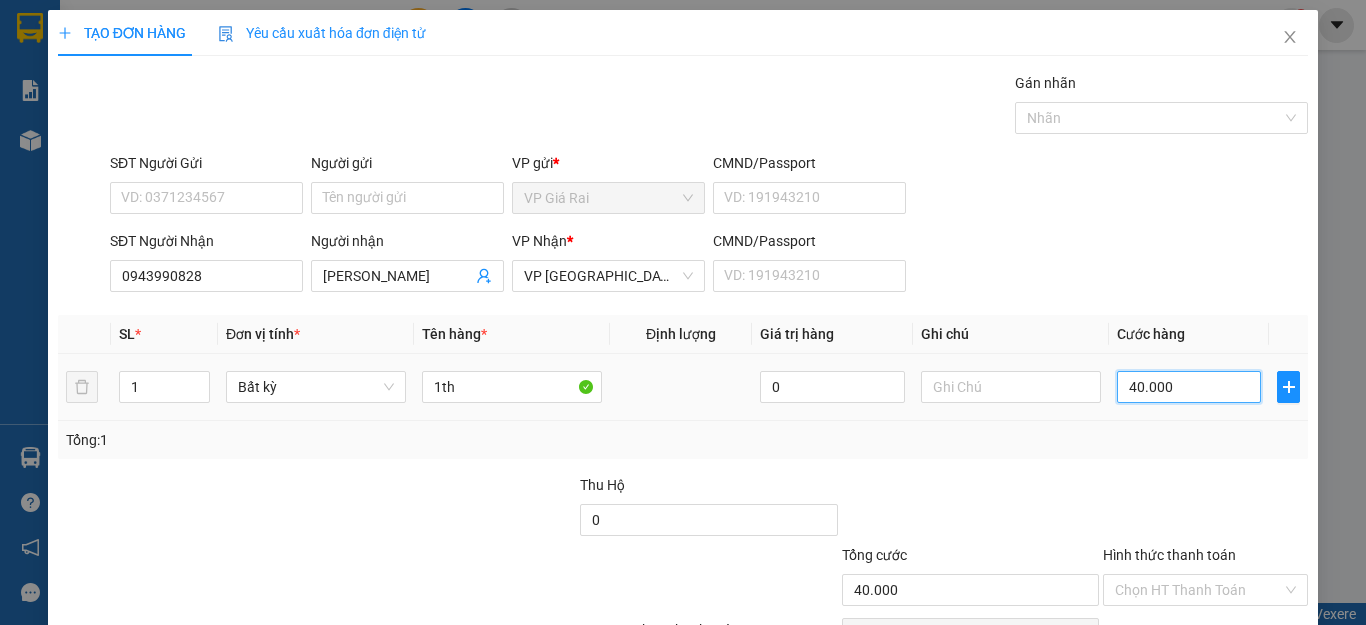 scroll, scrollTop: 115, scrollLeft: 0, axis: vertical 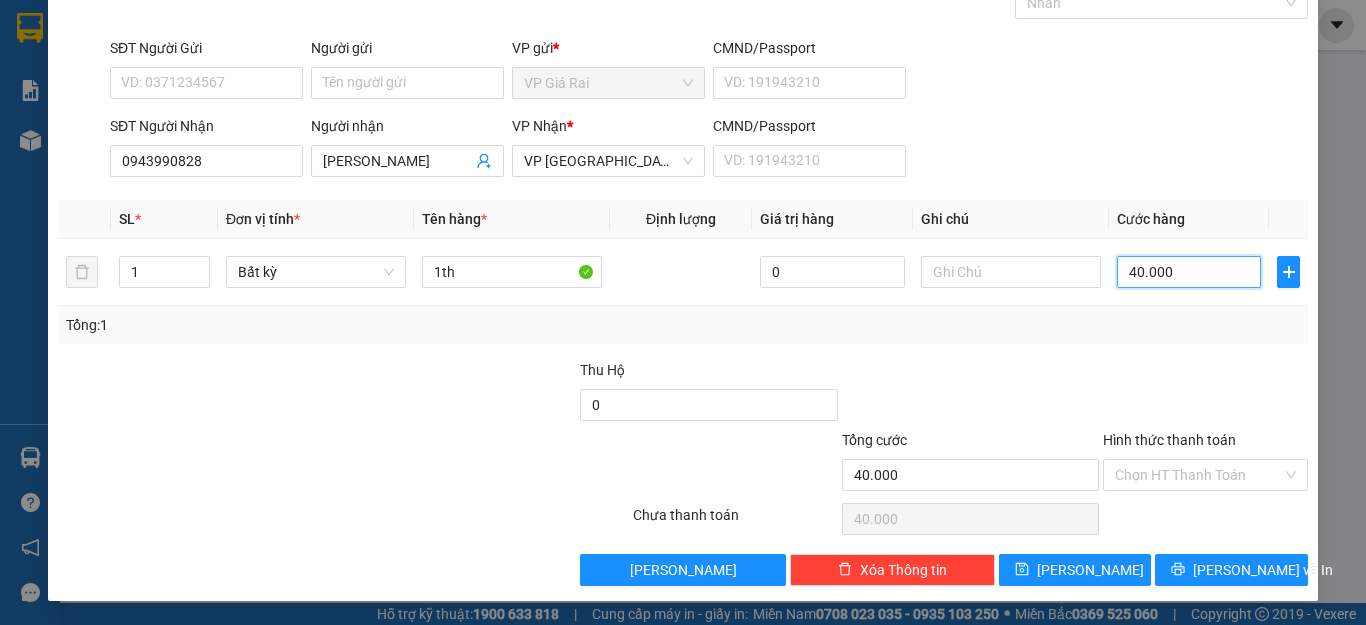type on "40.000" 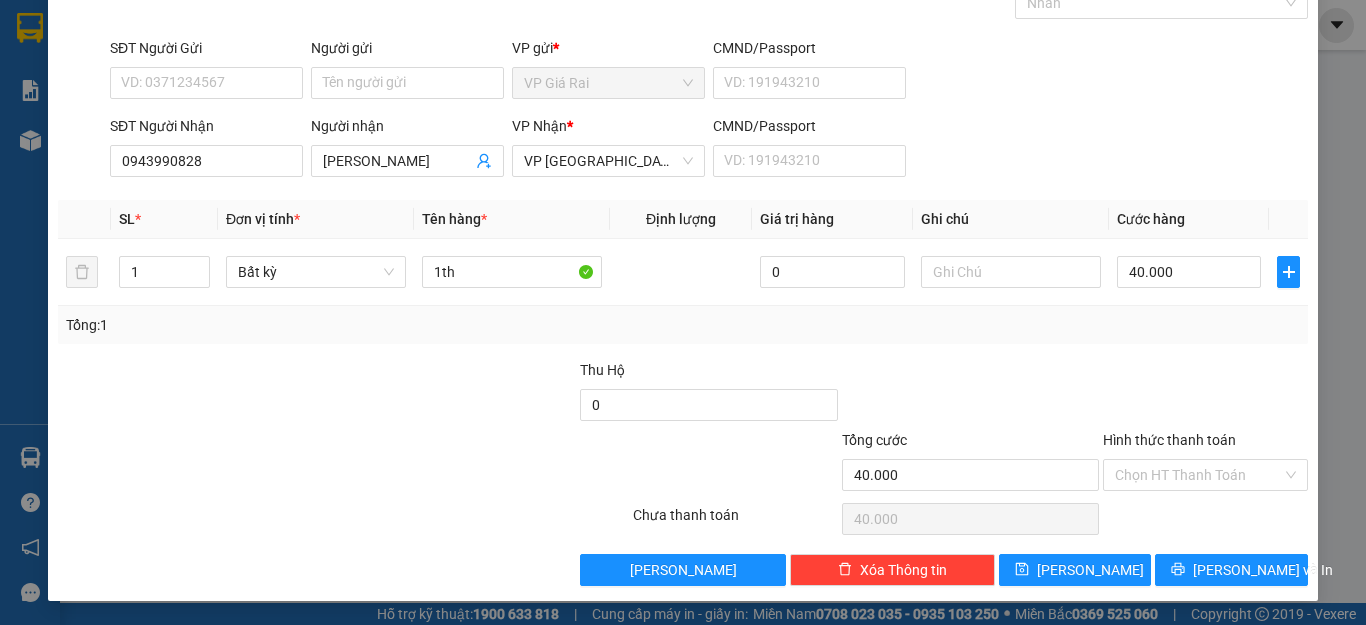click on "Hình thức thanh toán" at bounding box center (1205, 444) 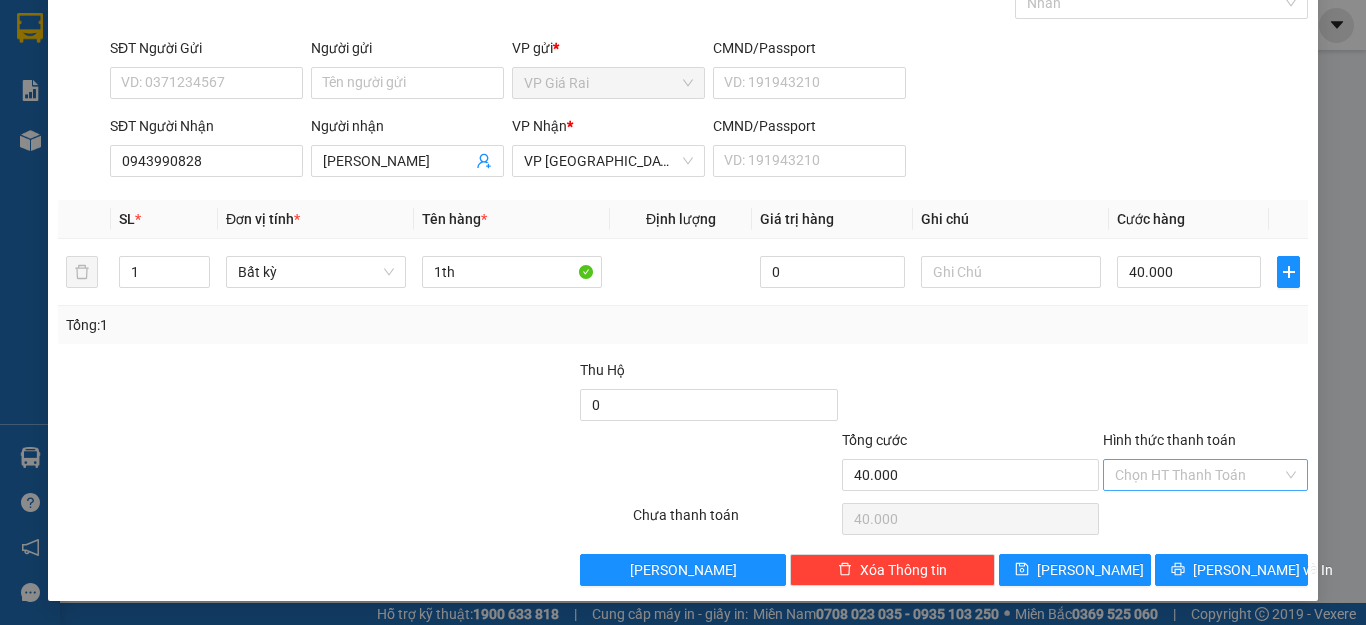 click on "Hình thức thanh toán" at bounding box center [1198, 475] 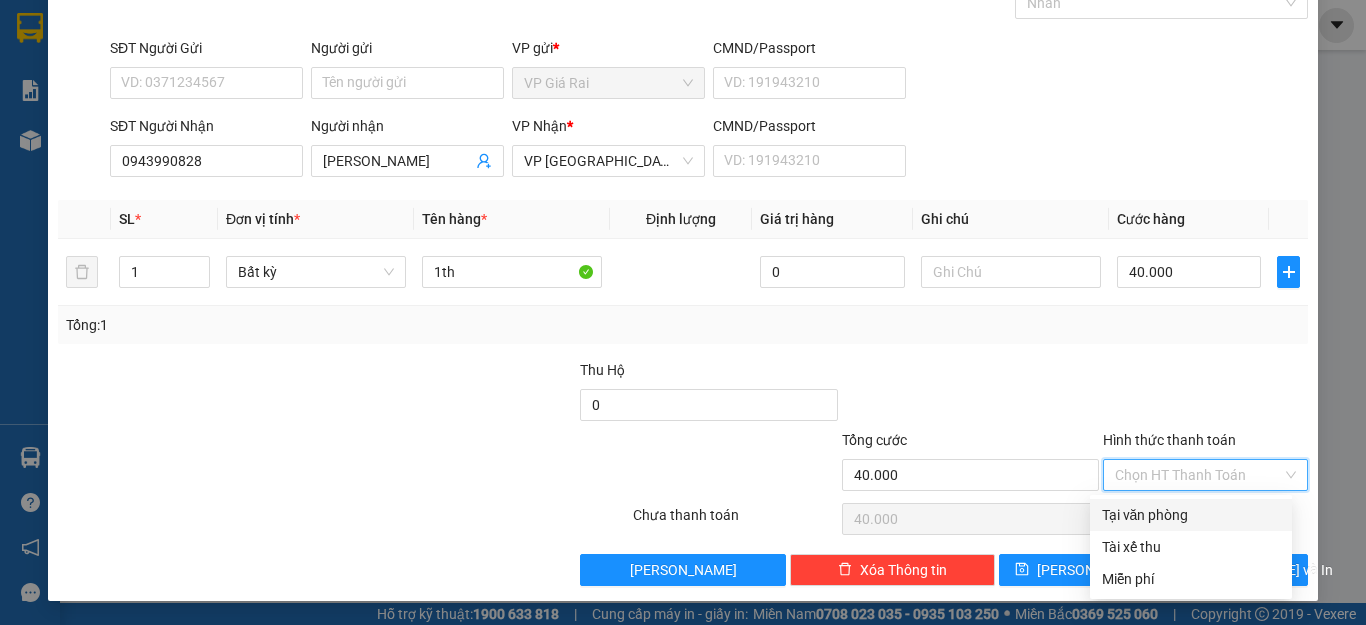 click on "Tại văn phòng" at bounding box center [1191, 515] 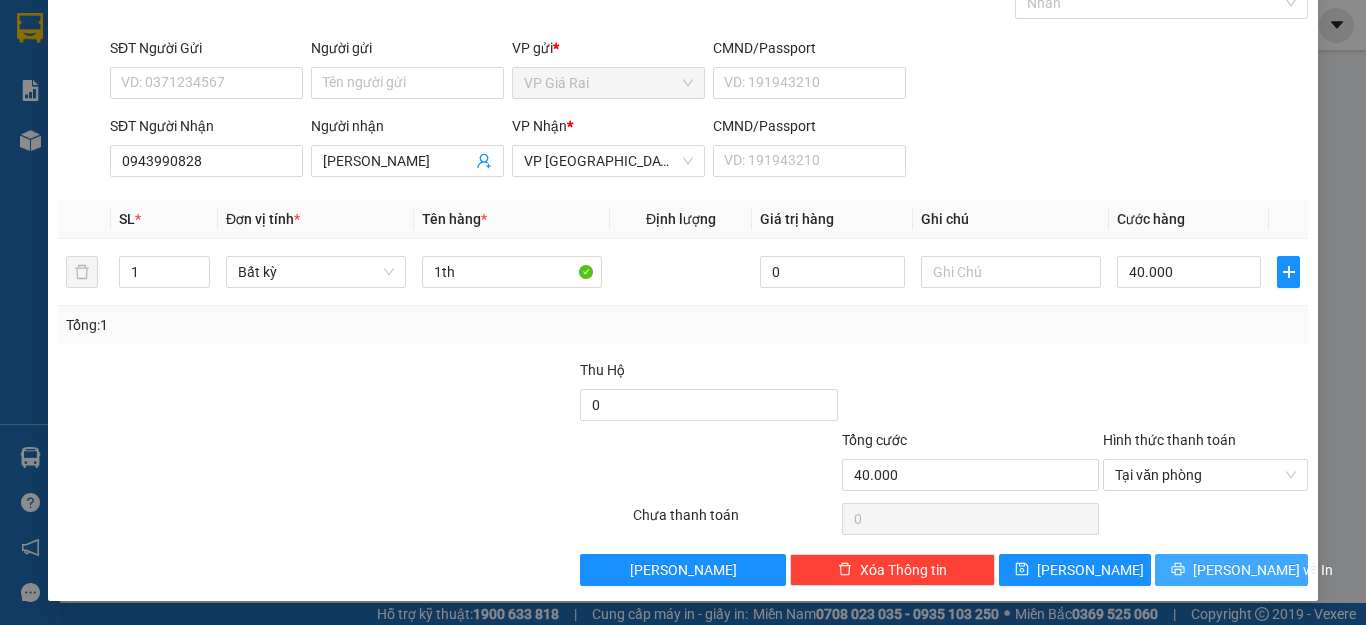 click on "[PERSON_NAME] và In" at bounding box center [1263, 570] 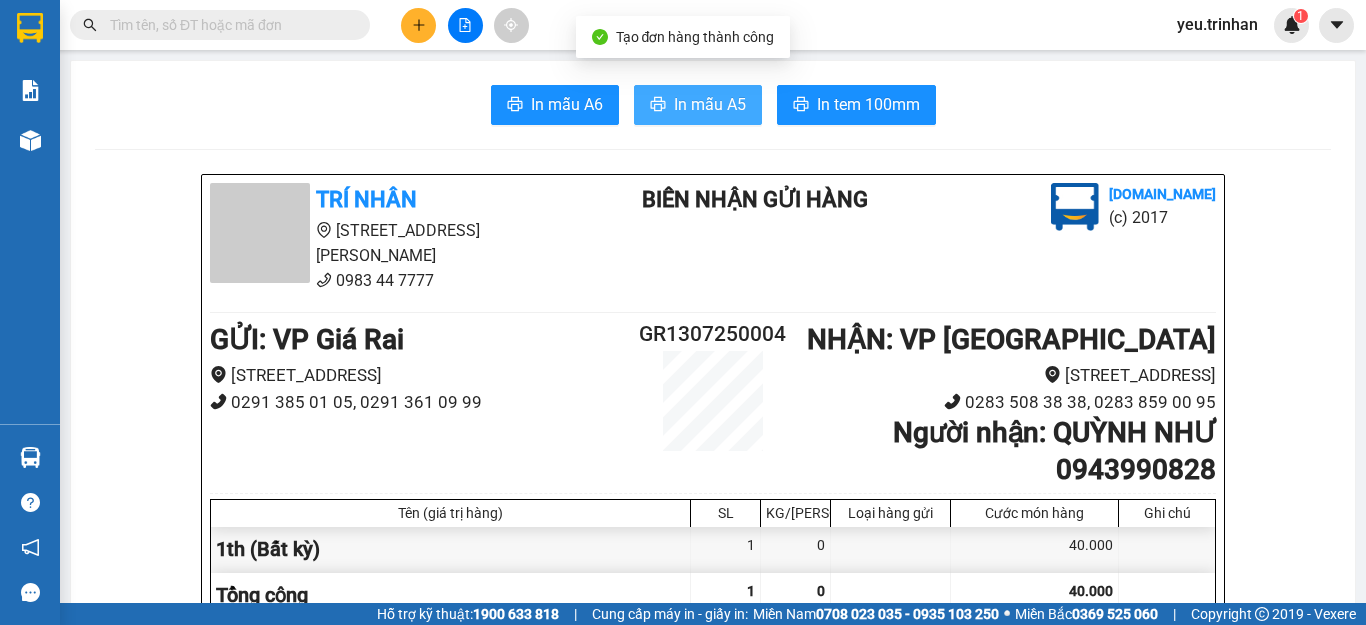 click on "In mẫu A5" at bounding box center [710, 104] 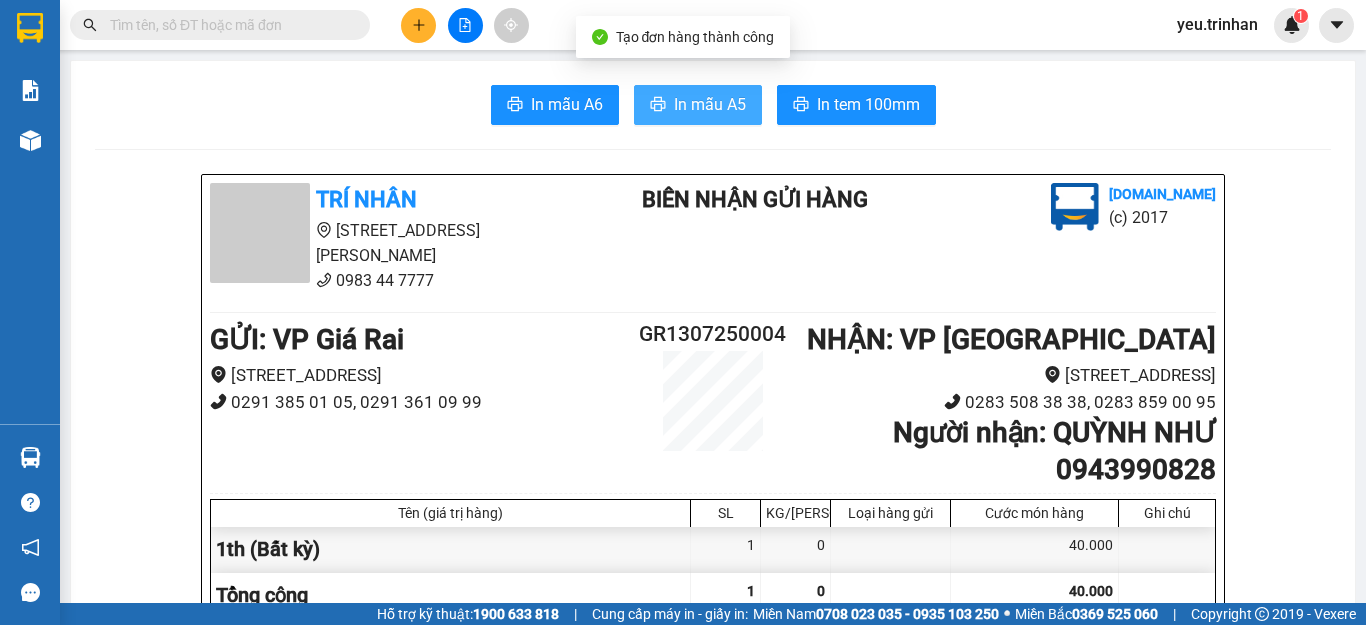 scroll, scrollTop: 0, scrollLeft: 0, axis: both 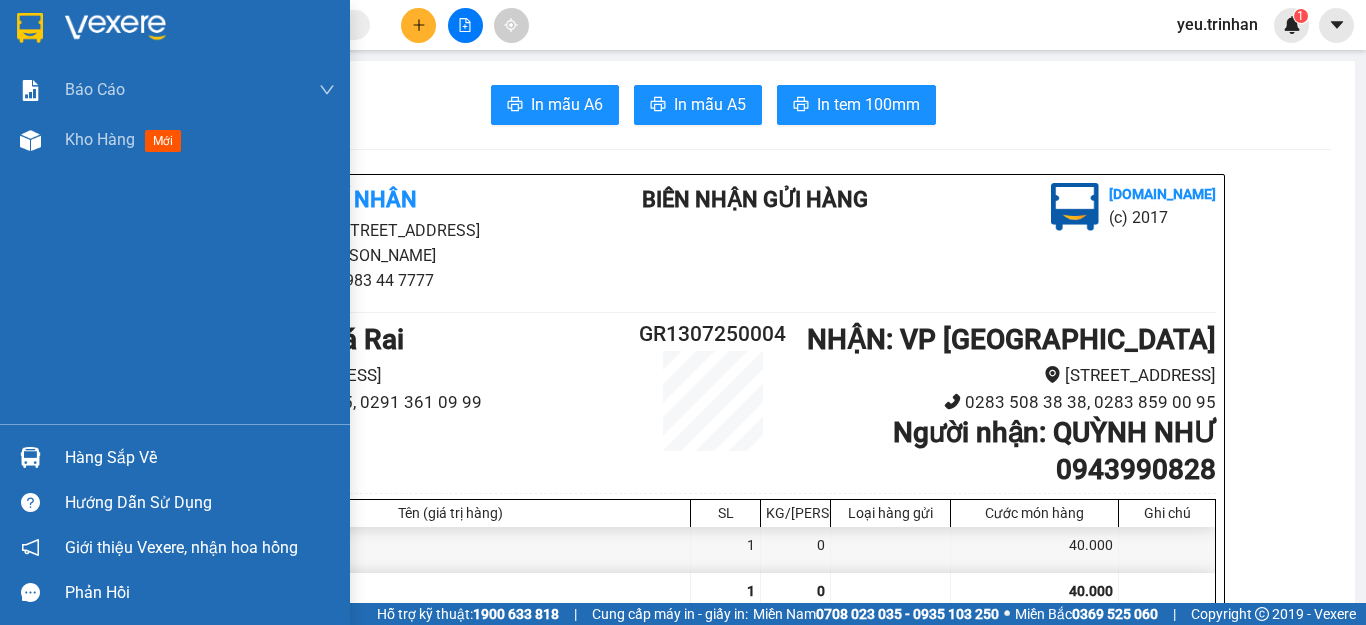 click at bounding box center (175, 32) 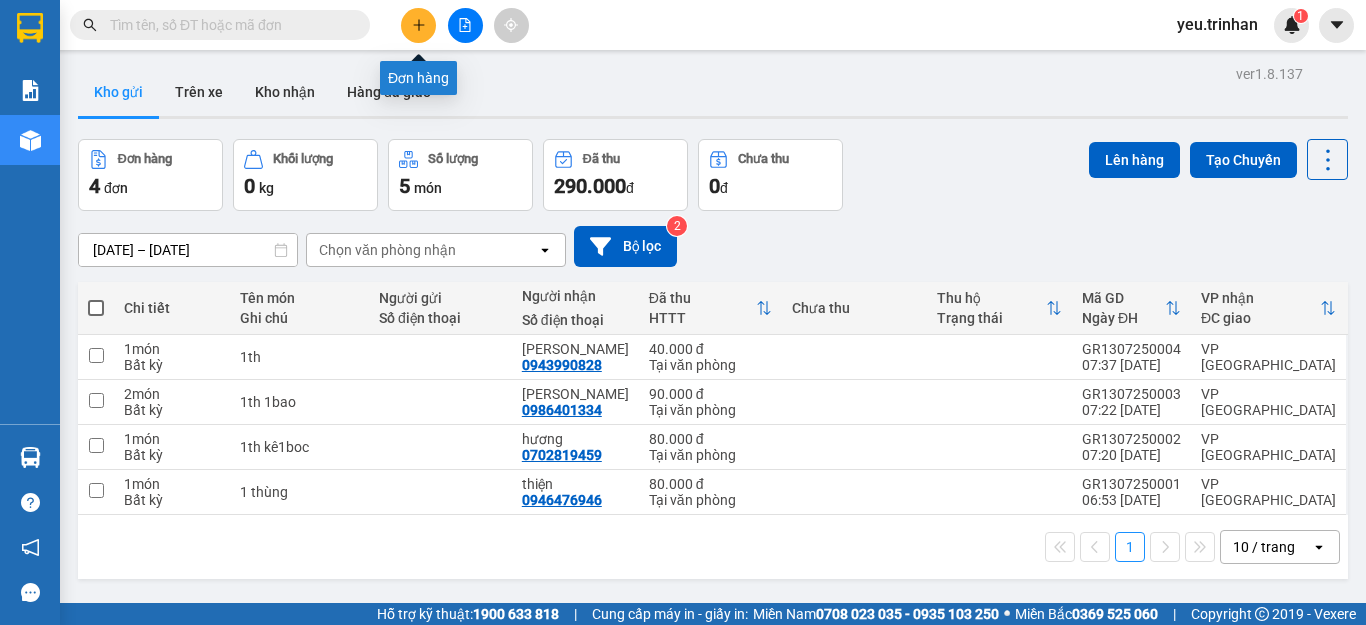 click at bounding box center [418, 25] 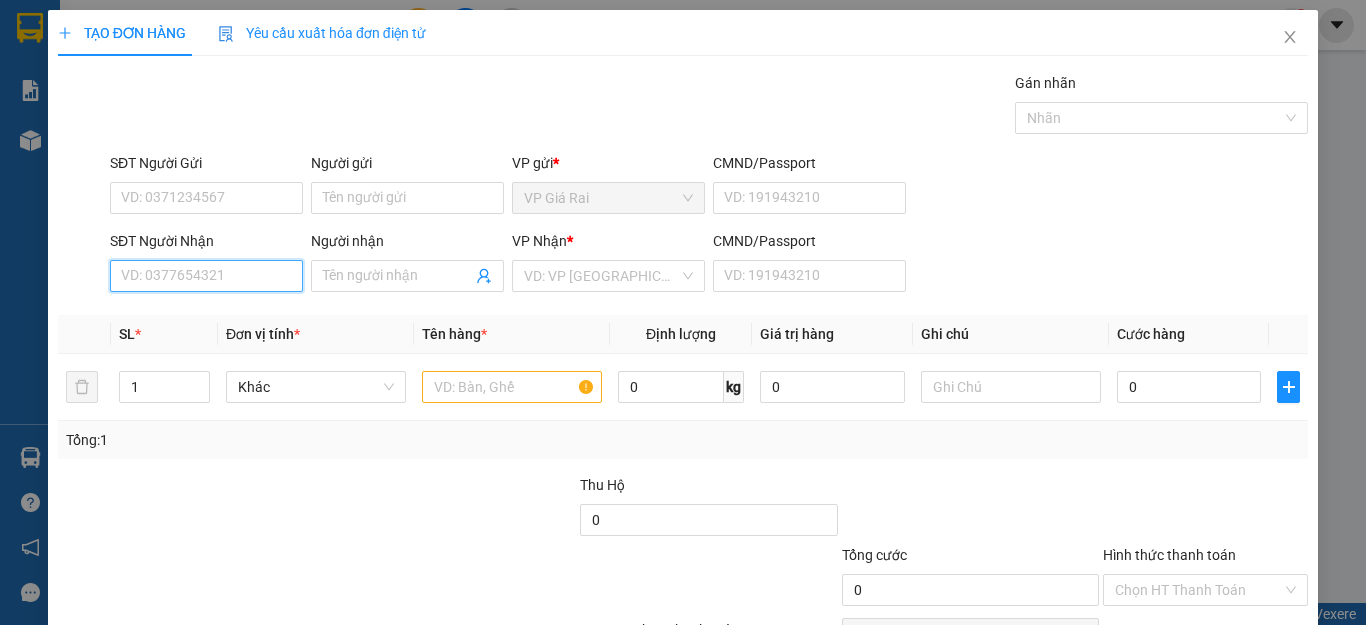 click on "SĐT Người Nhận" at bounding box center (206, 276) 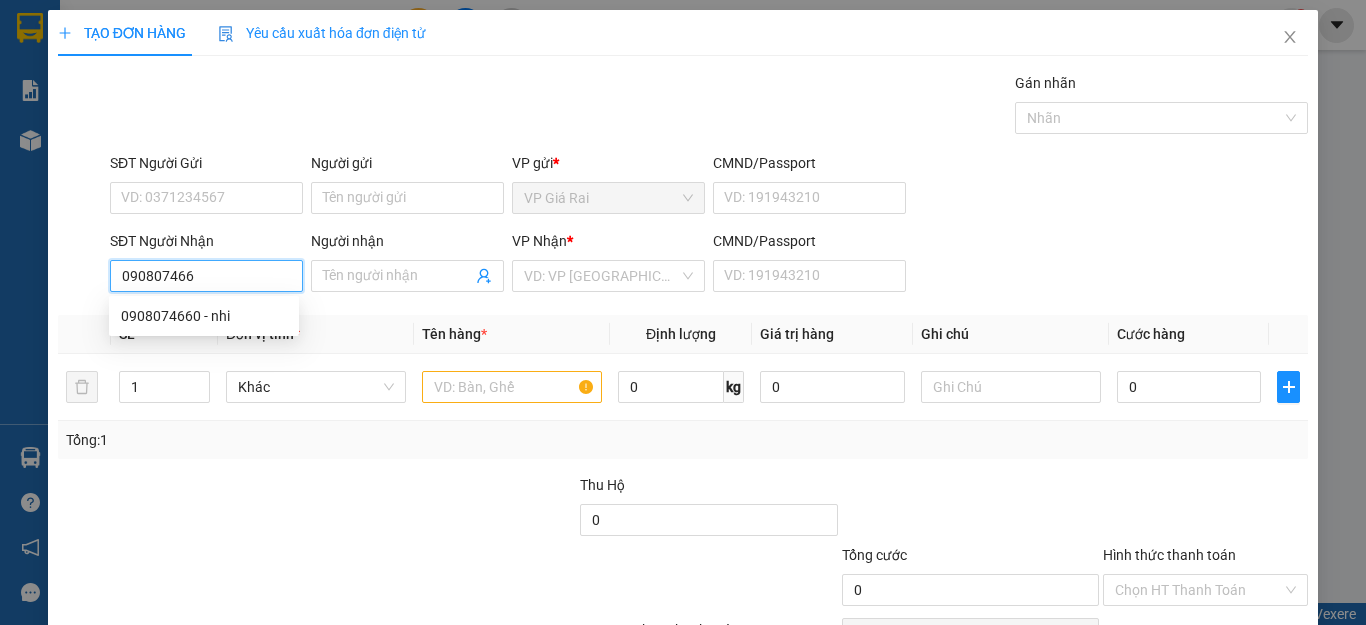 type on "0908074660" 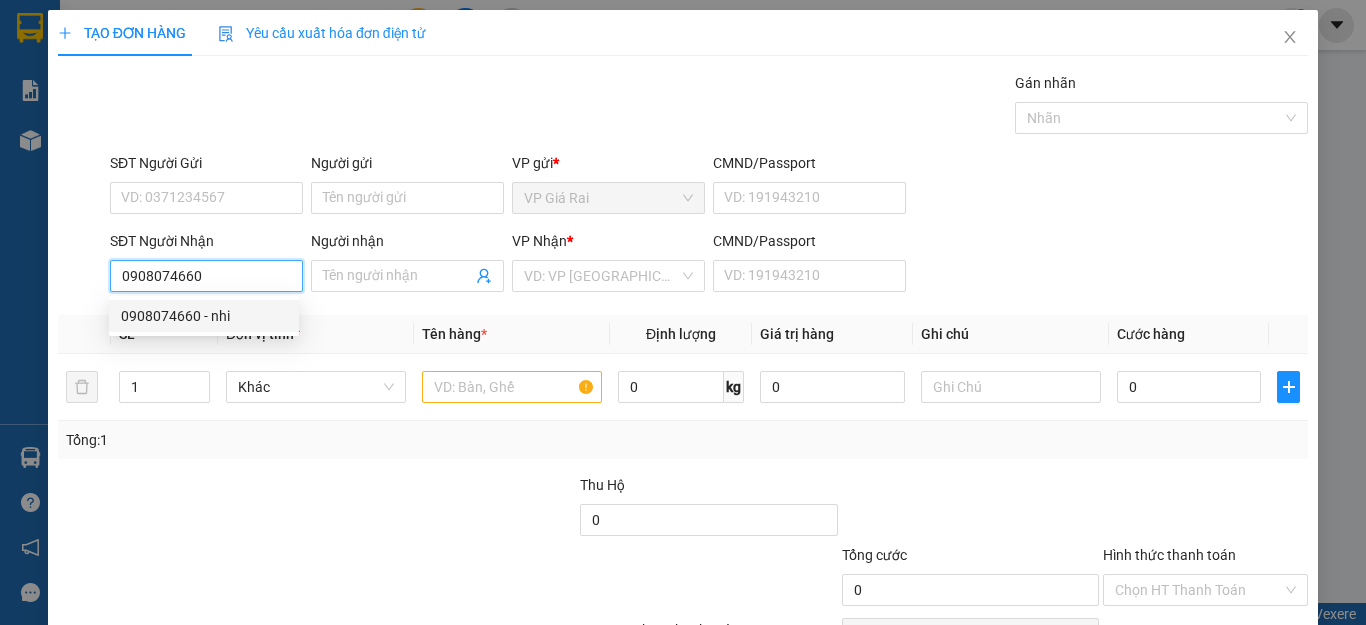 click on "0908074660 - nhi" at bounding box center [204, 316] 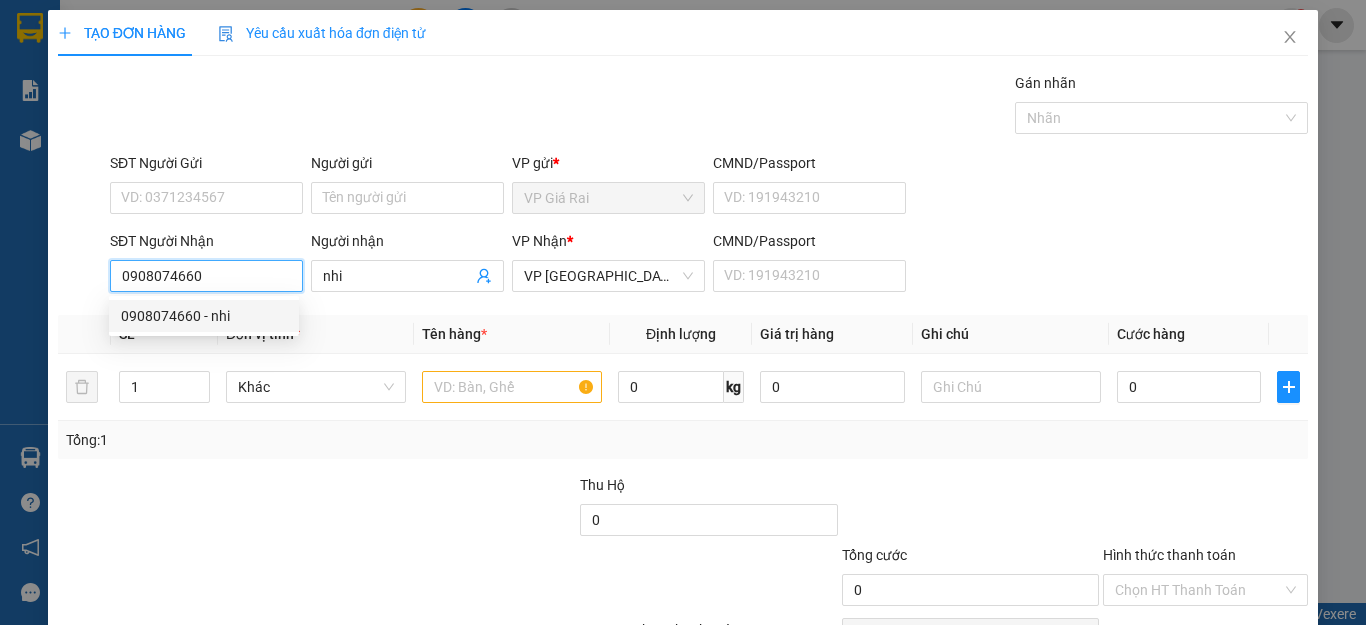 type on "130.000" 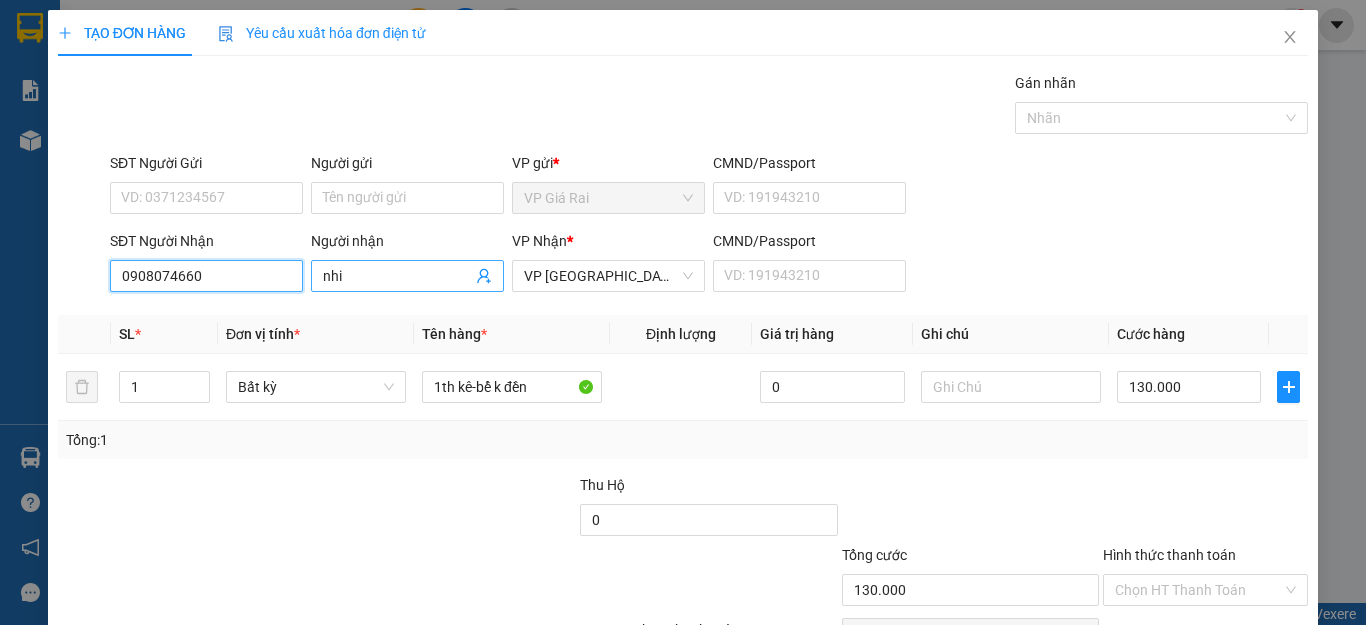 type on "0908074660" 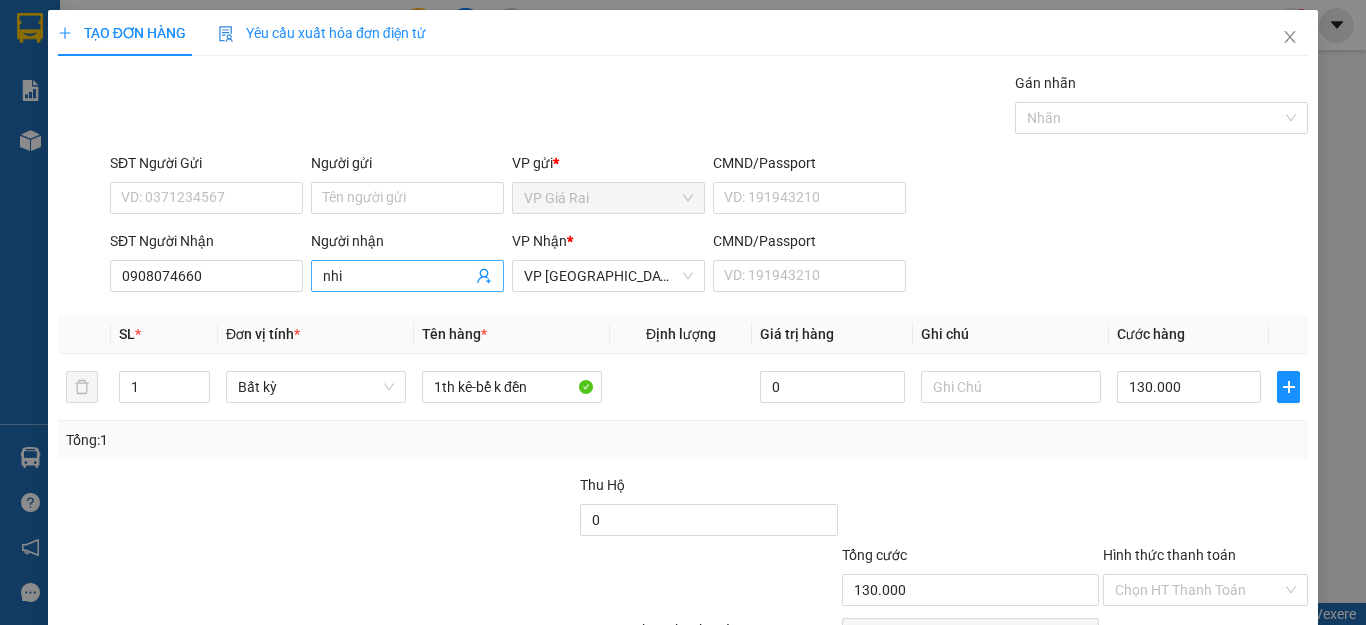 click on "nhi" at bounding box center (397, 276) 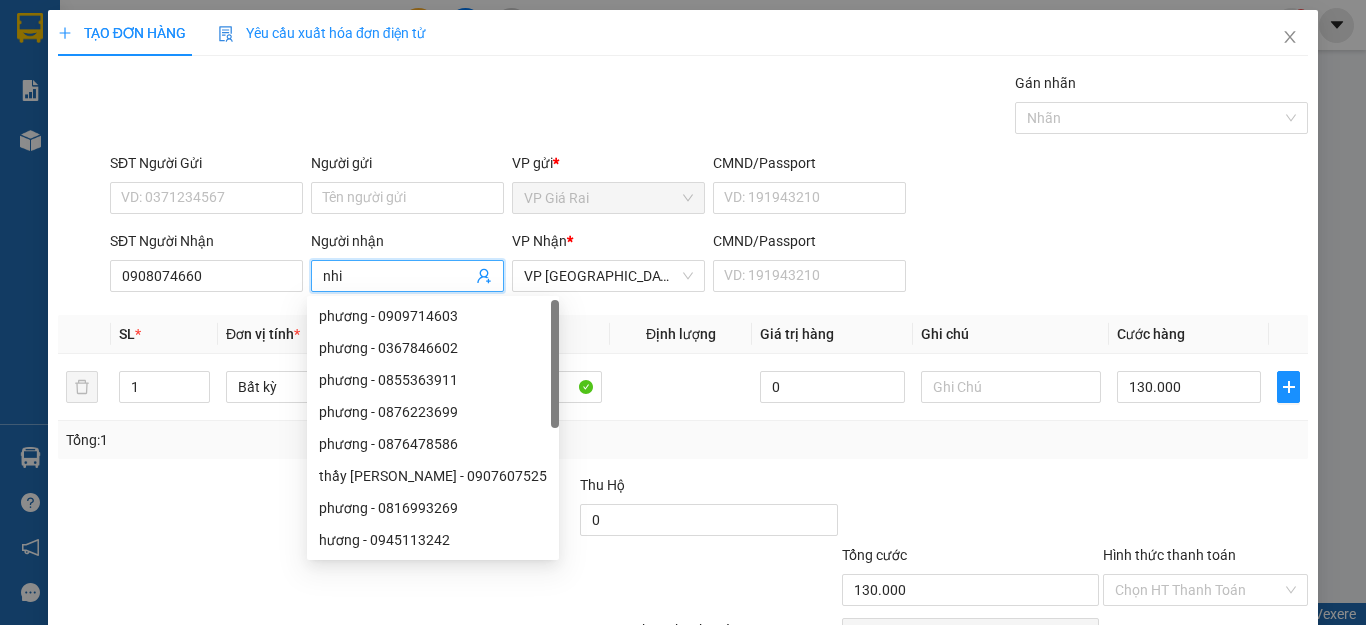click on "nhi" at bounding box center (397, 276) 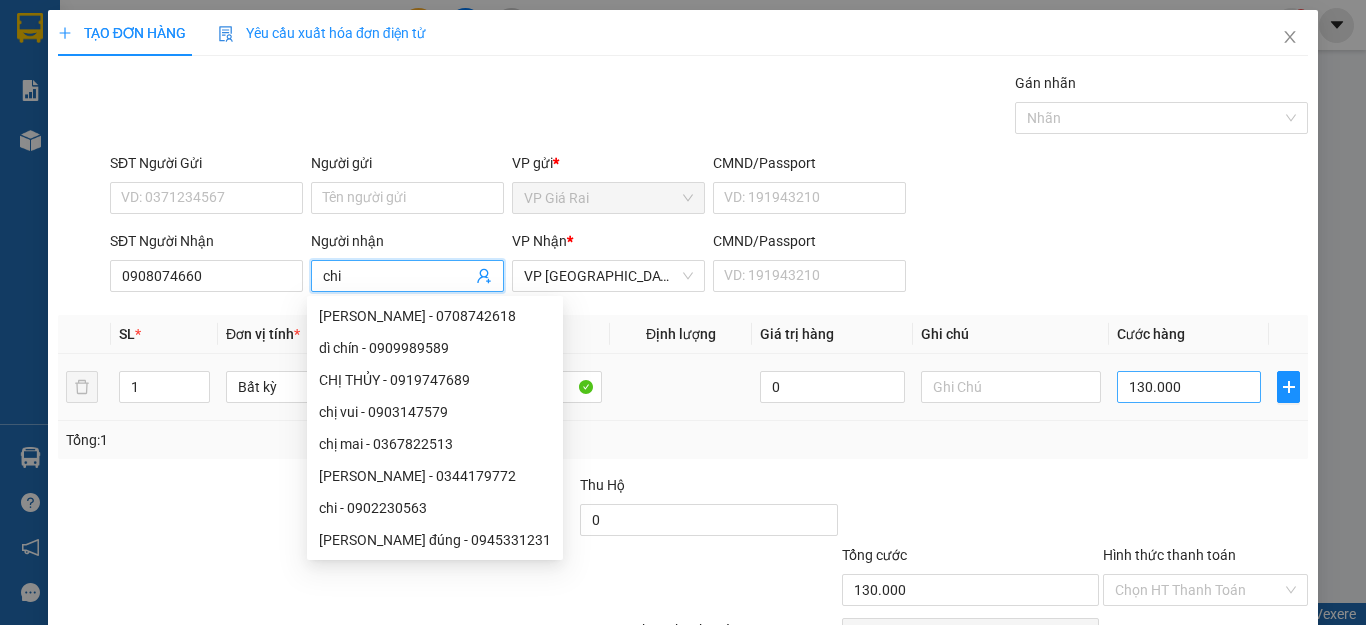 type on "chi" 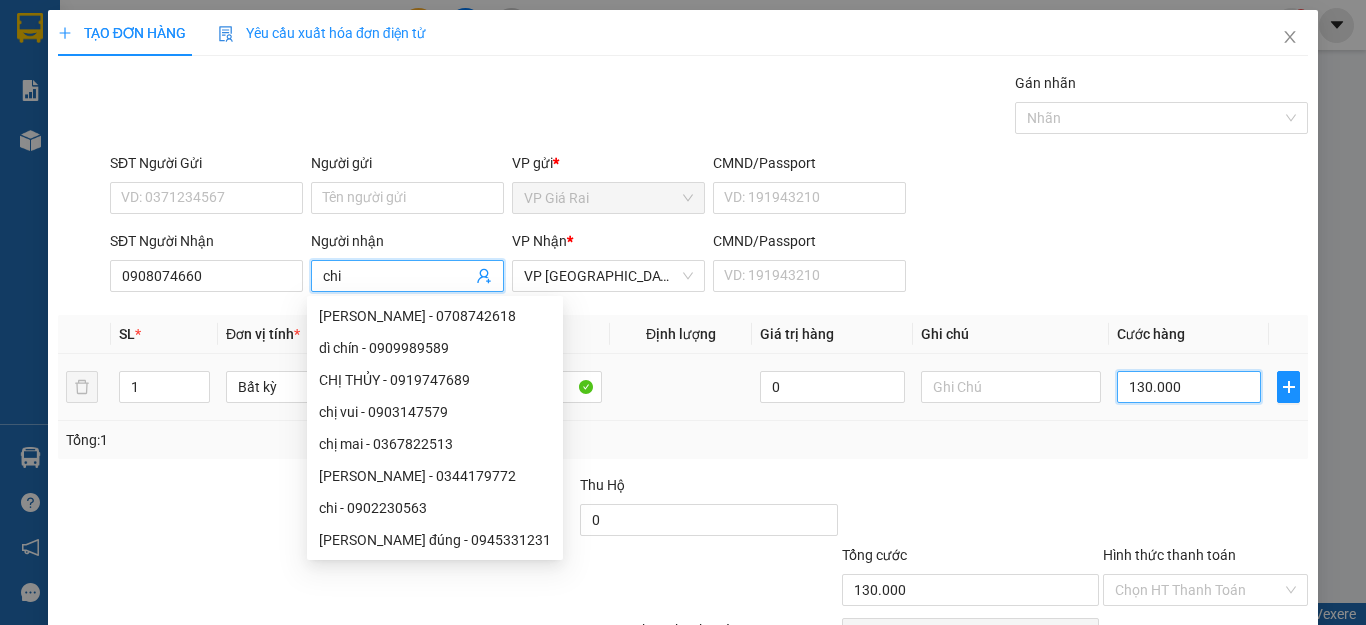 click on "130.000" at bounding box center [1189, 387] 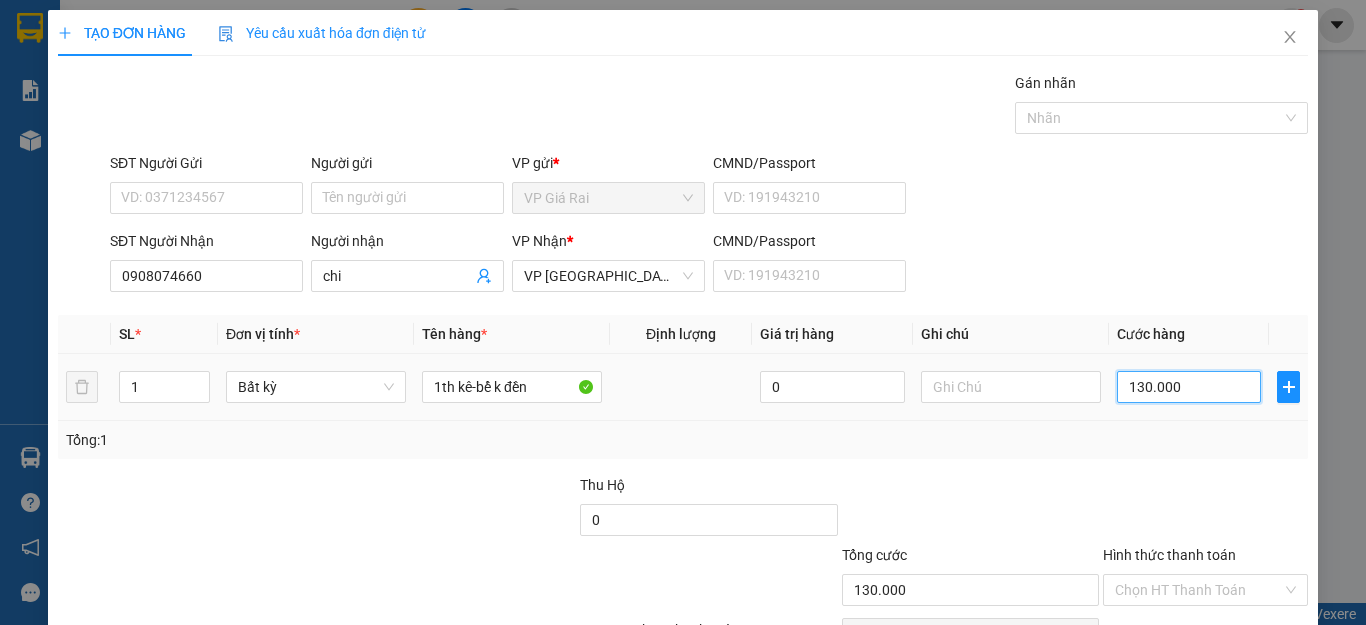 type on "4" 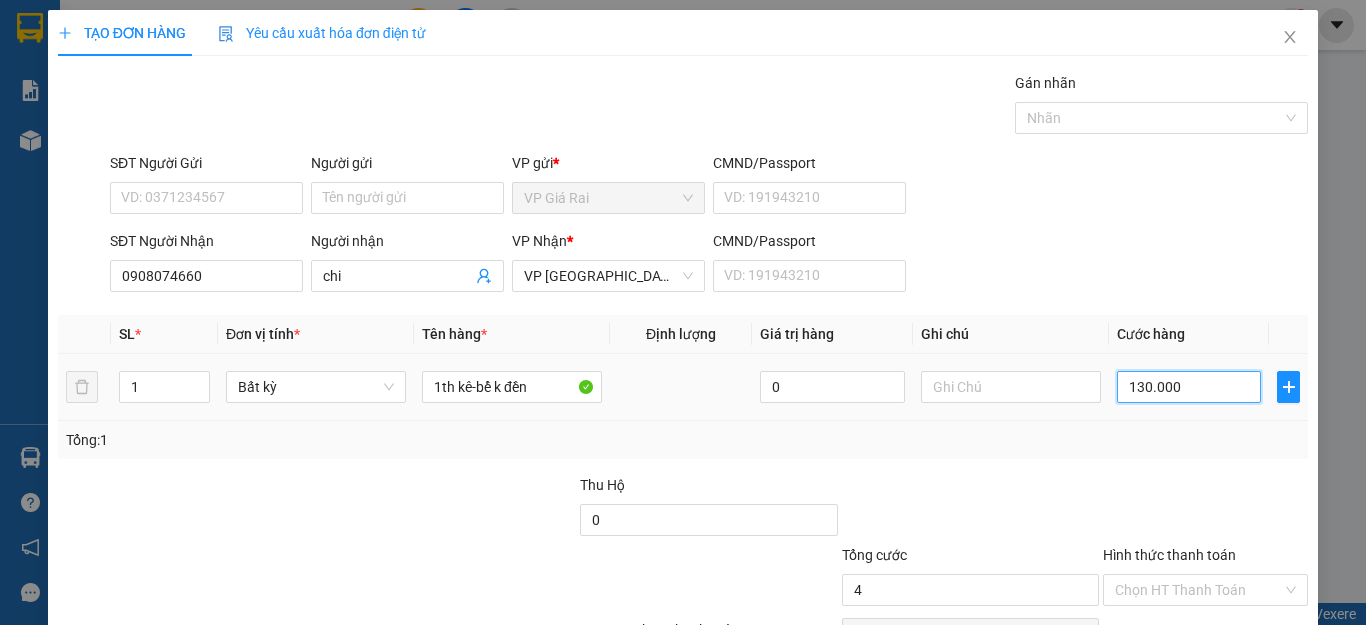 type on "4" 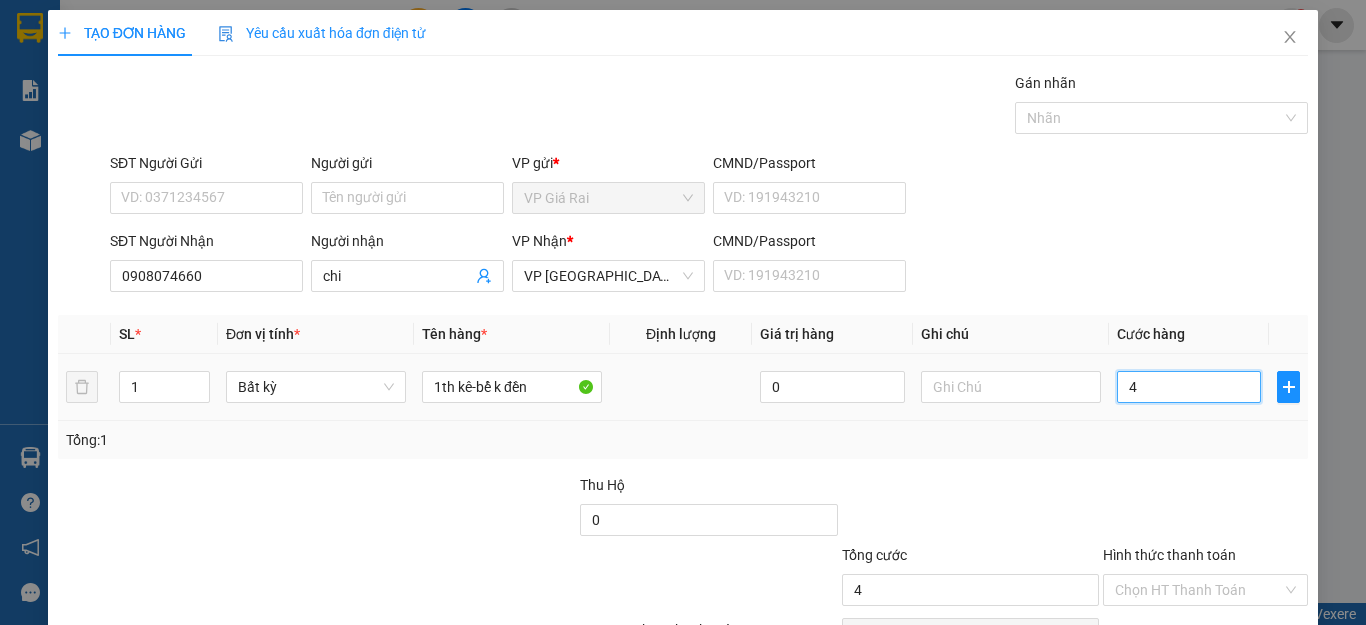 type on "40" 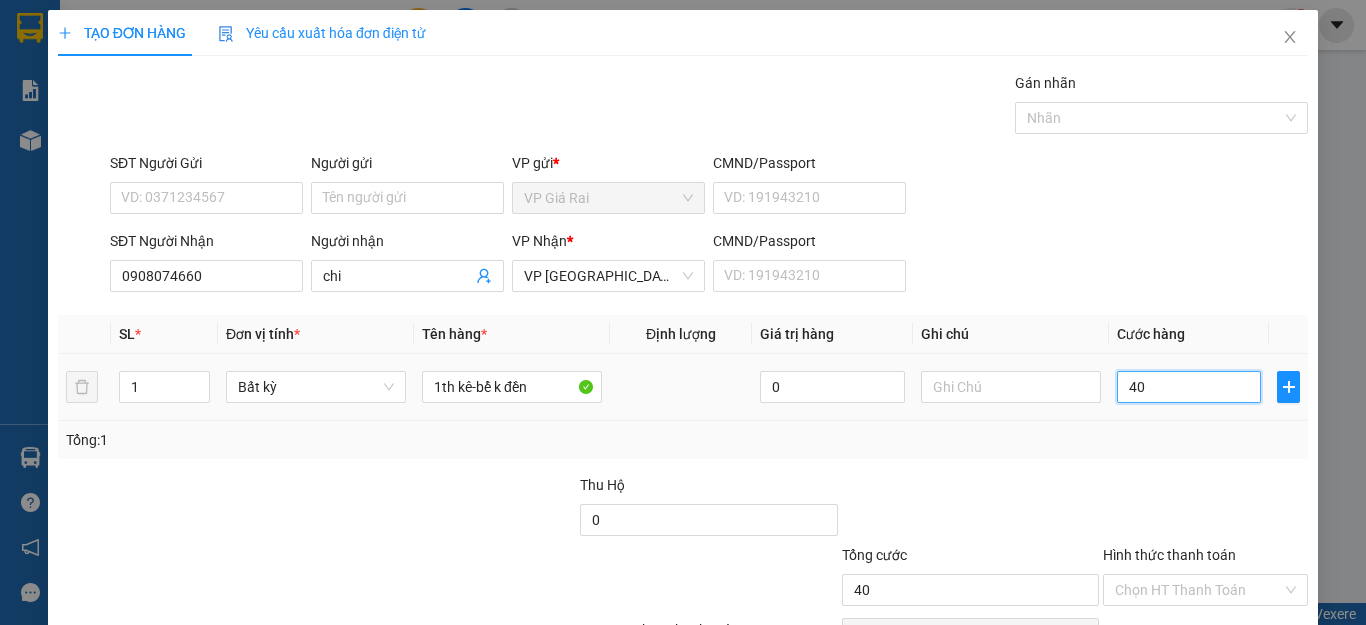 type on "400" 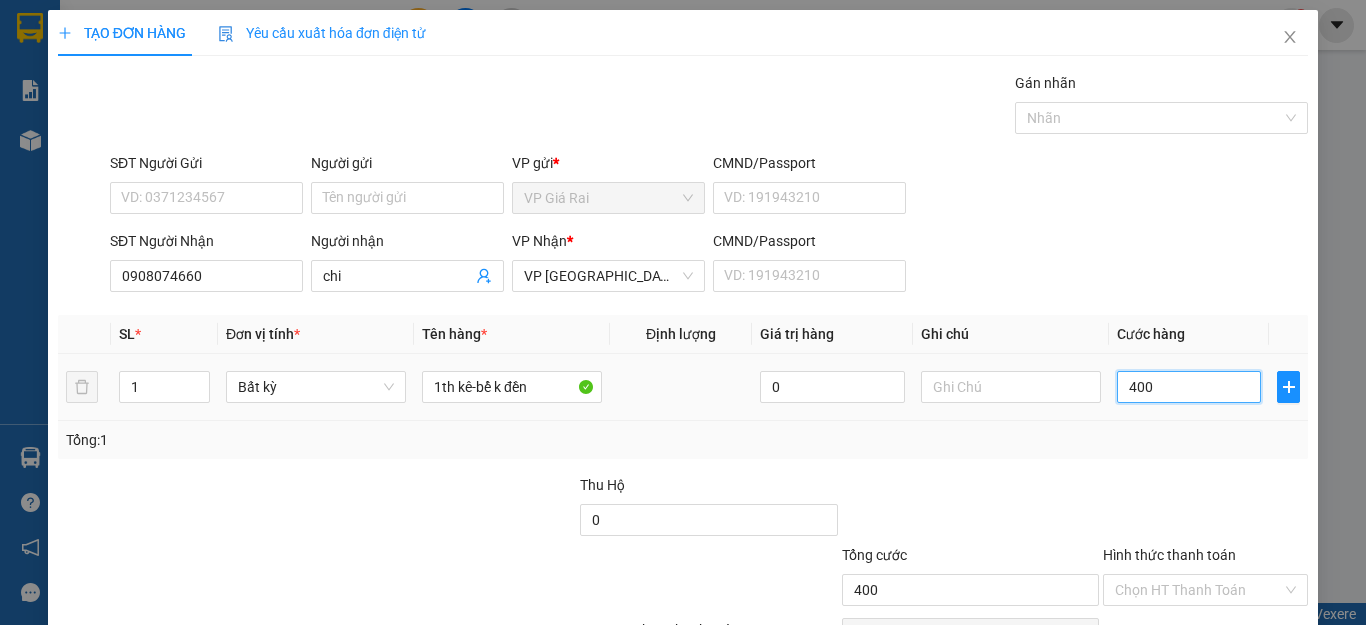 type on "4.000" 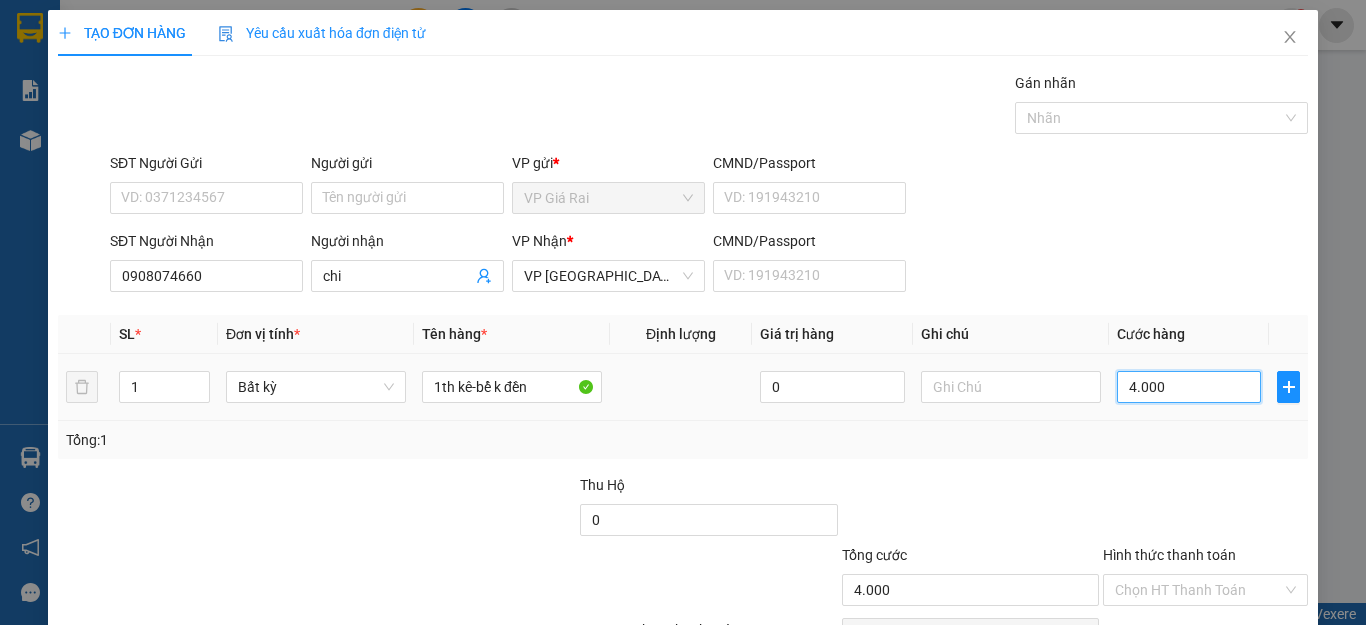 type on "40.000" 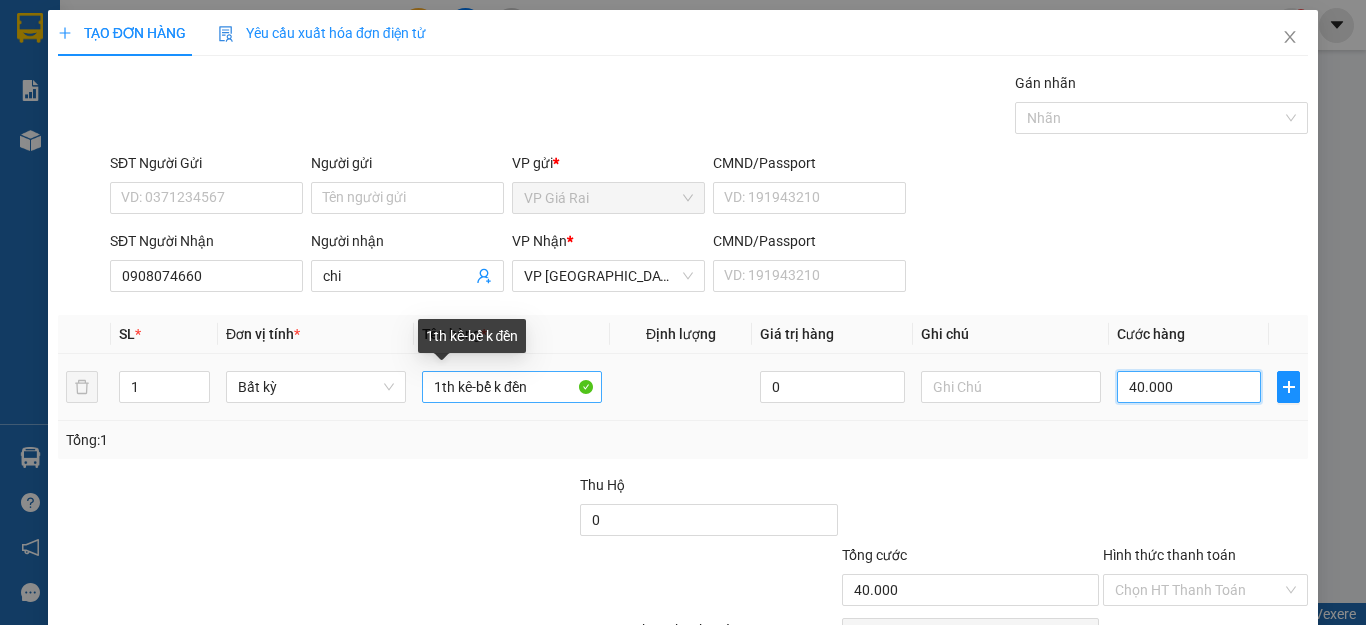 type on "40.000" 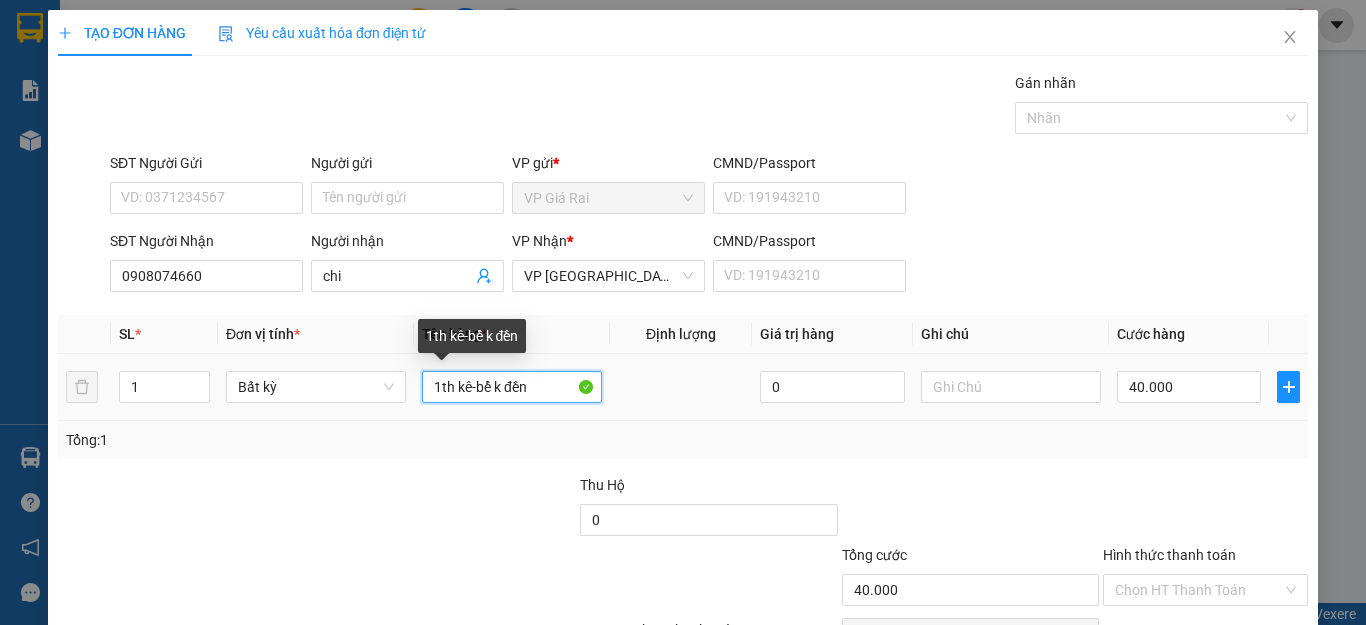 drag, startPoint x: 511, startPoint y: 382, endPoint x: 456, endPoint y: 382, distance: 55 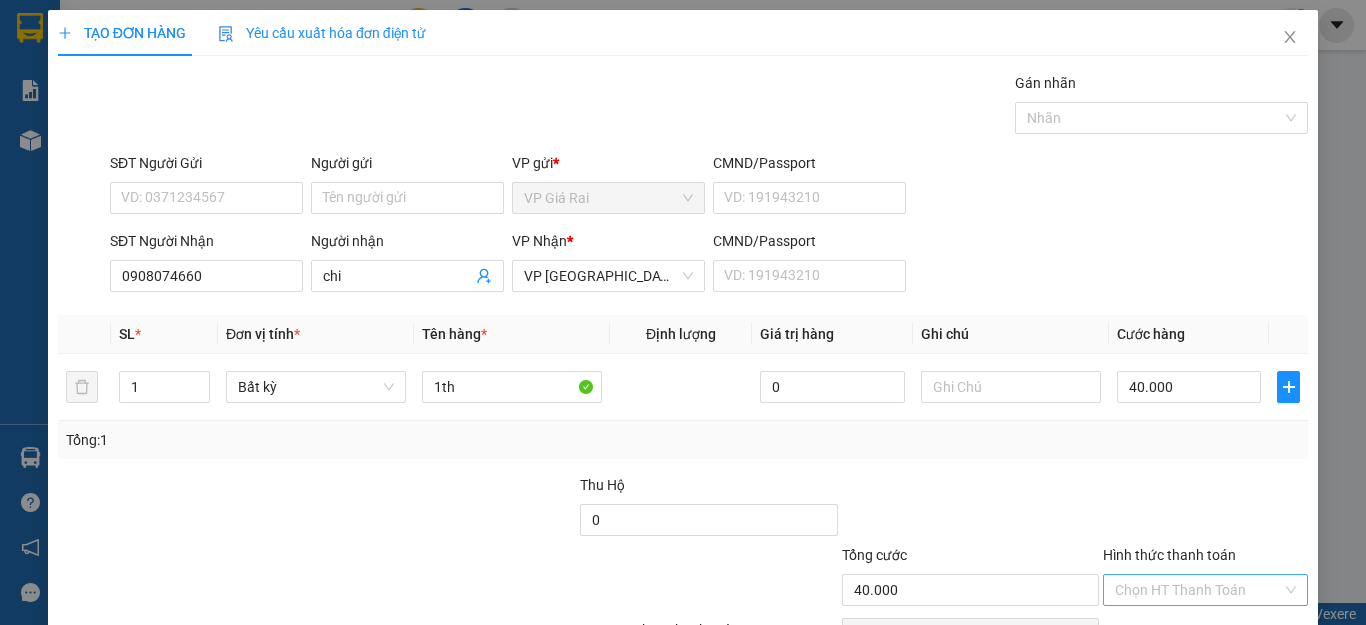 click on "Hình thức thanh toán" at bounding box center (1198, 590) 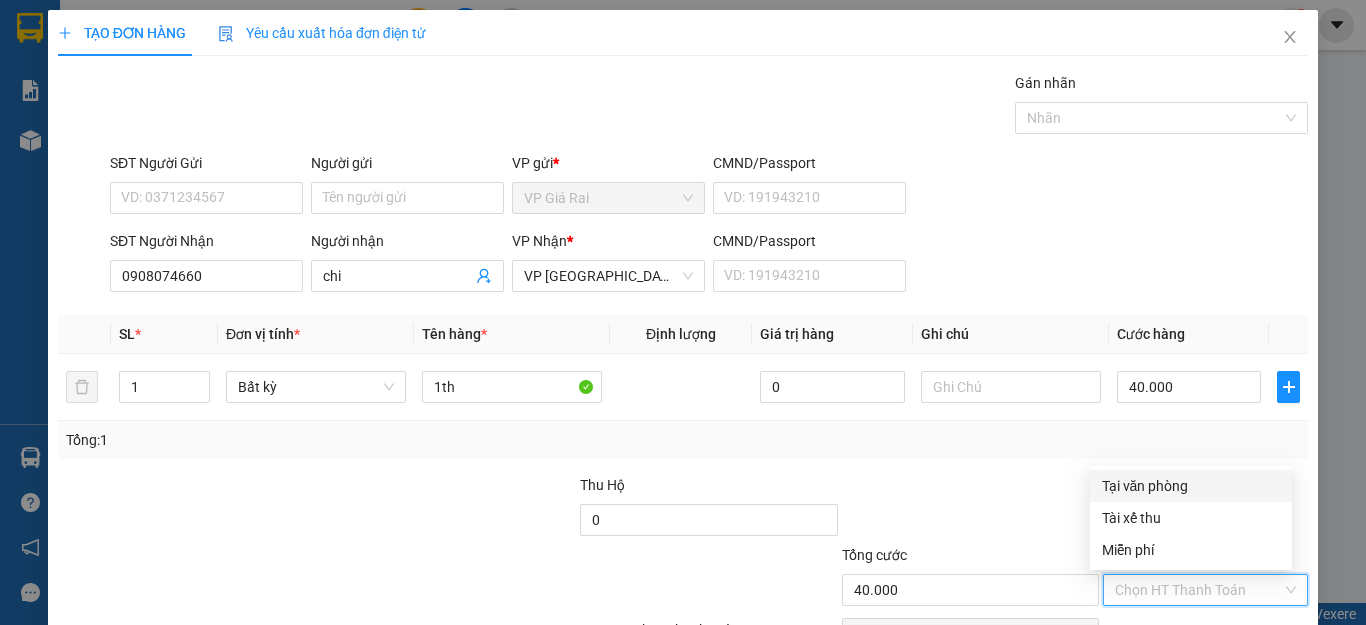 click on "Tại văn phòng" at bounding box center [1191, 486] 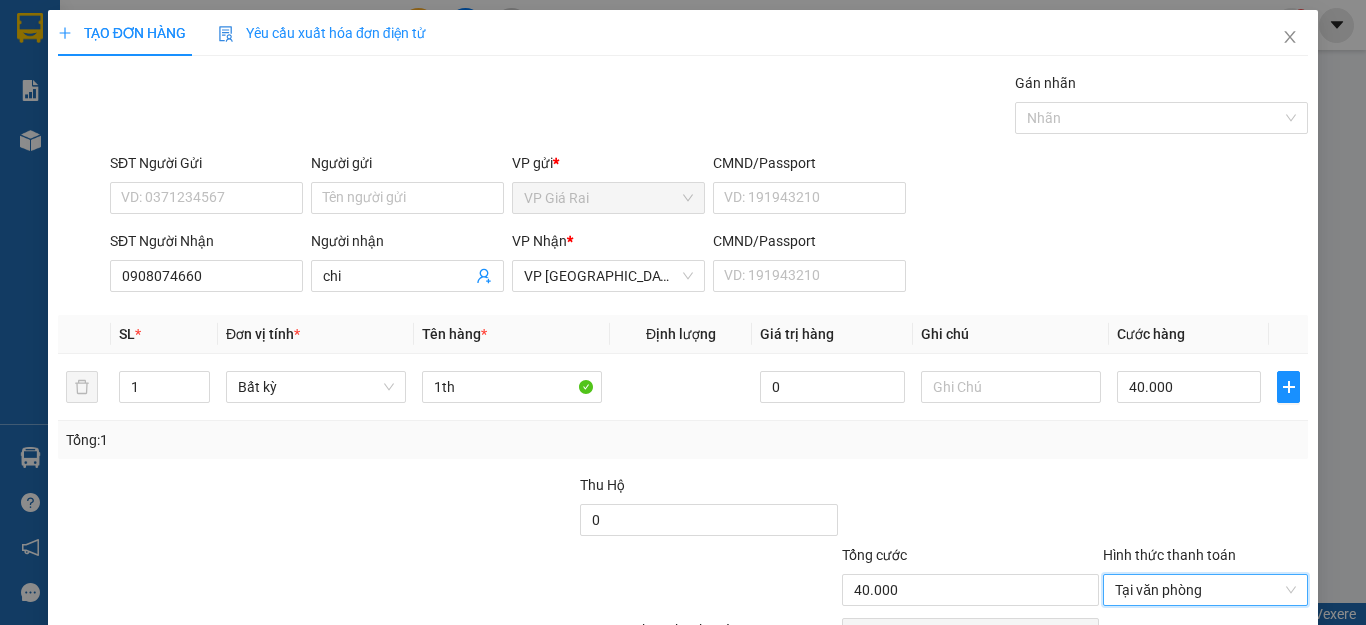 click on "[PERSON_NAME] và In" at bounding box center (1263, 685) 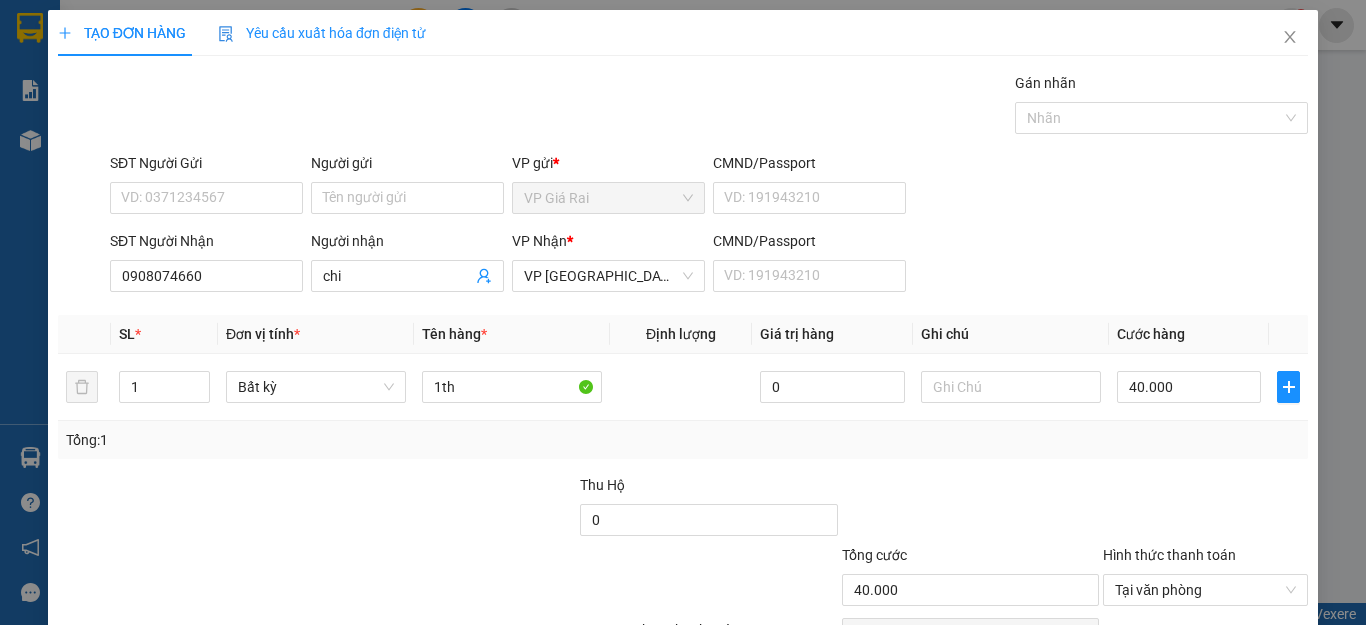 click on "[PERSON_NAME] và In" at bounding box center [1263, 685] 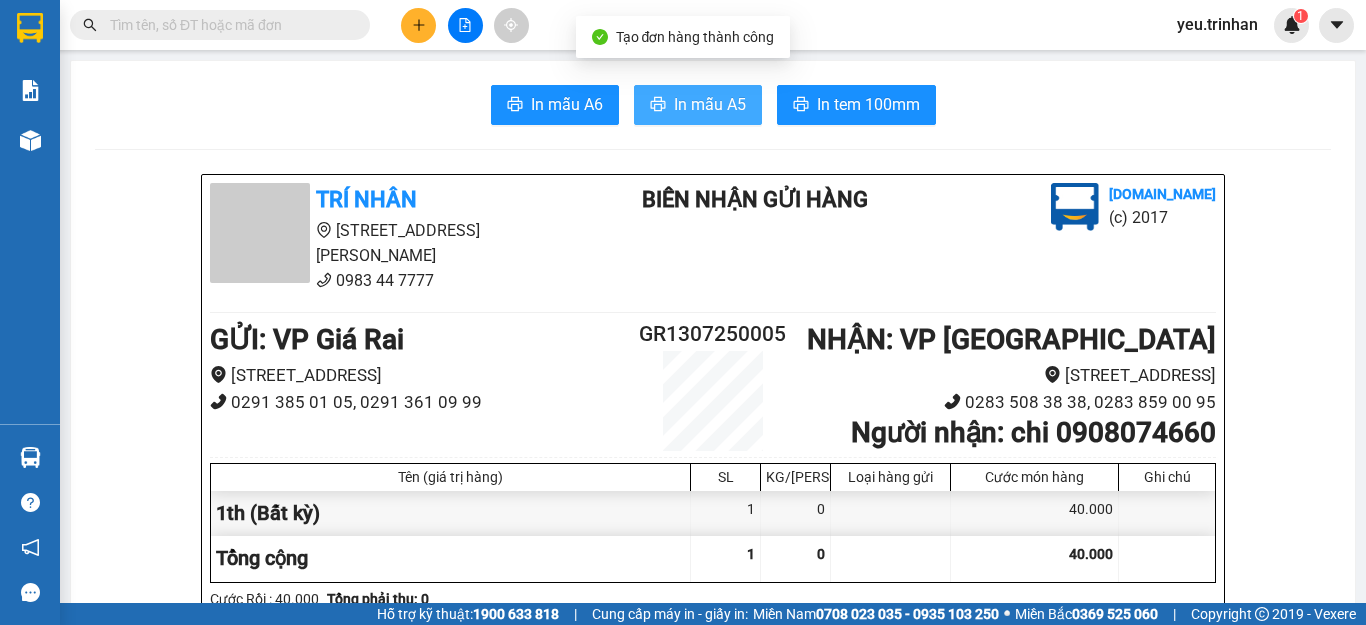 click on "In mẫu A5" at bounding box center [710, 104] 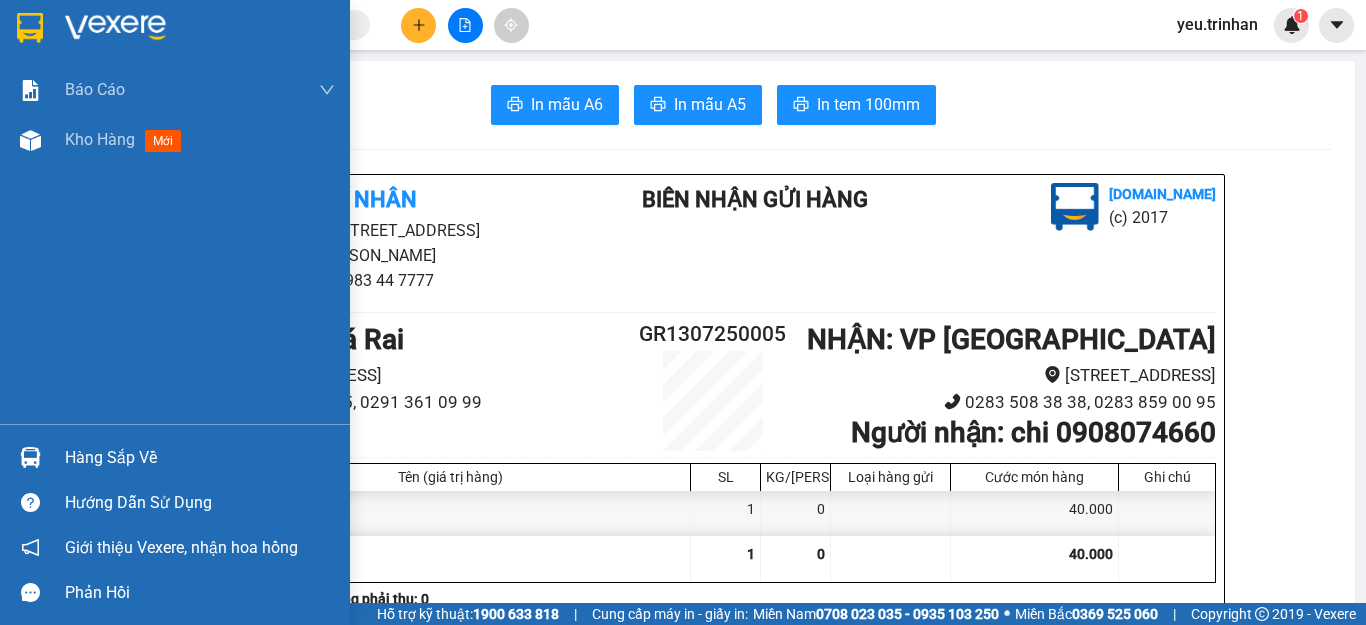 click at bounding box center (30, 28) 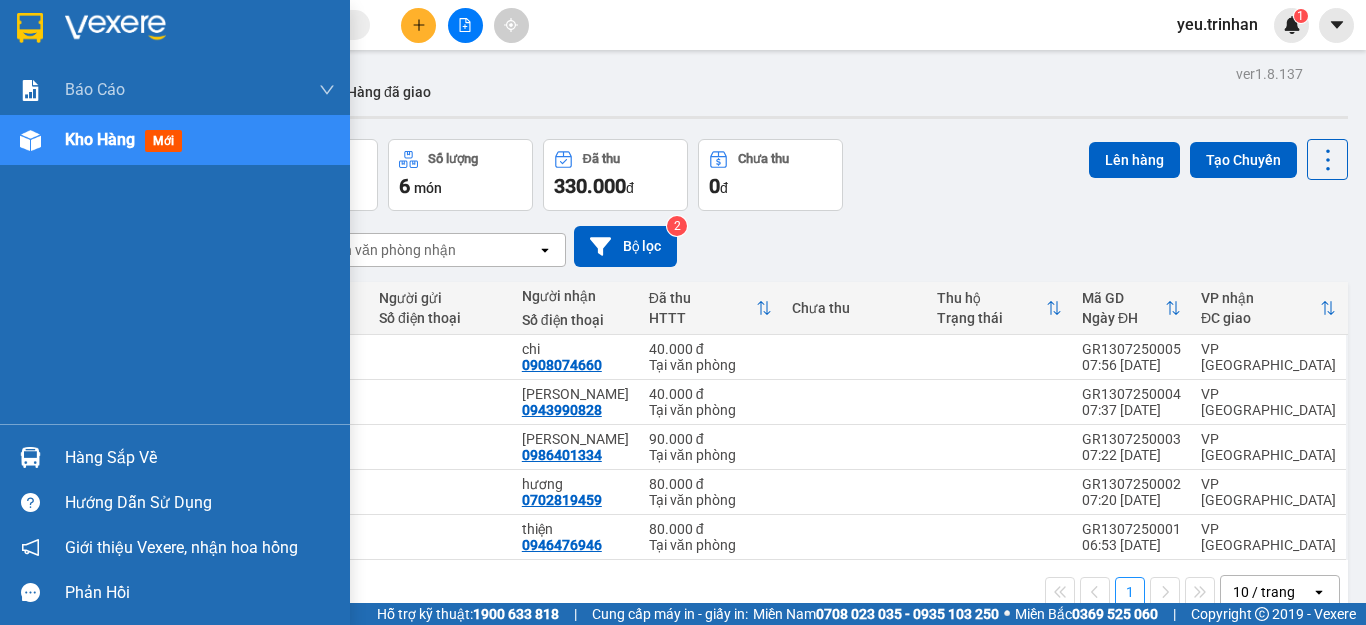 click at bounding box center [30, 28] 